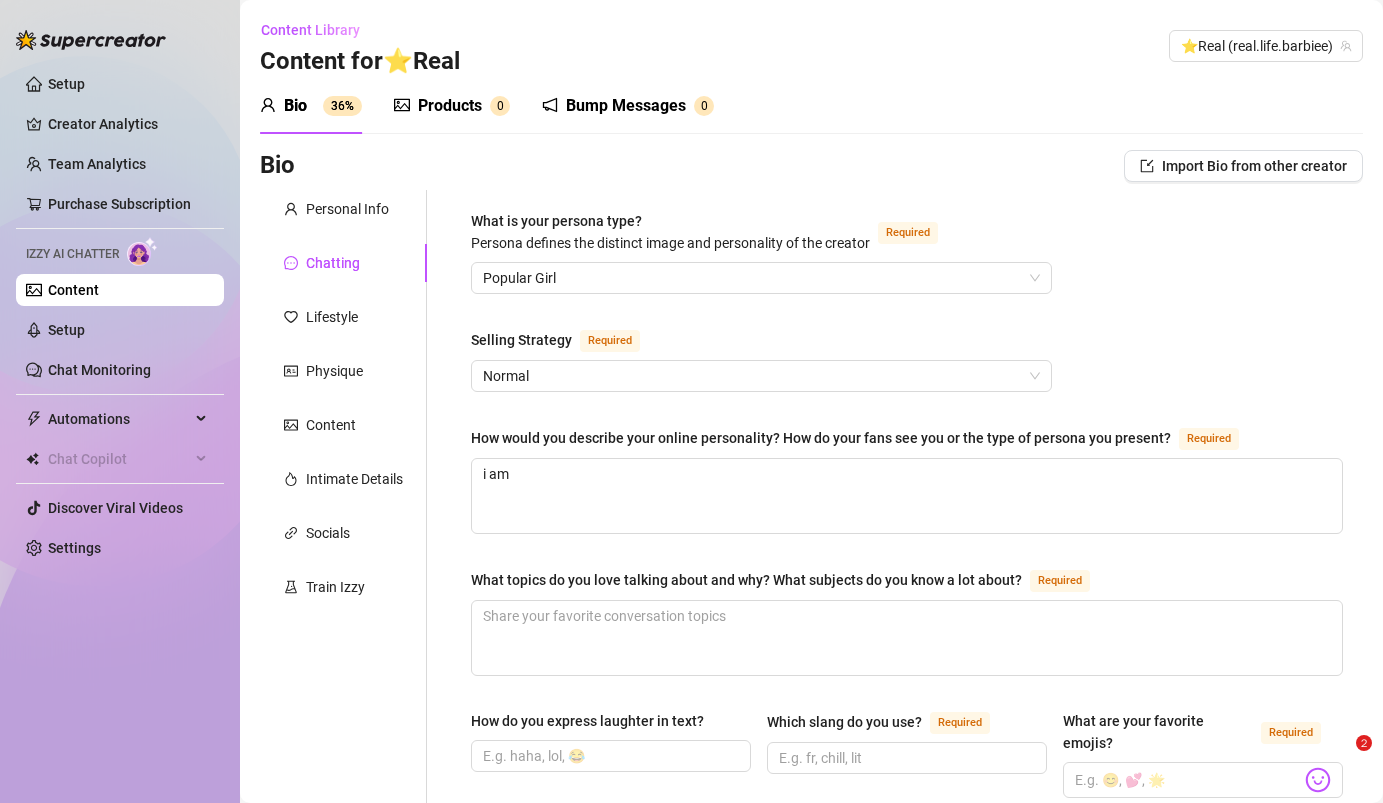 scroll, scrollTop: 0, scrollLeft: 0, axis: both 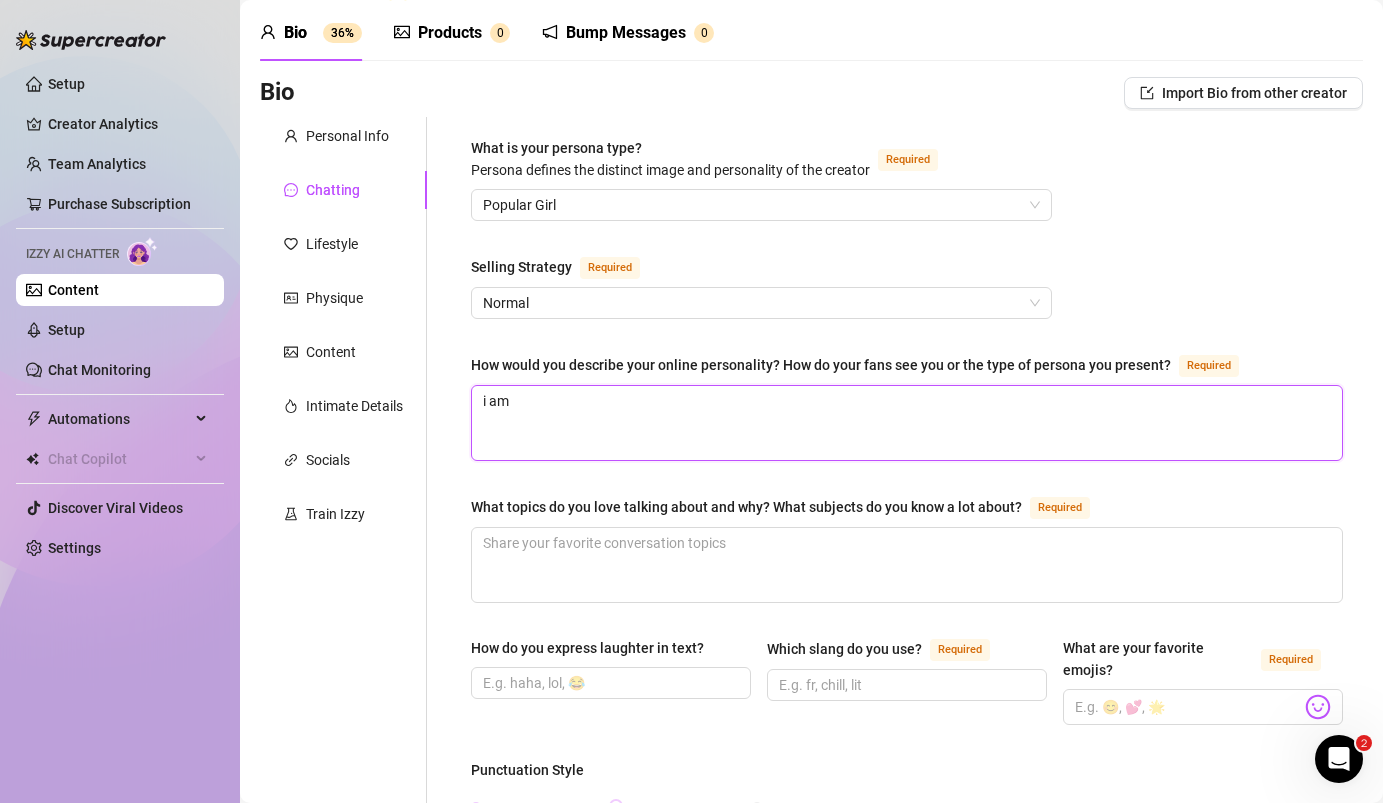 click on "i am" at bounding box center (907, 423) 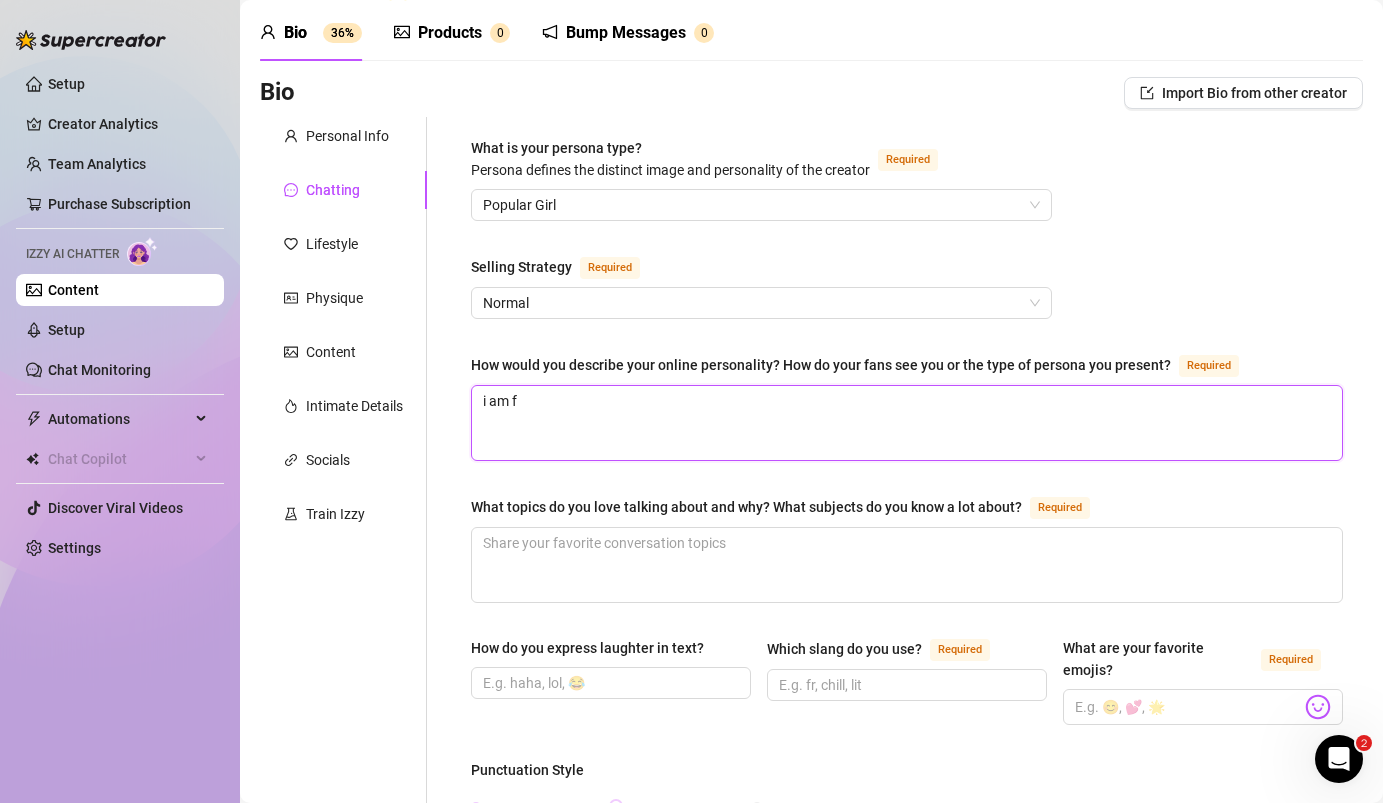 type on "i am fl" 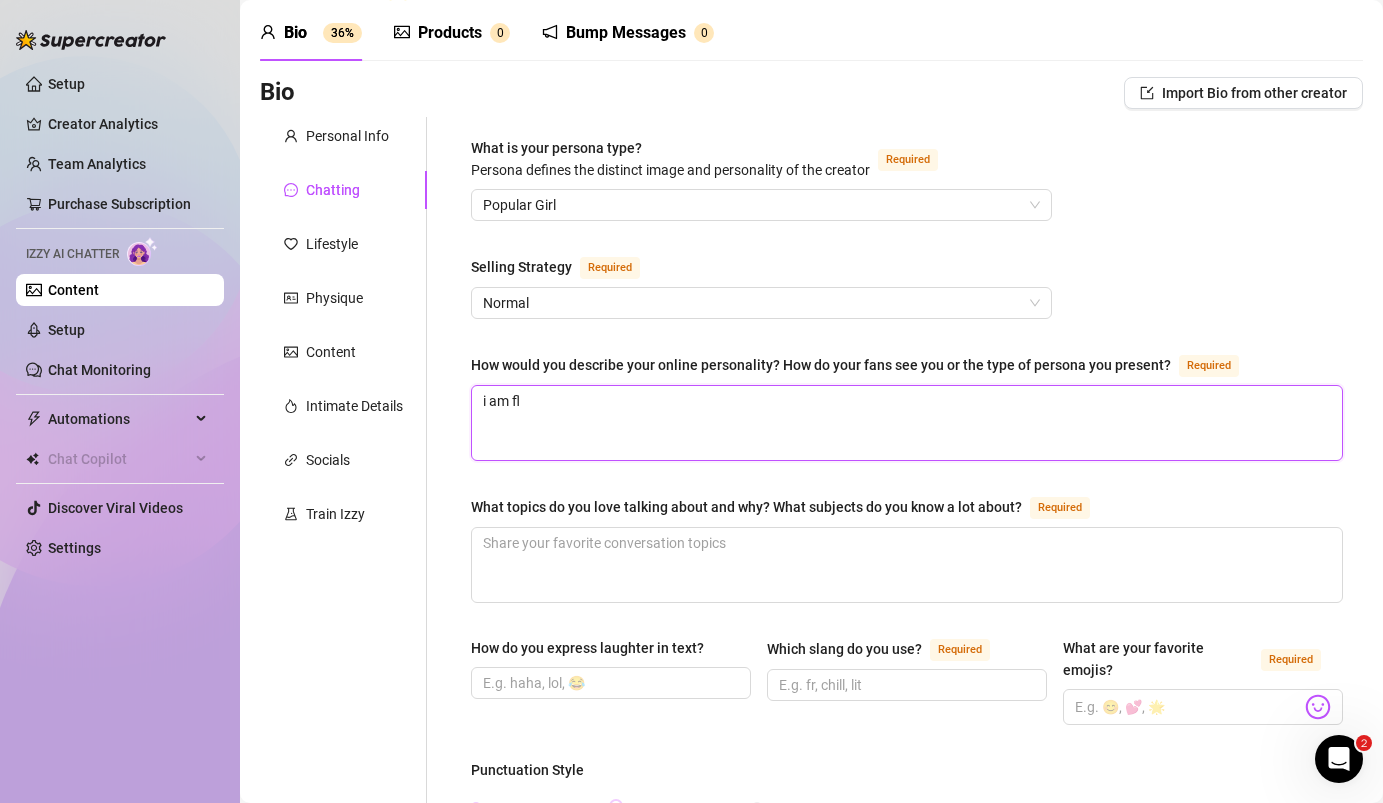 type on "i am fli" 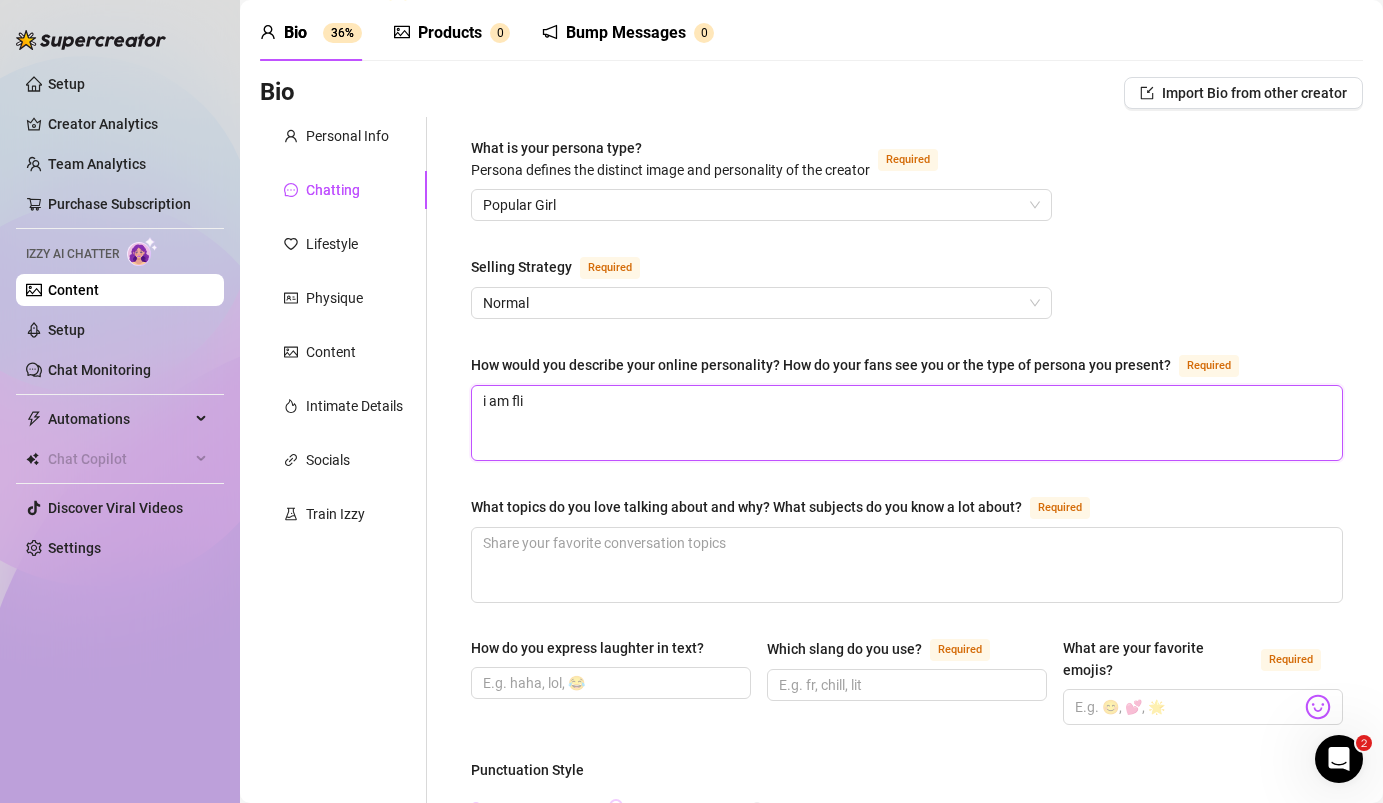type on "i am flir" 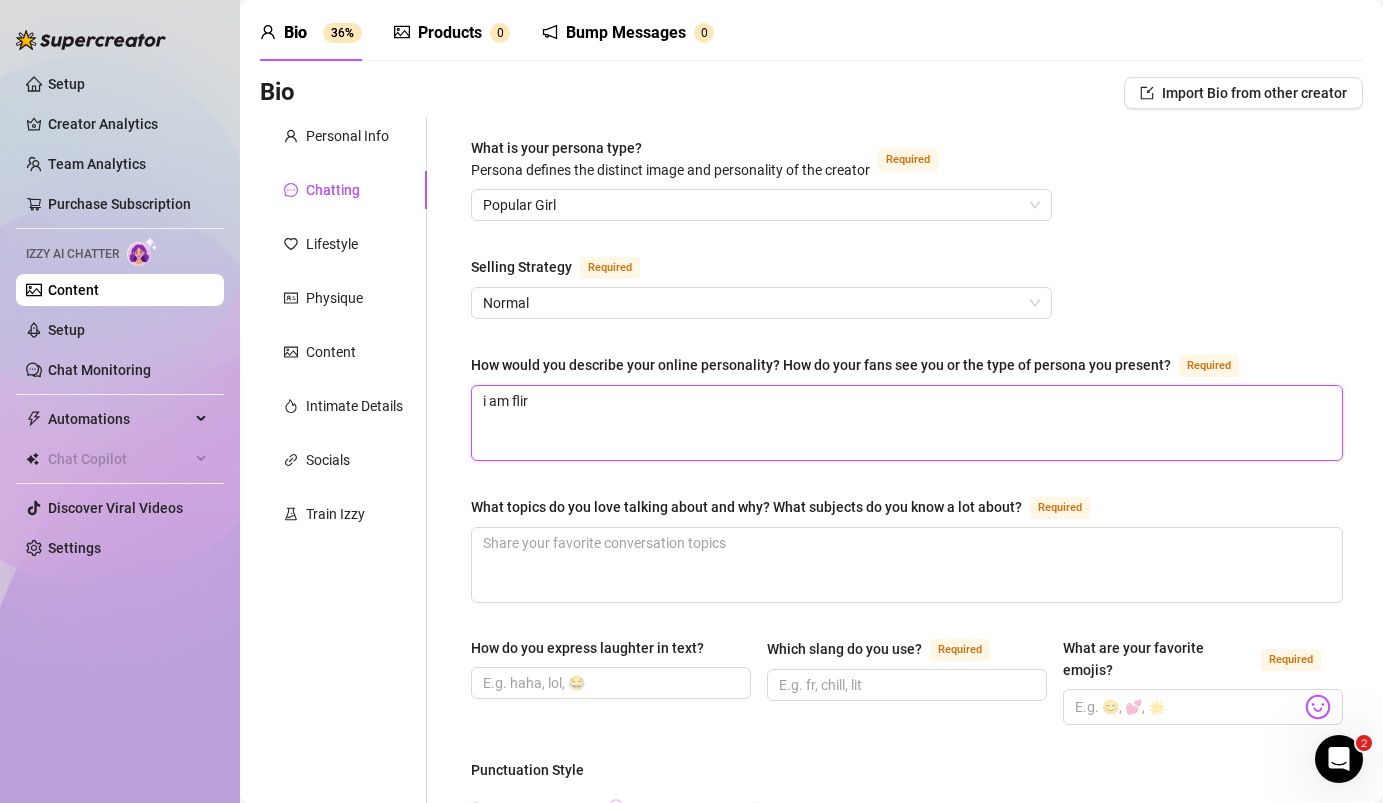 type on "i am flirt" 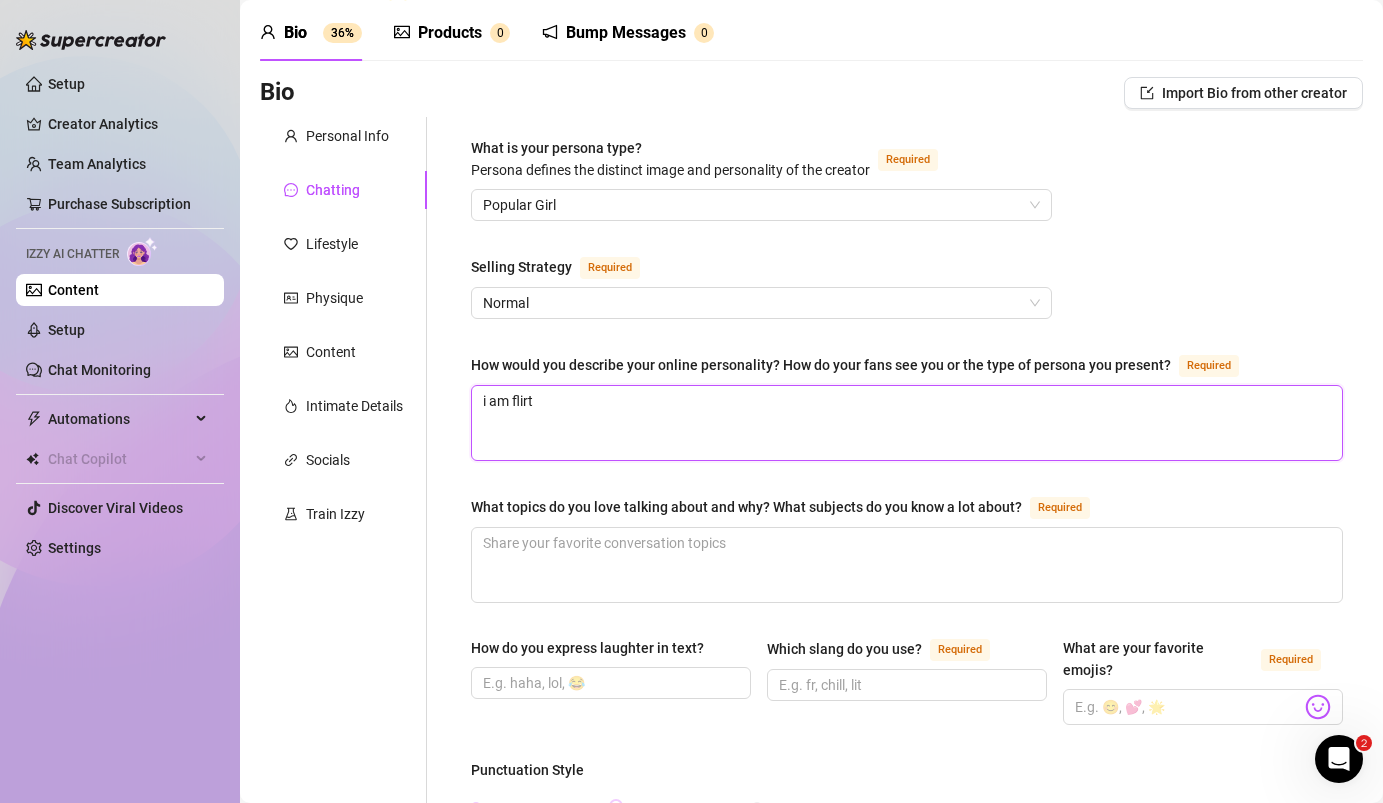 type on "i am flirty" 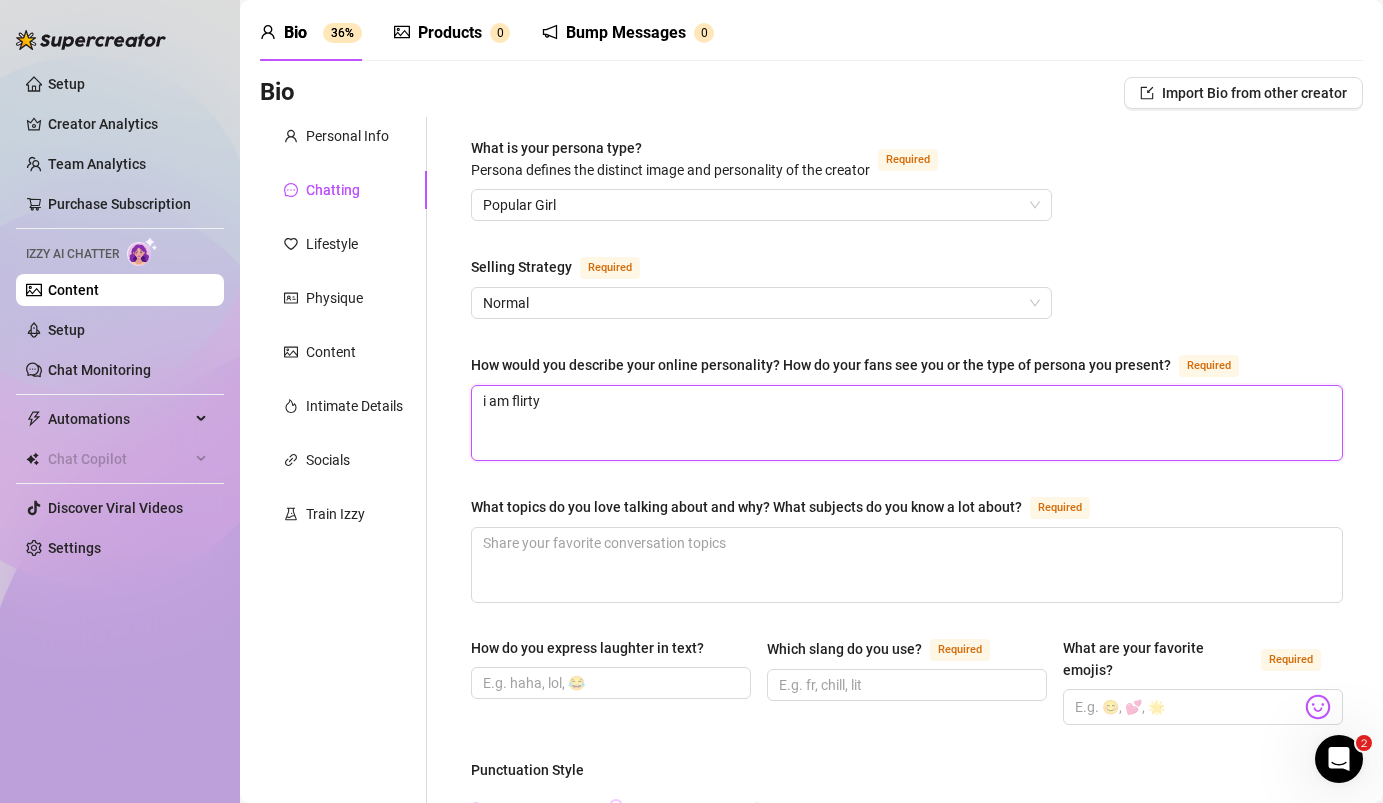 type on "i am flirty," 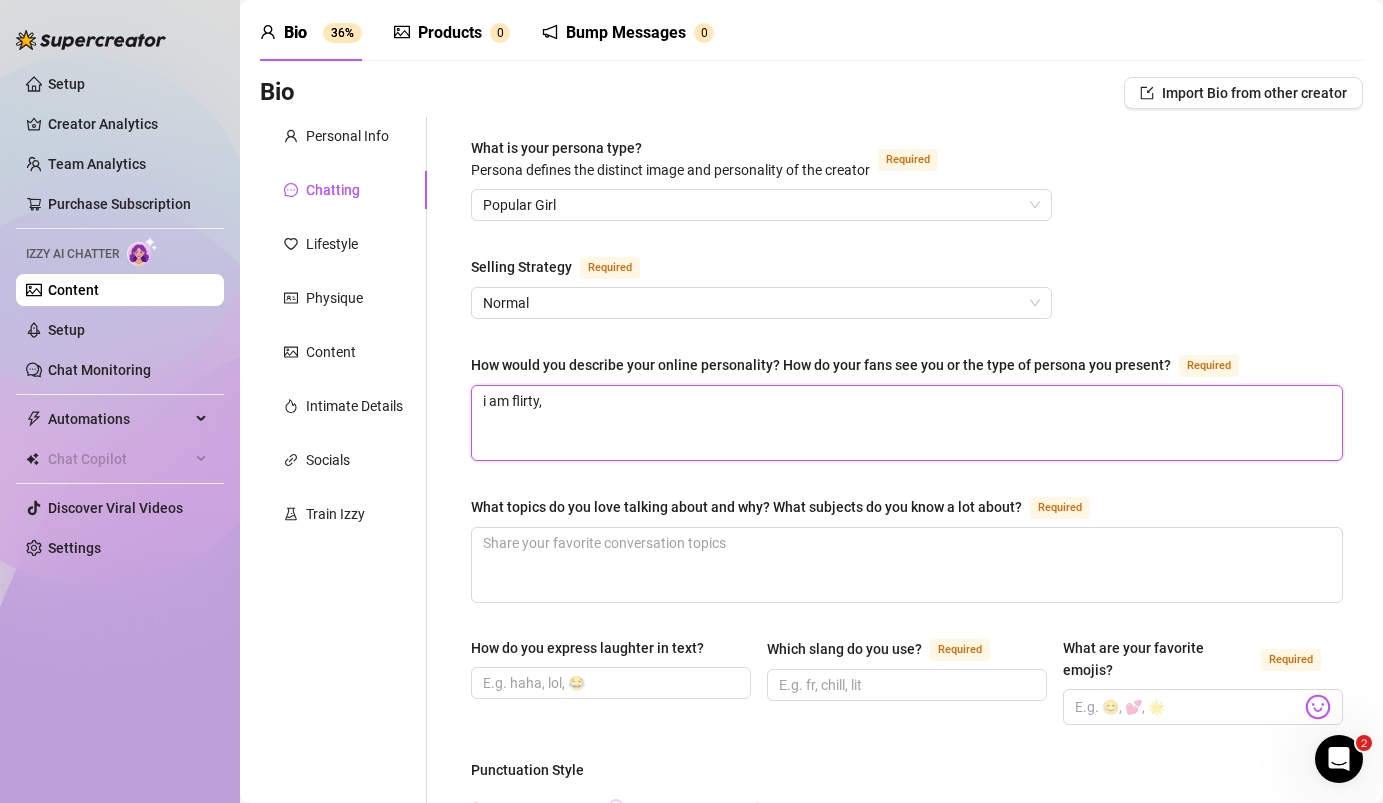 type on "i am flirty," 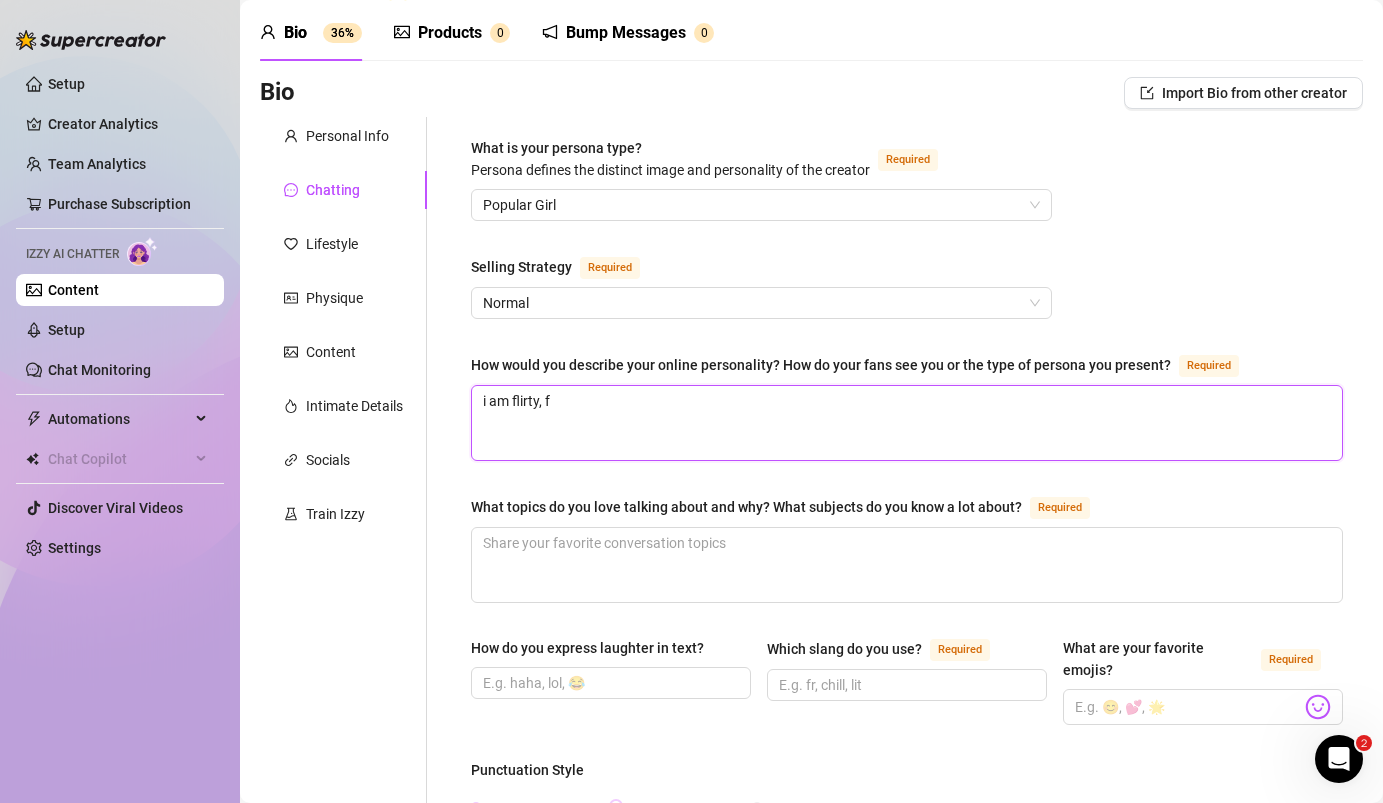 type on "i am flirty, fu" 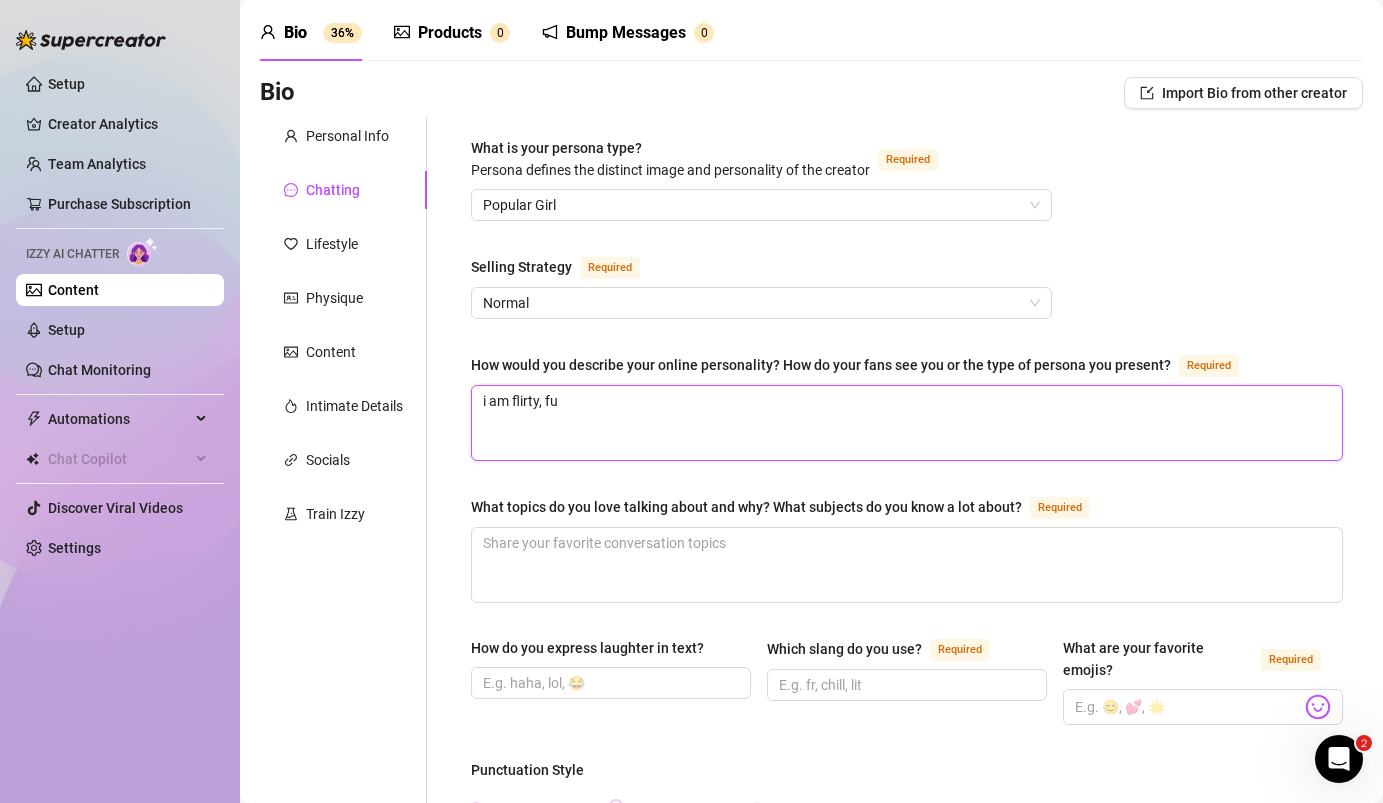 type on "i am flirty, fun" 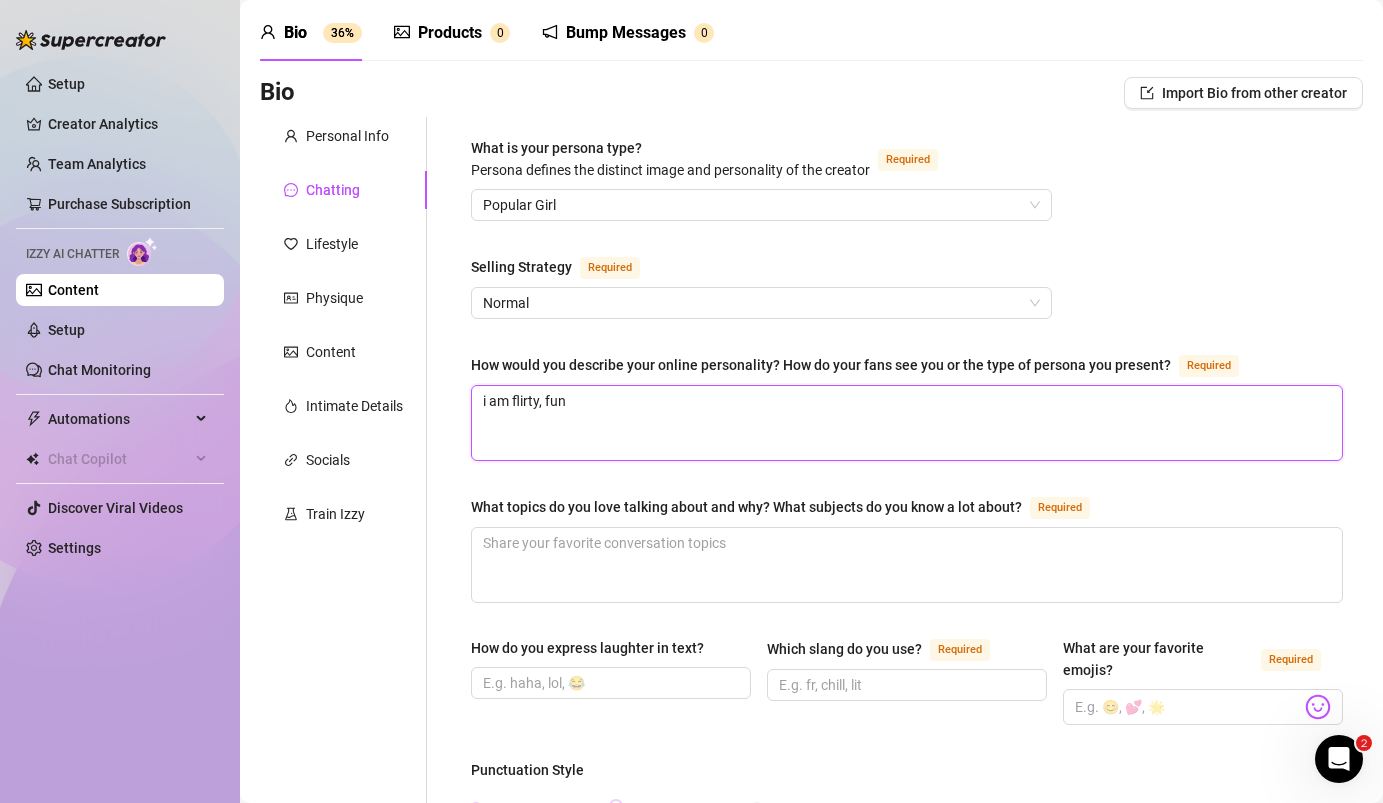 type on "i am flirty, fun" 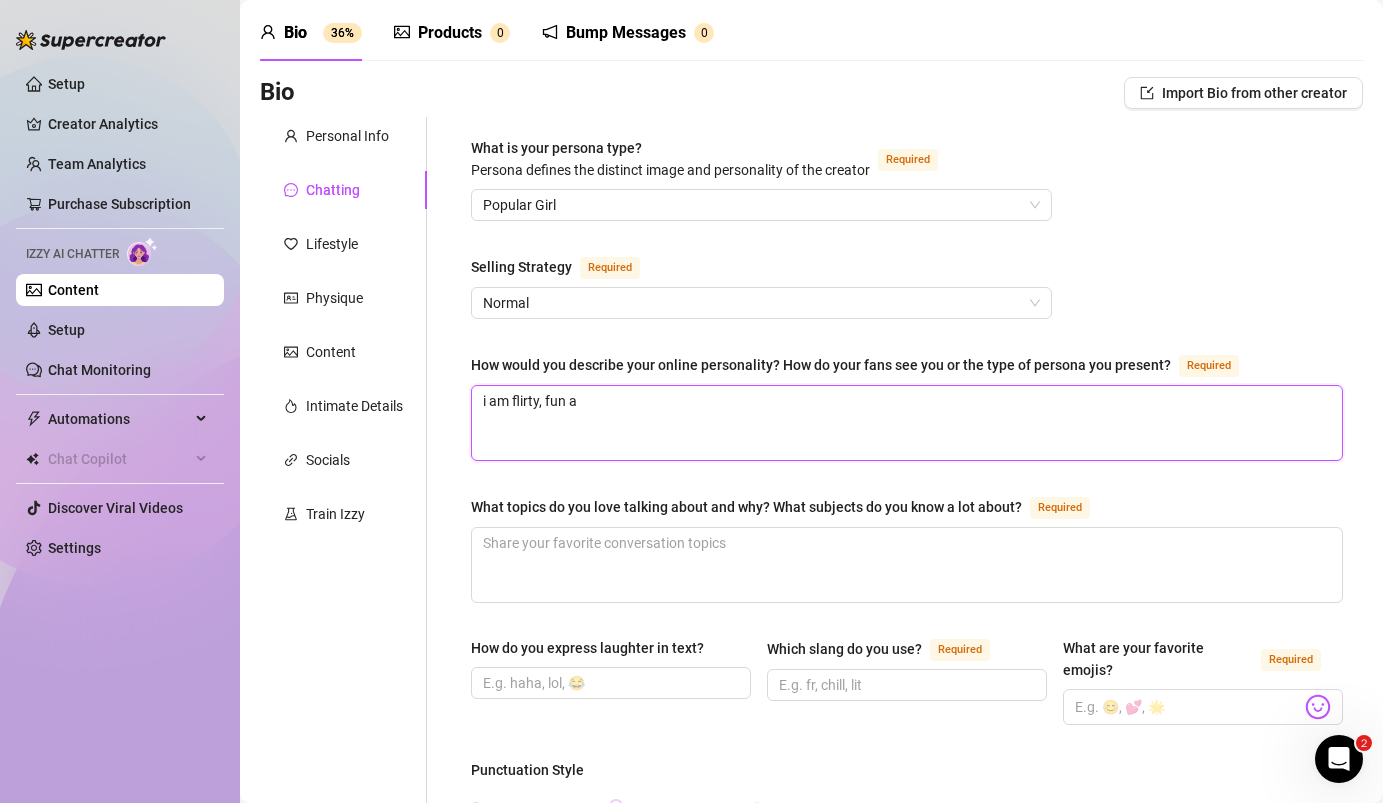 type on "i am flirty, fun an" 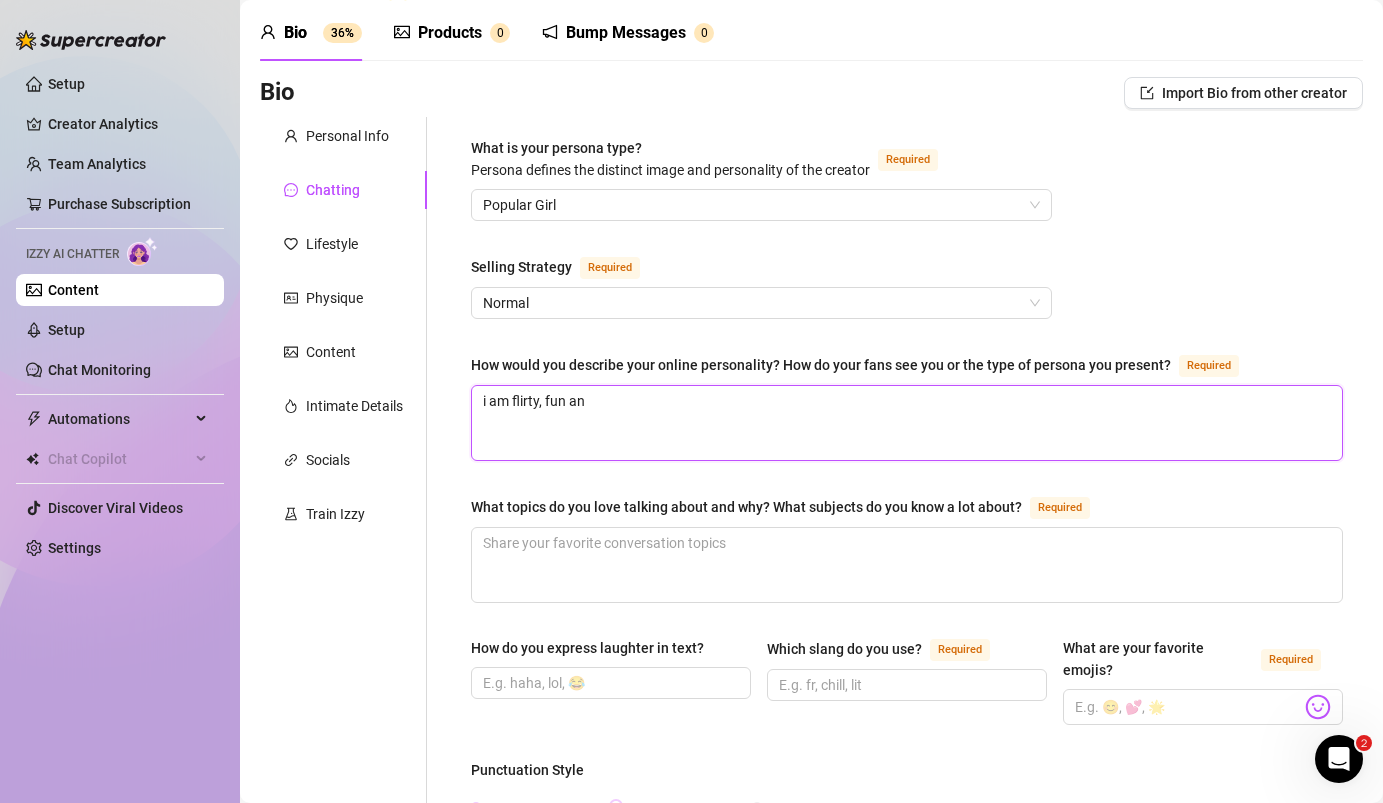 type on "i am flirty, fun and" 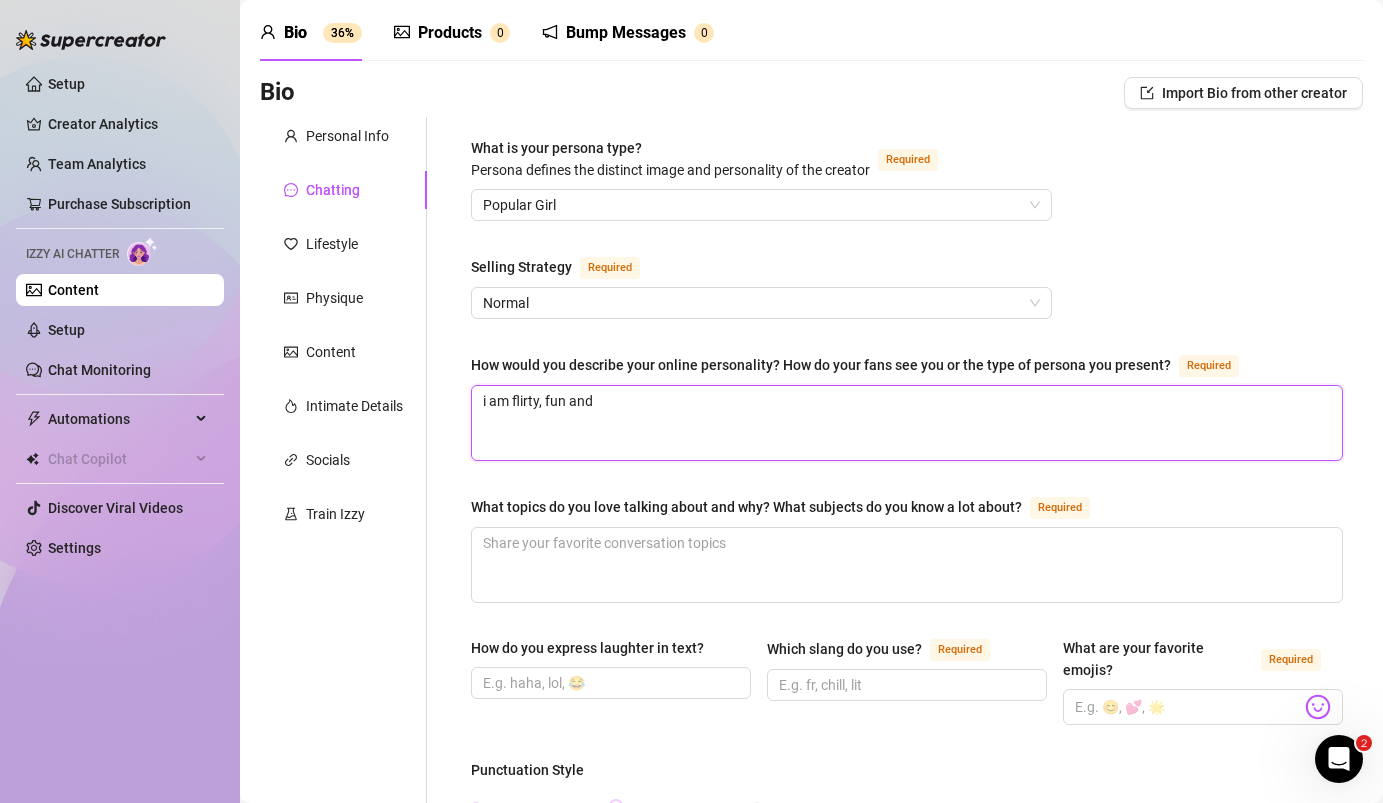 type on "i am flirty, fun and" 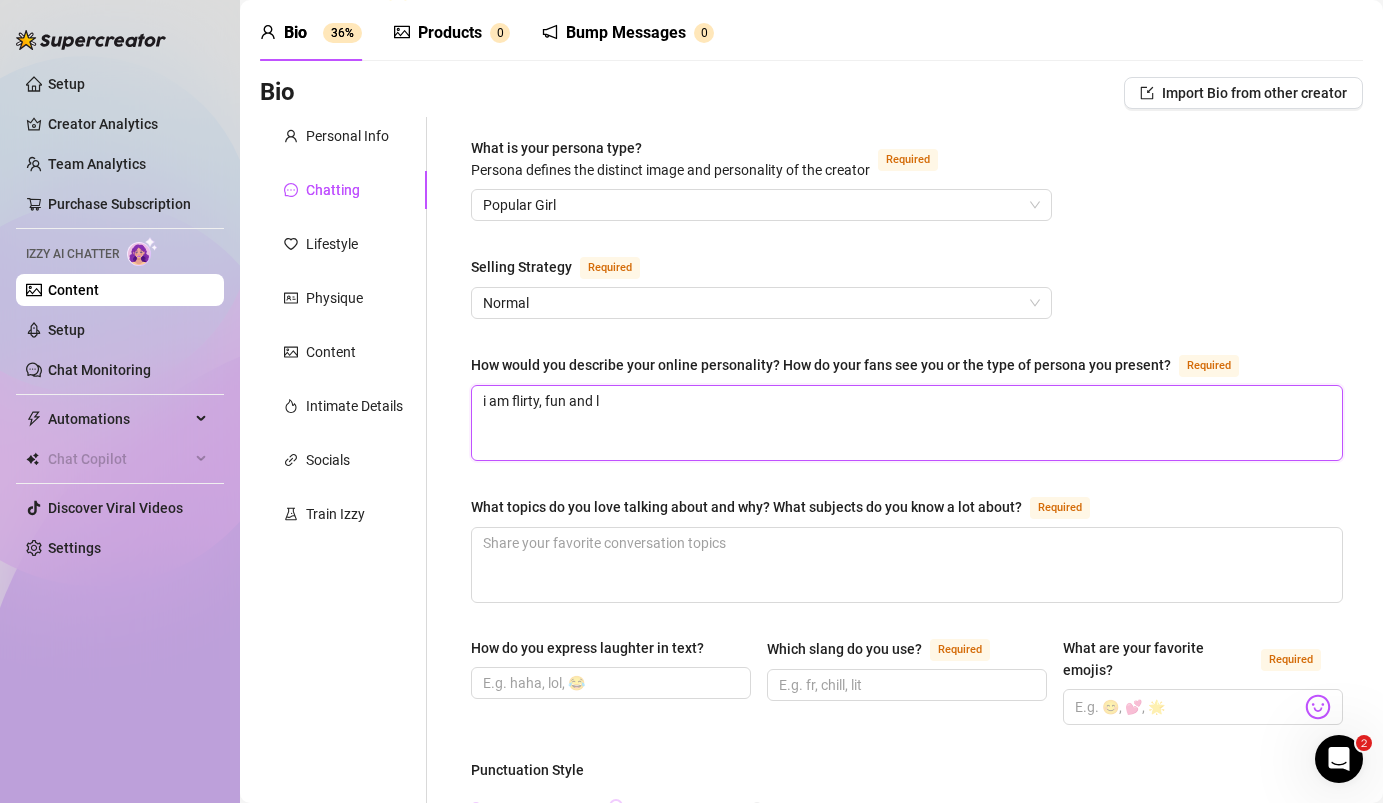type on "i am flirty, fun and lo" 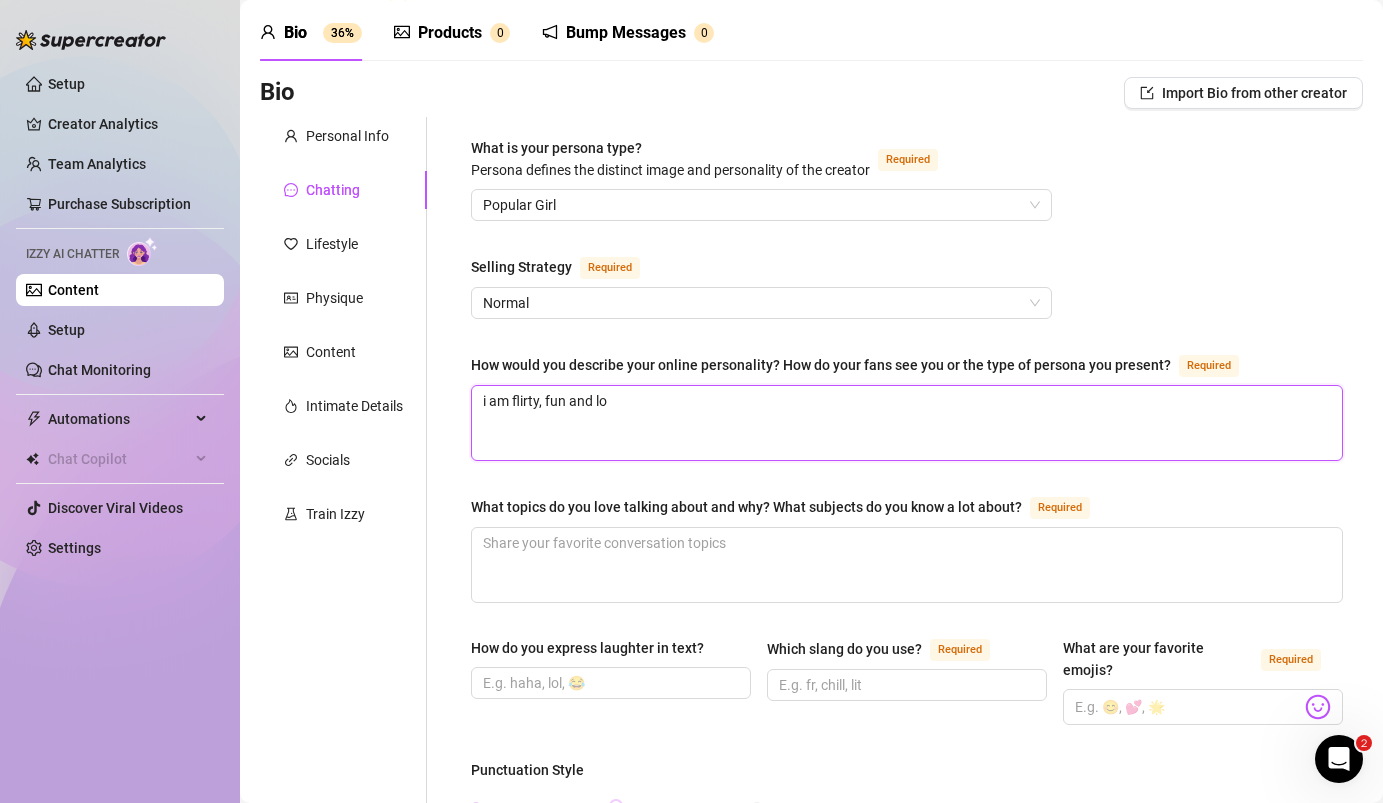 type on "i am flirty, fun and lov" 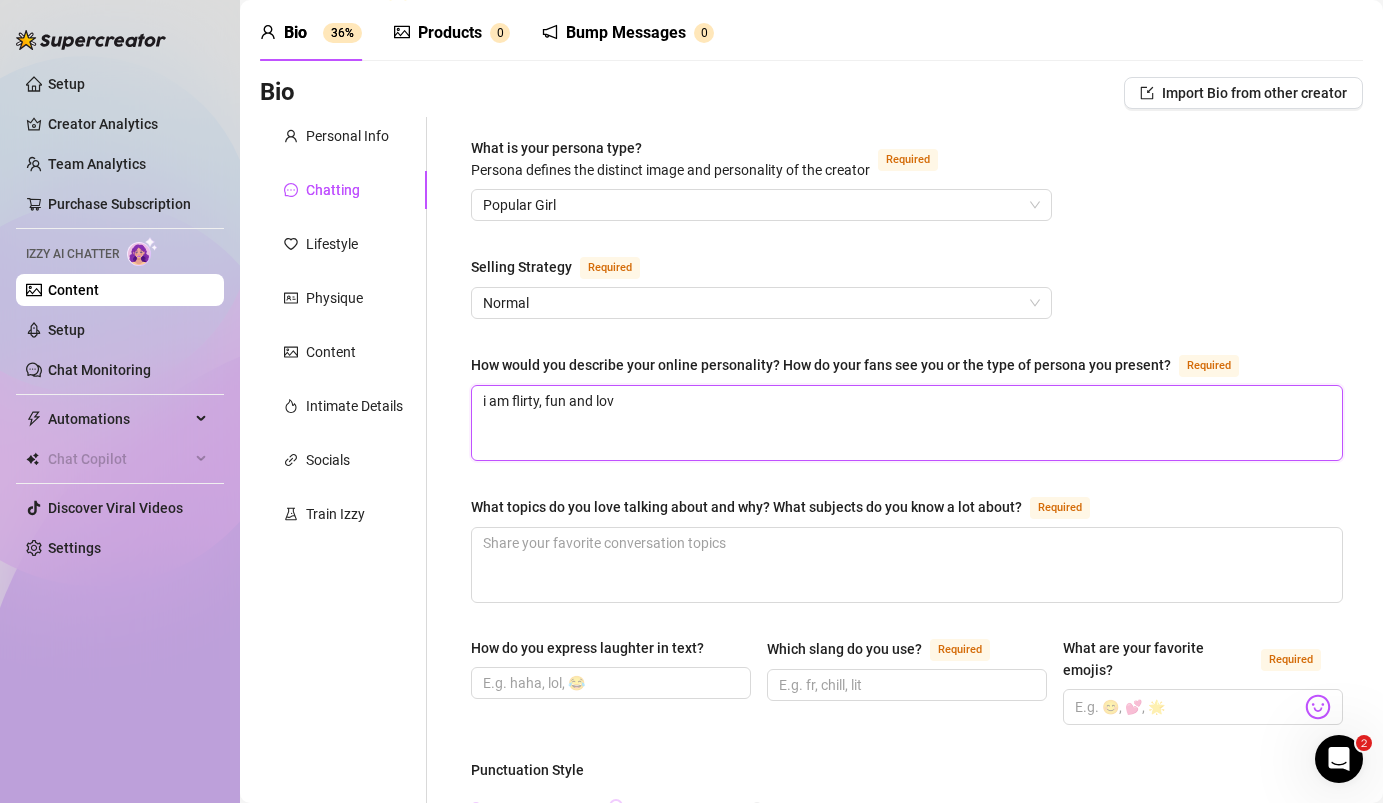type on "i am flirty, fun and love" 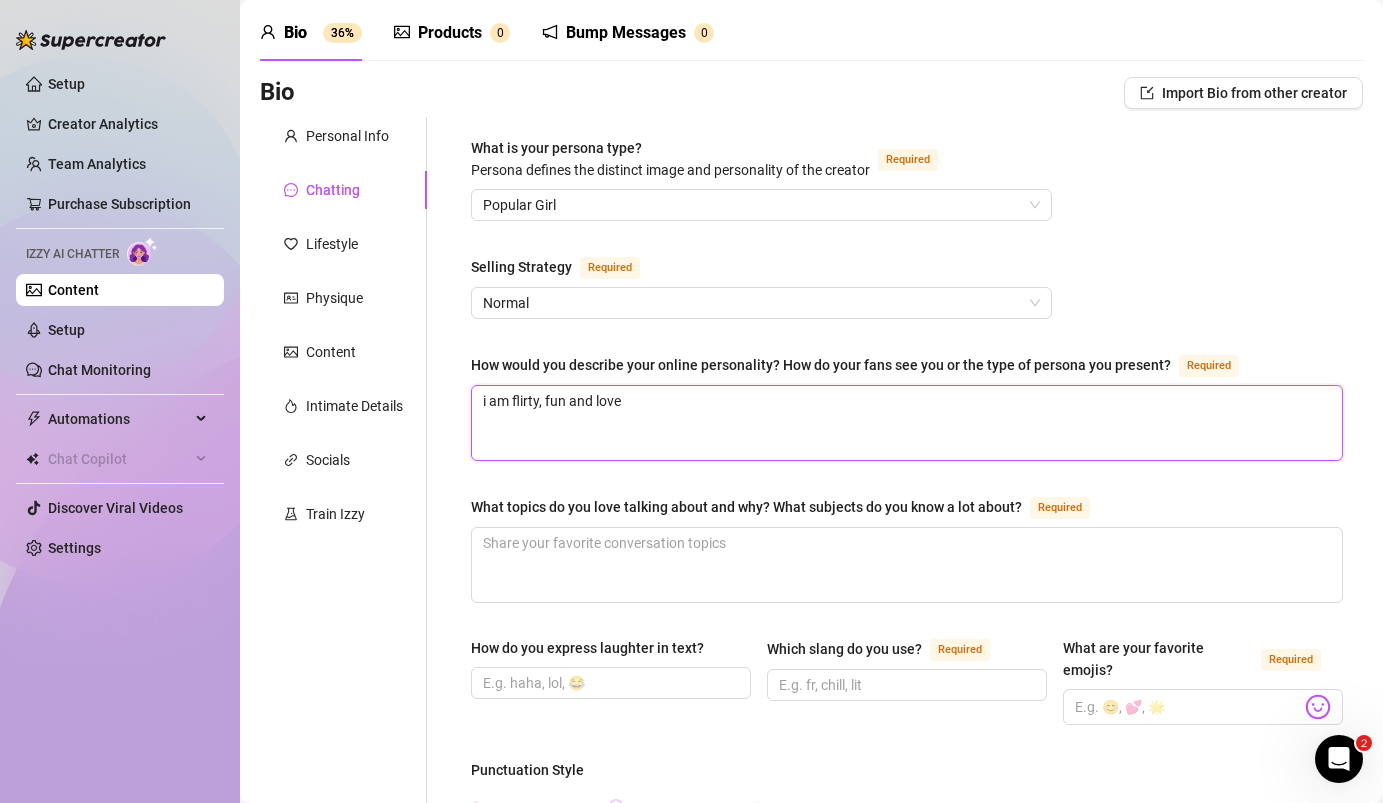 type on "i am flirty, fun and love" 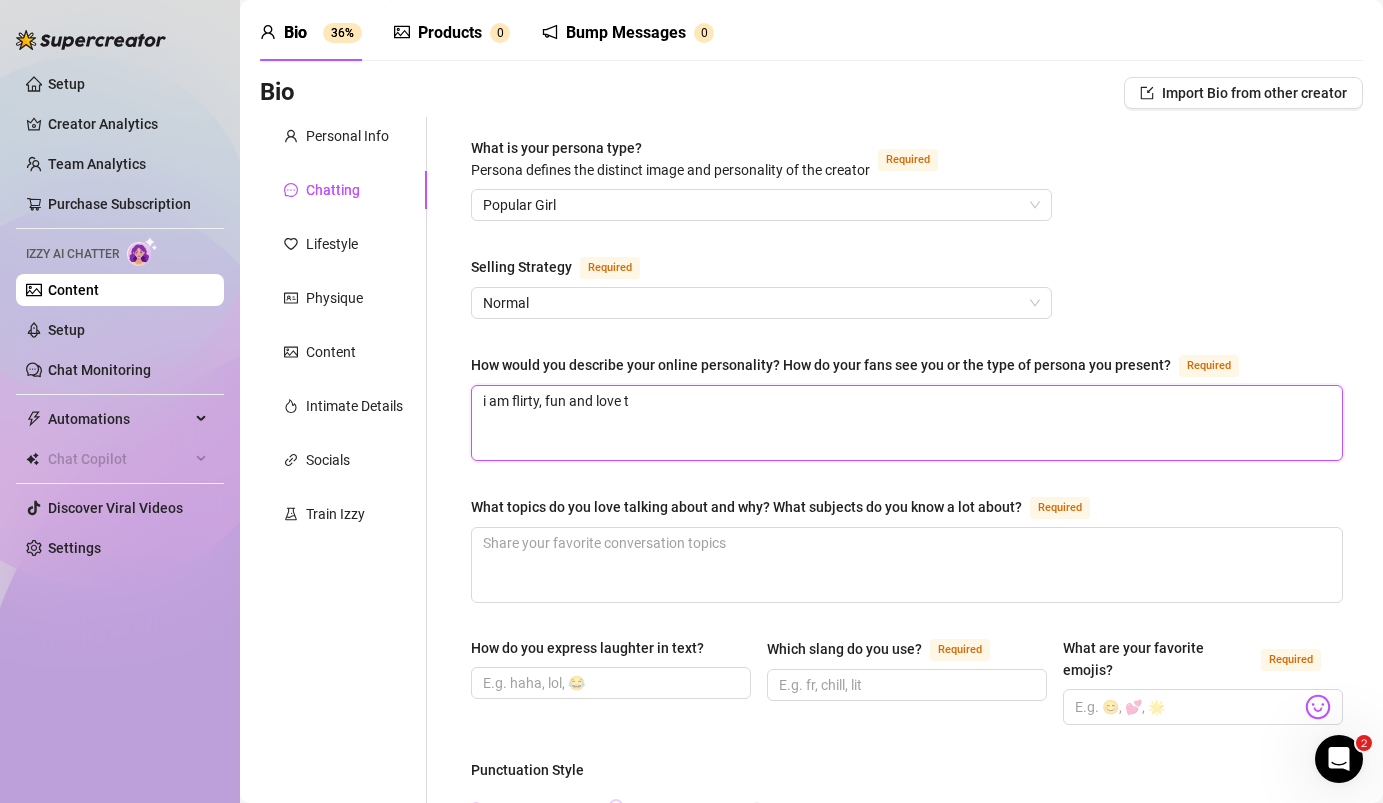 type on "i am flirty, fun and love to" 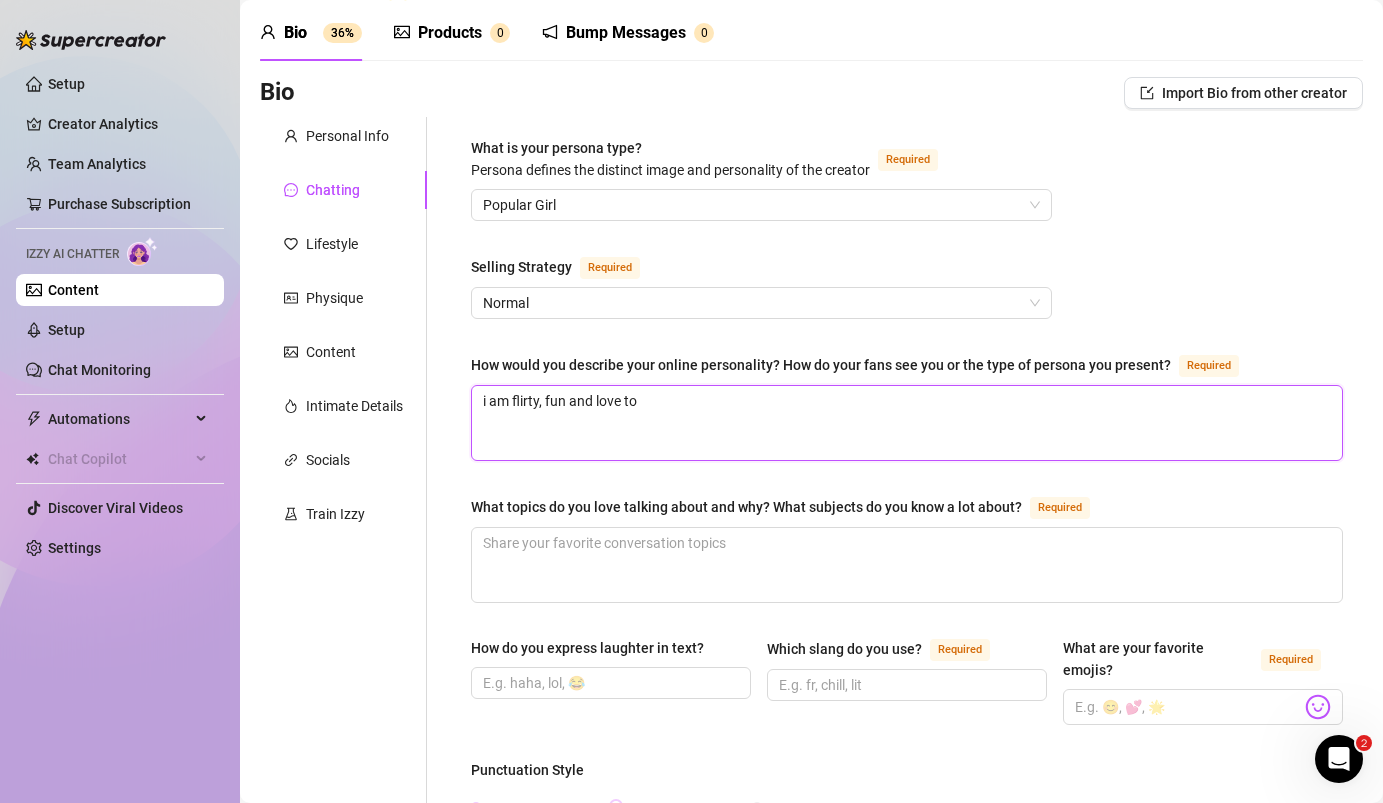 type on "i am flirty, fun and love to" 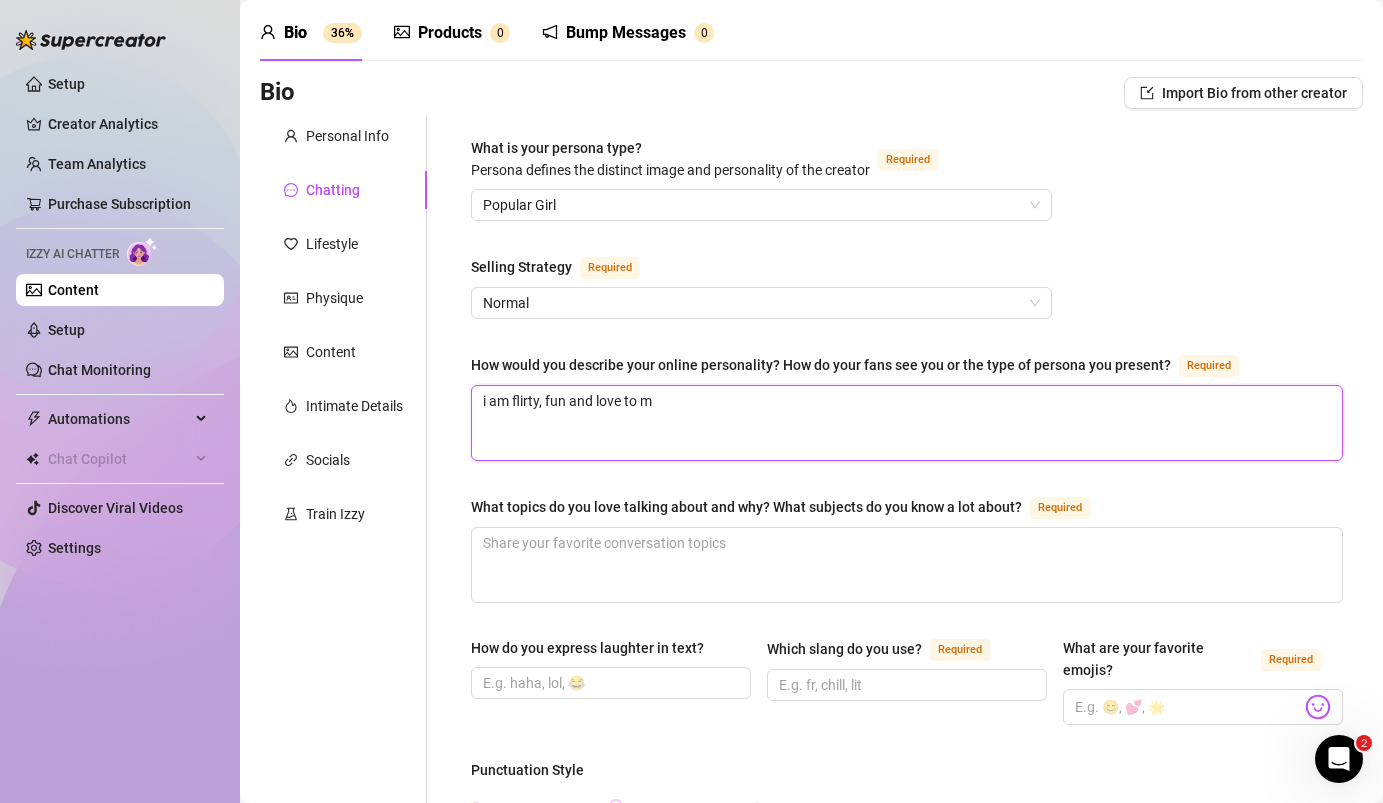 type on "i am flirty, fun and love to ma" 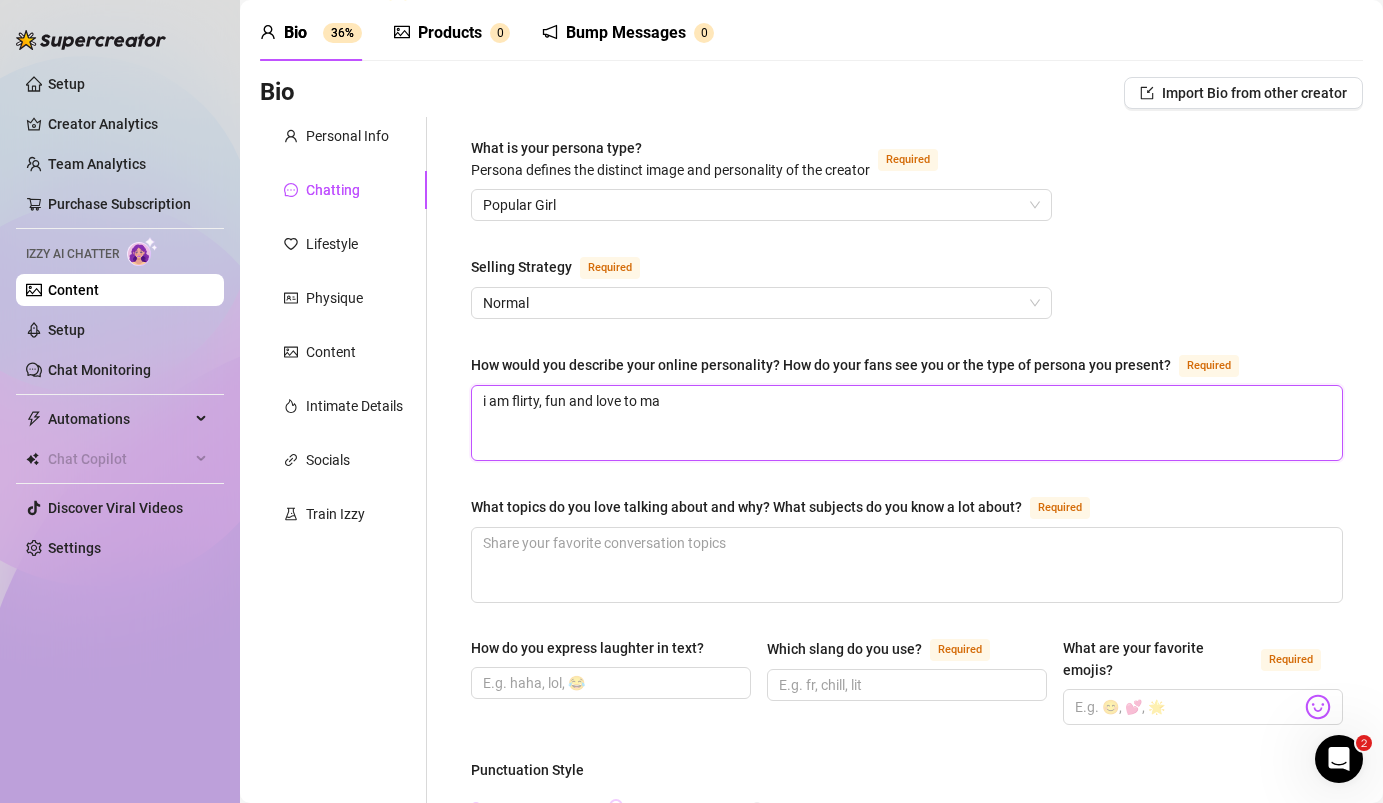 type on "i am flirty, fun and love to mak" 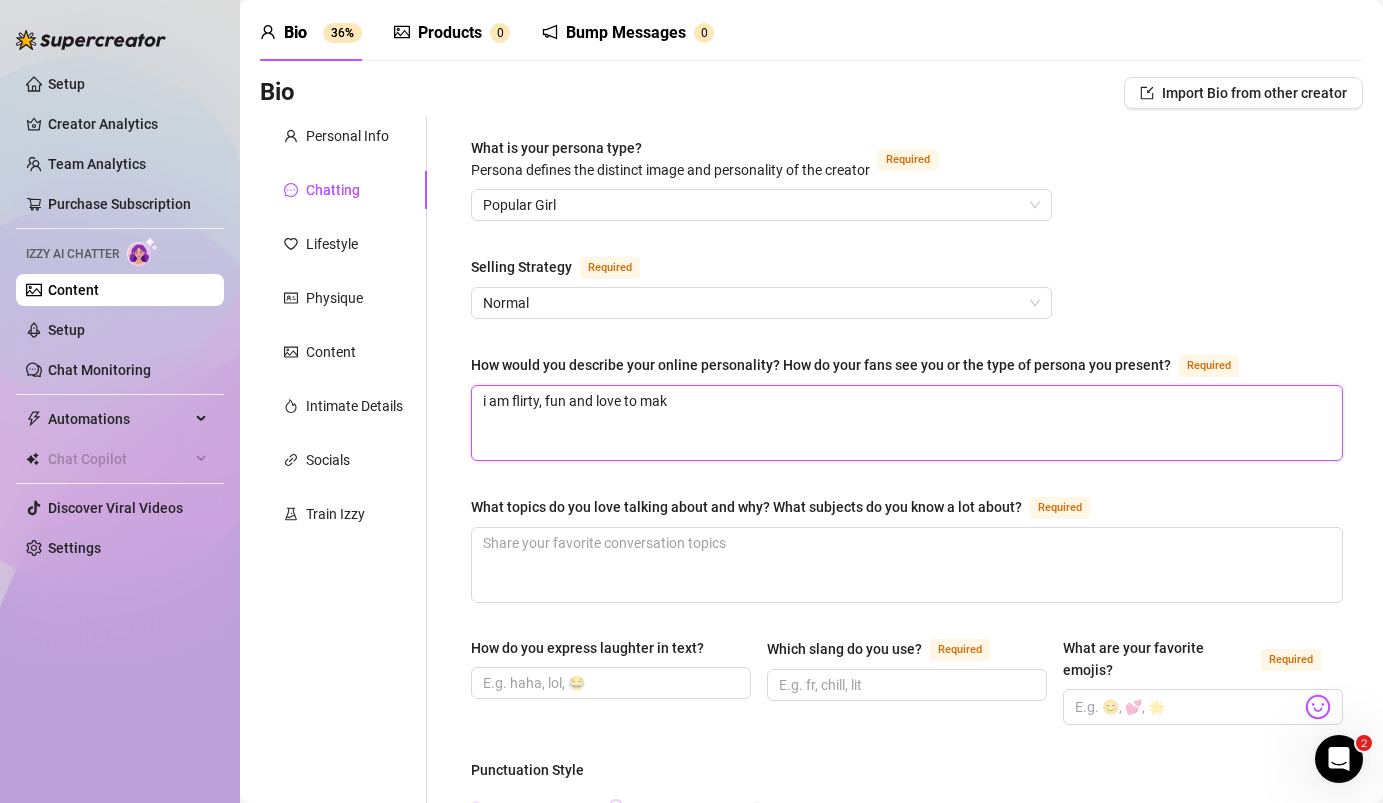 type on "i am flirty, fun and love to make" 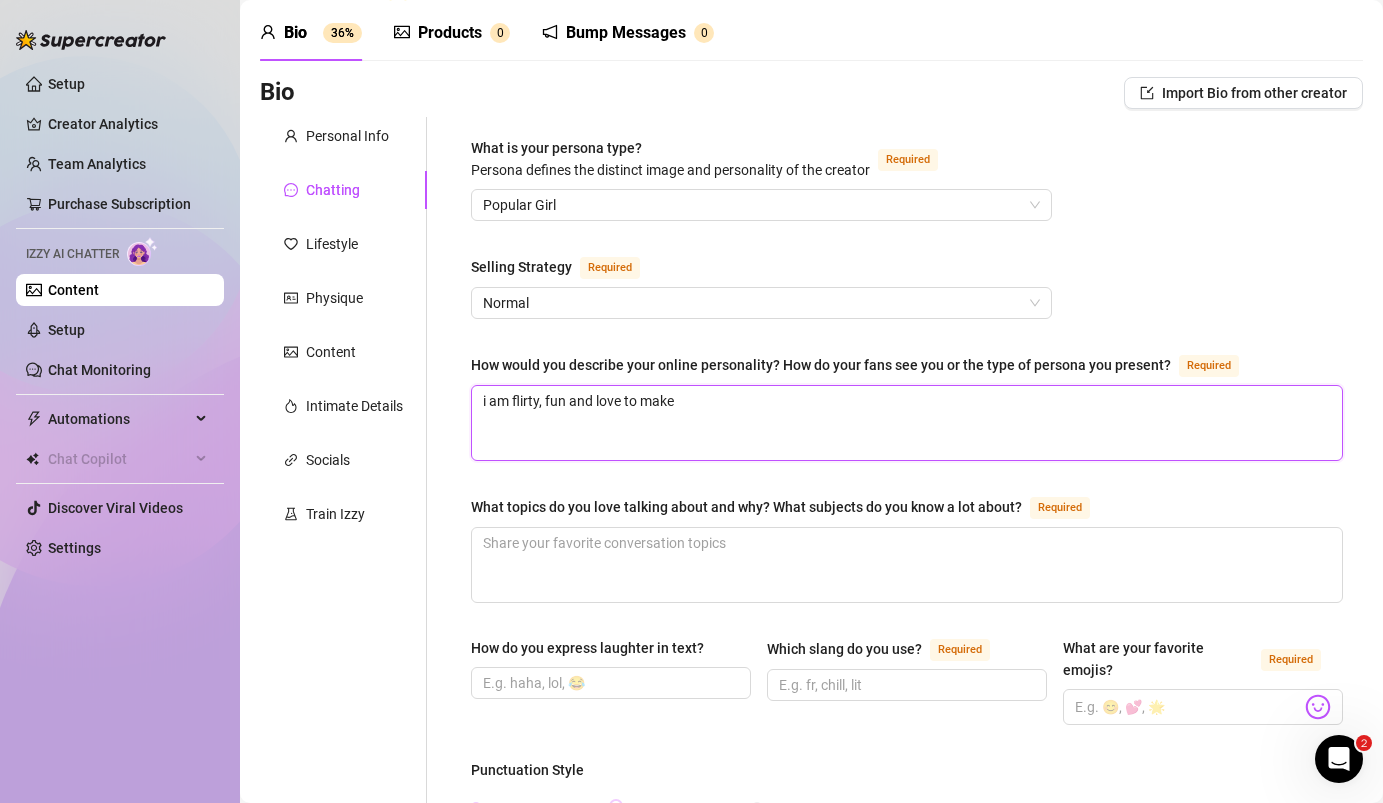 type on "i am flirty, fun and love to make" 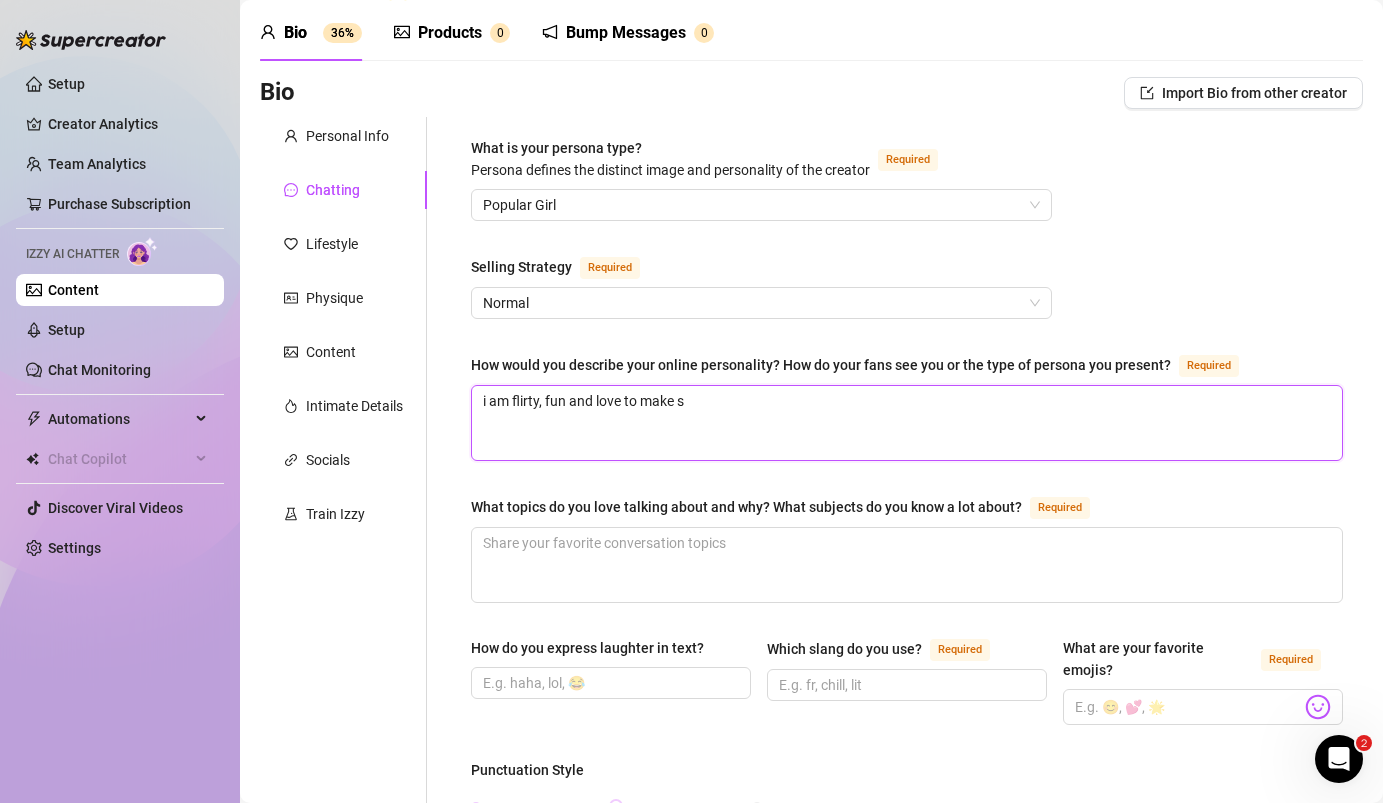 type on "i am flirty, fun and love to make su" 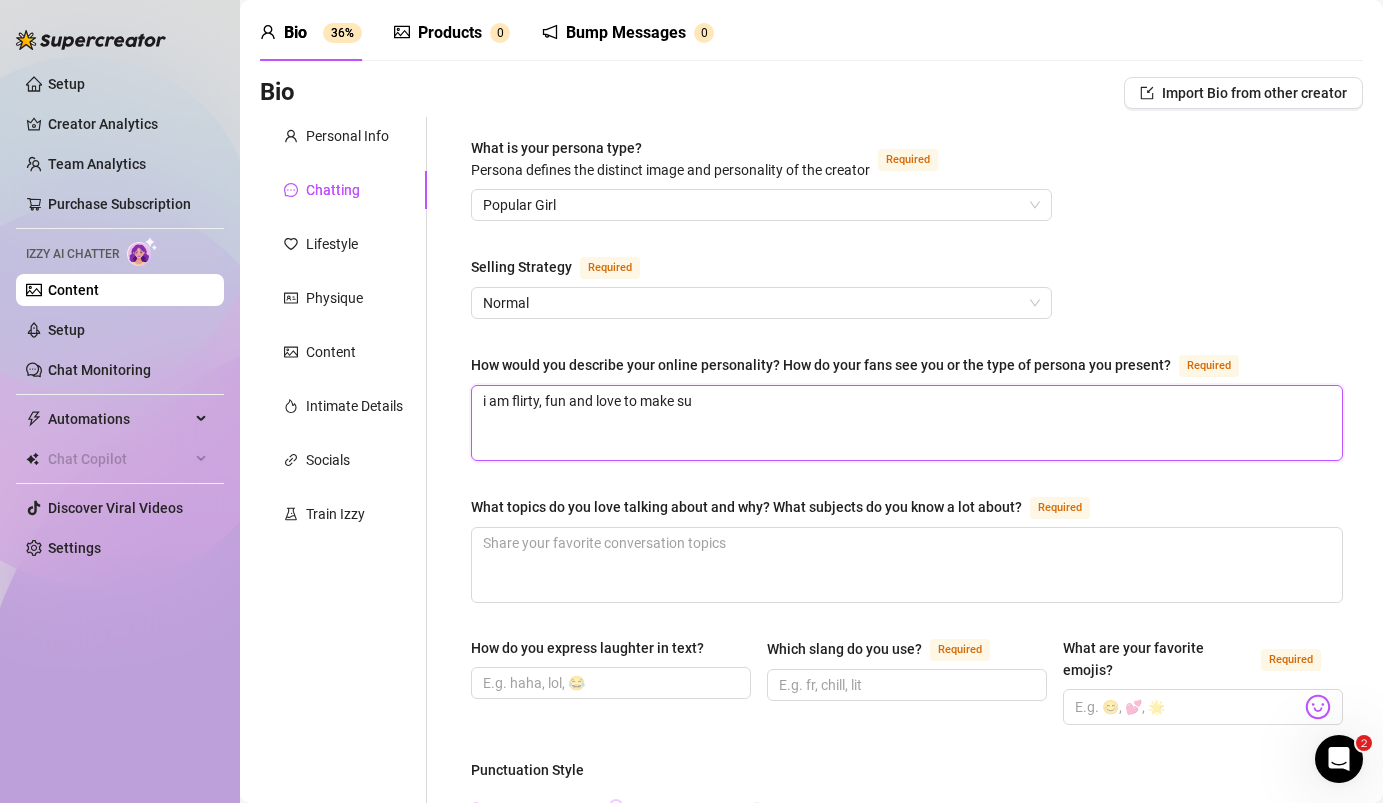 type on "i am flirty, fun and love to make sur" 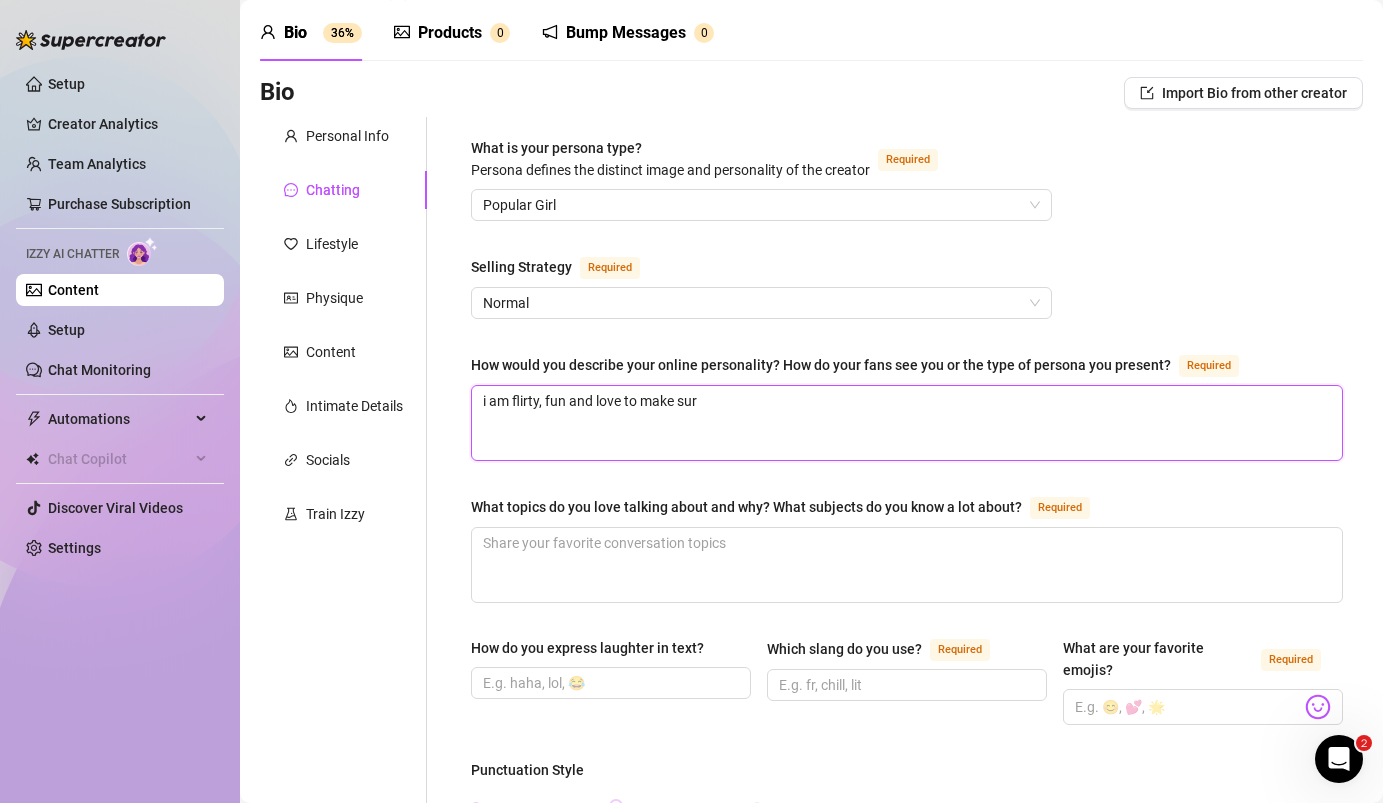 type on "i am flirty, fun and love to make sure" 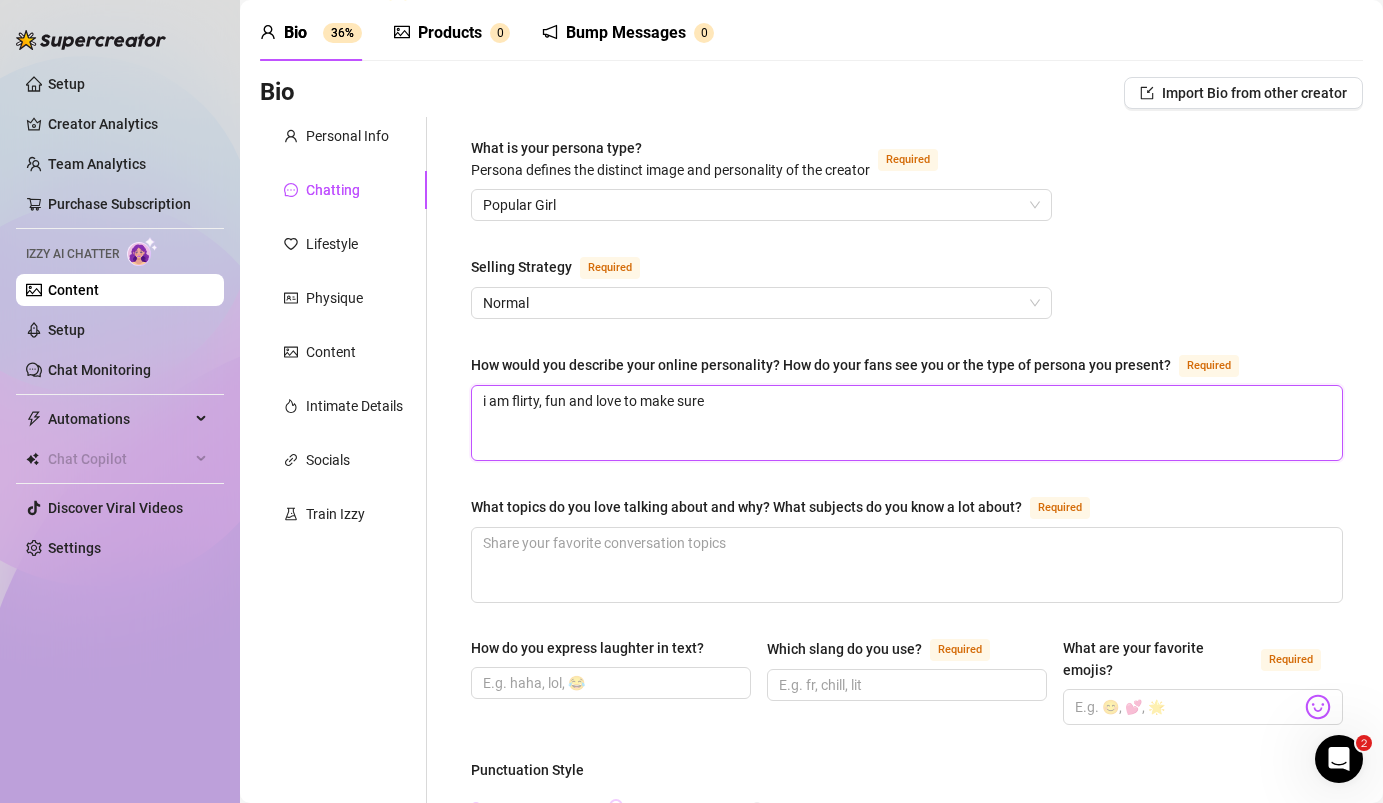 type 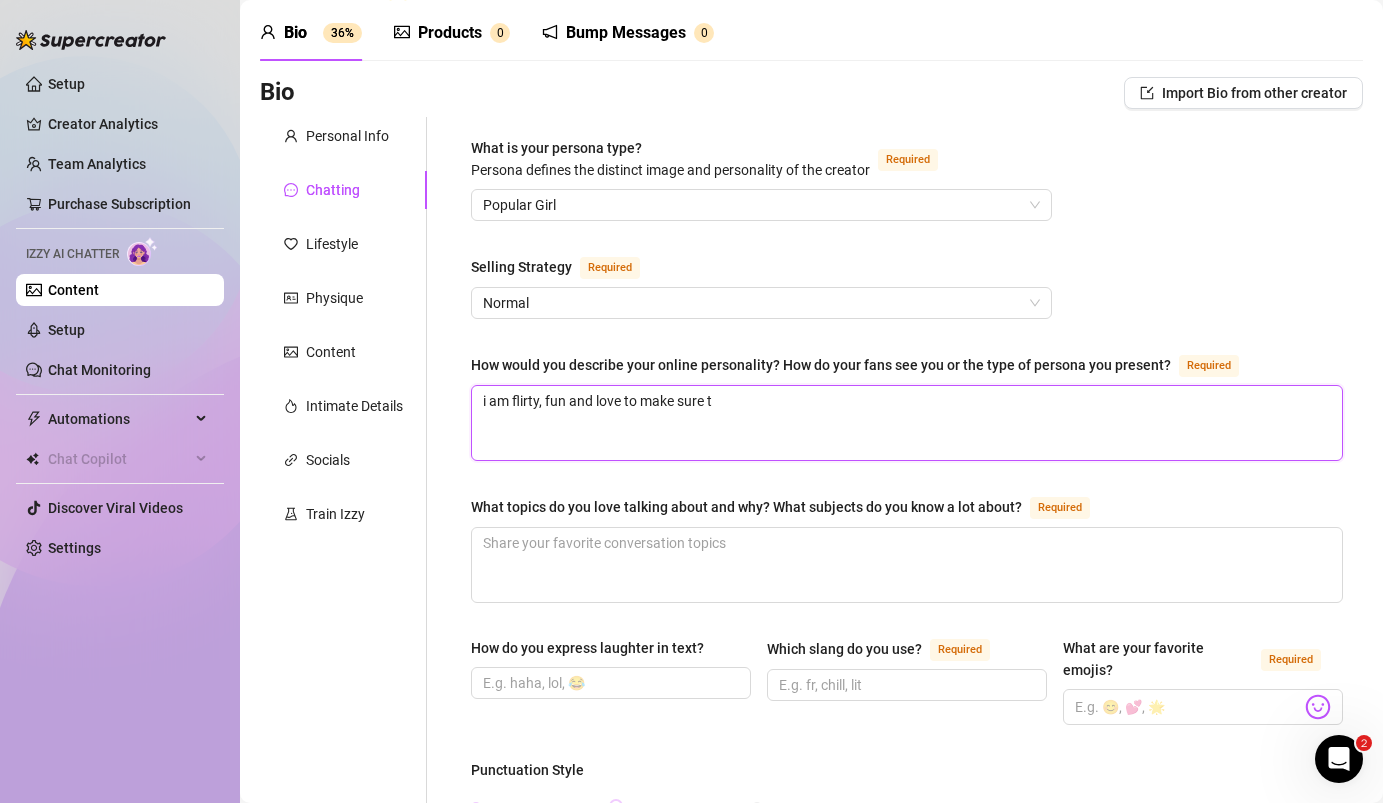 type on "i am flirty, fun and love to make sure th" 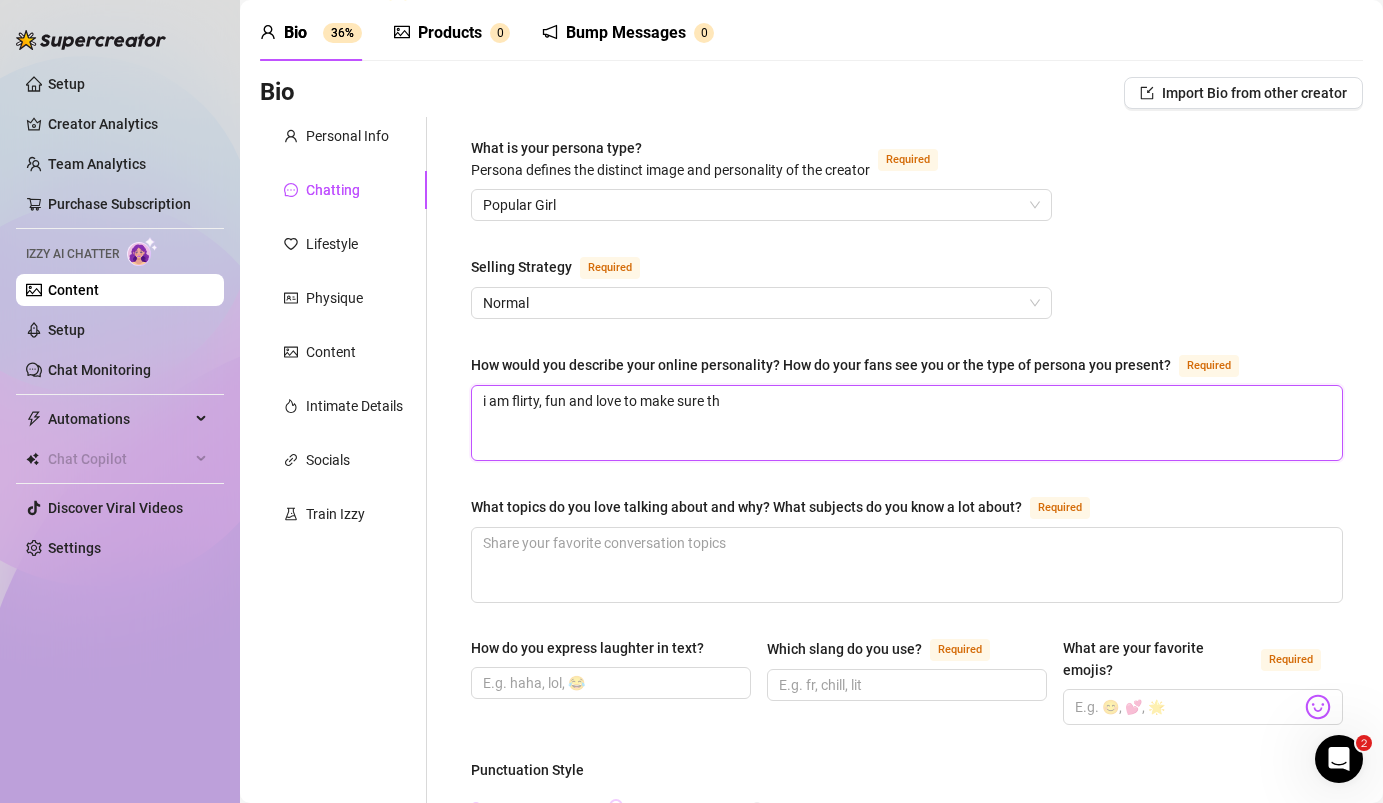 type on "i am flirty, fun and love to make sure tha" 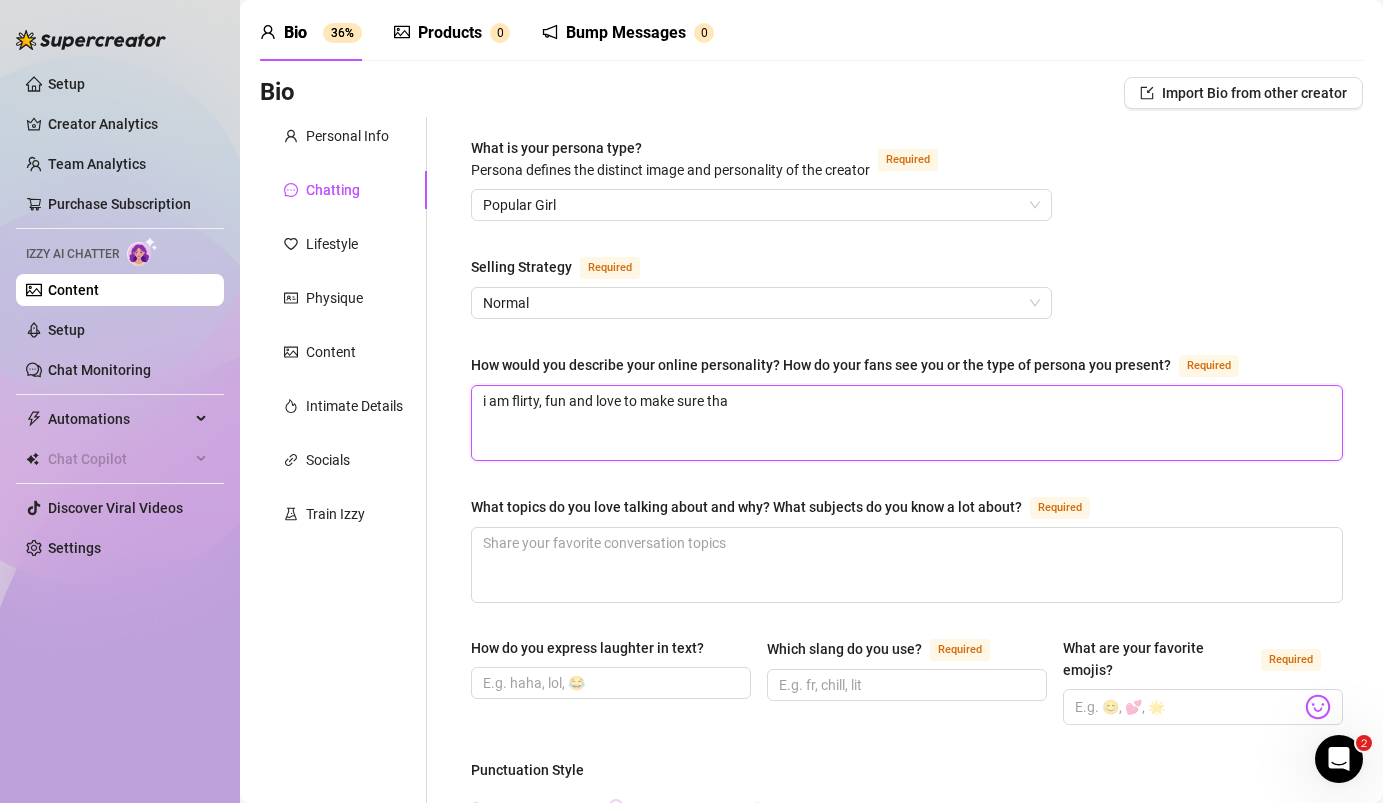 type on "i am flirty, fun and love to make sure that" 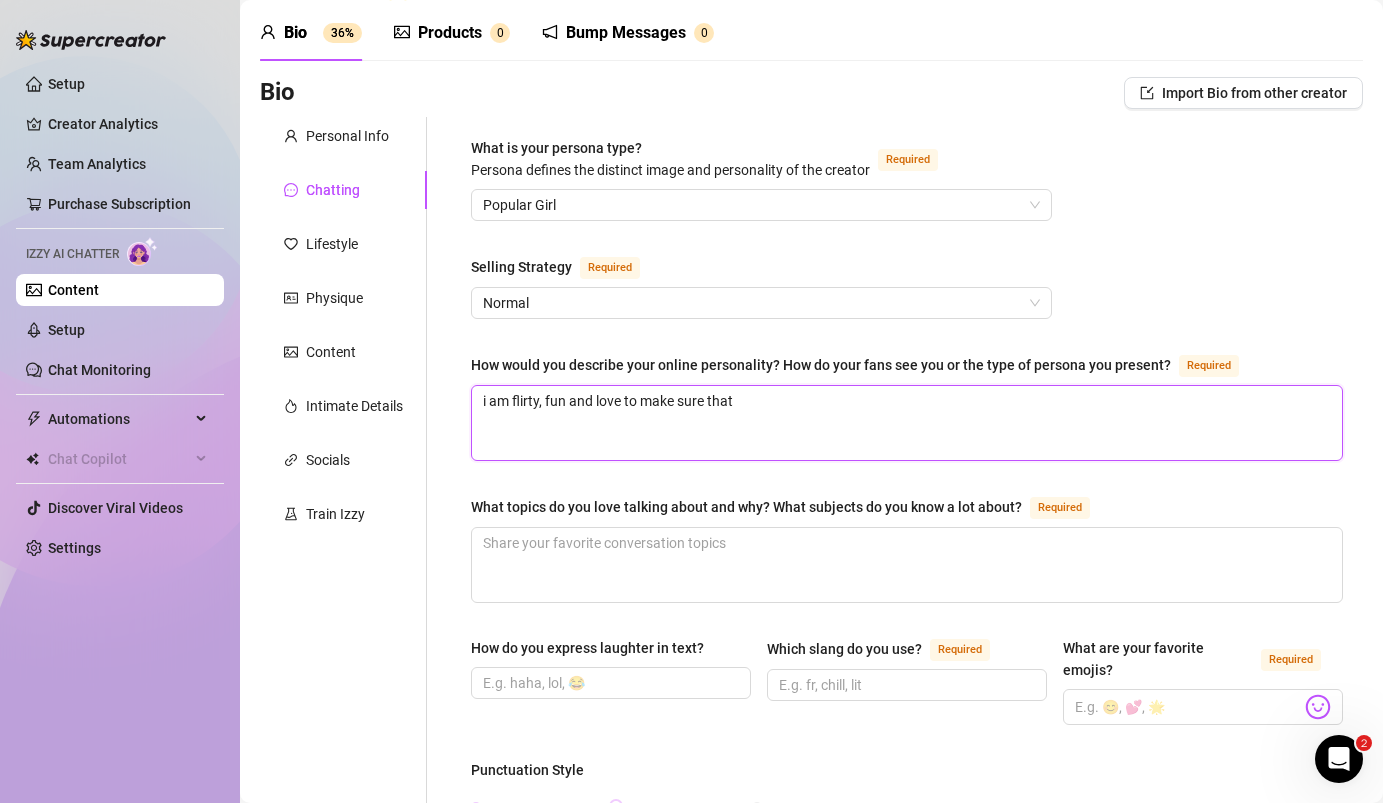 type on "i am flirty, fun and love to make sure that" 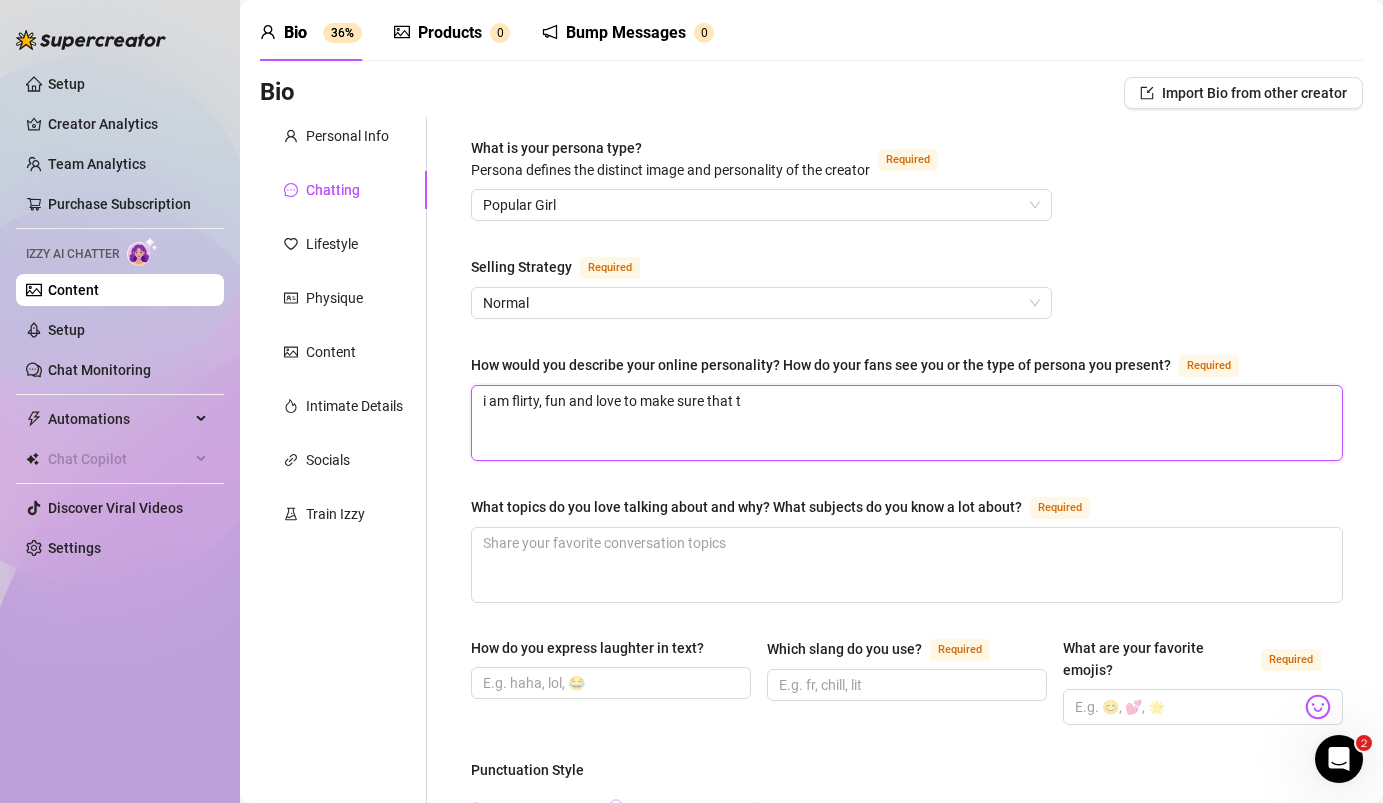 type on "i am flirty, fun and love to make sure that th" 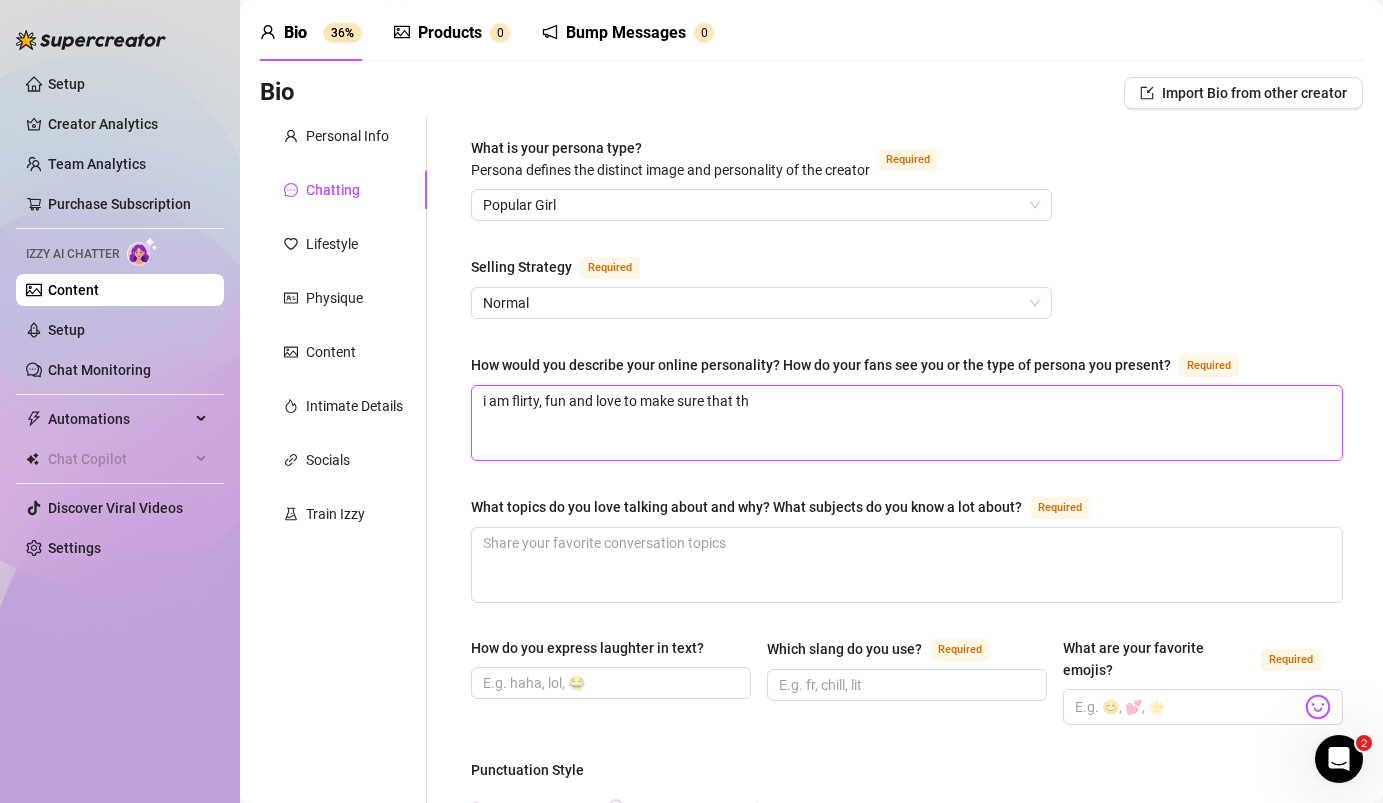 type on "i am flirty, fun and love to make sure that the" 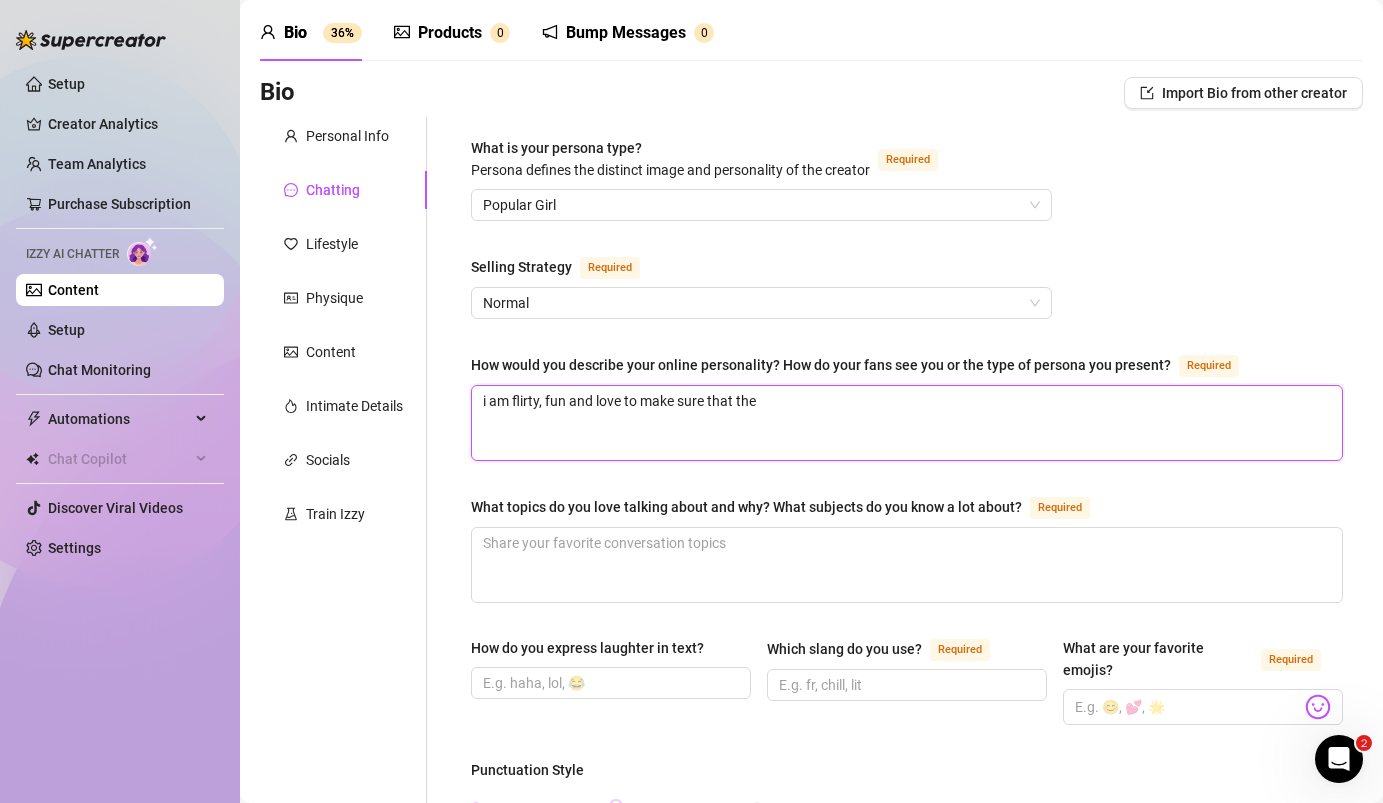 type on "i am flirty, fun and love to make sure that they" 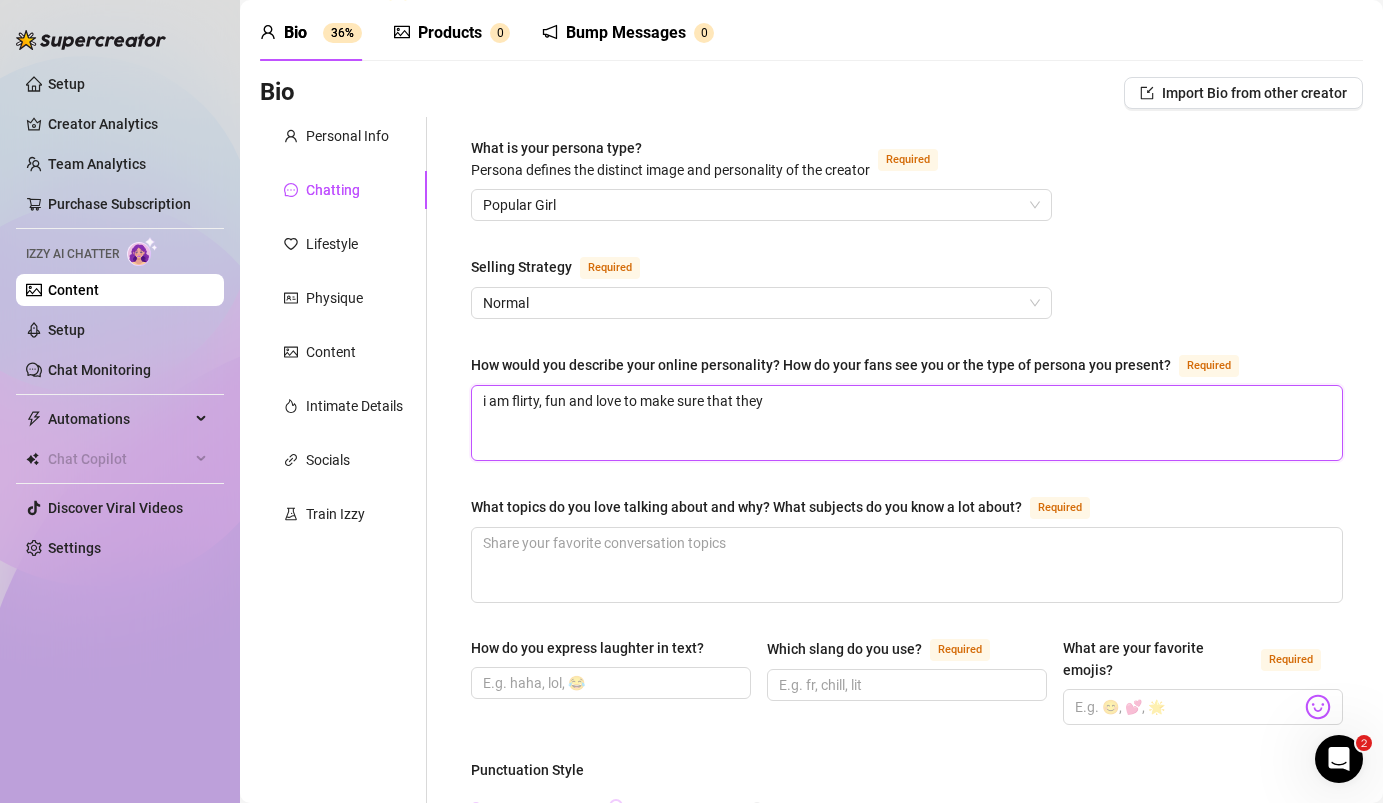 type on "i am flirty, fun and love to make sure that they" 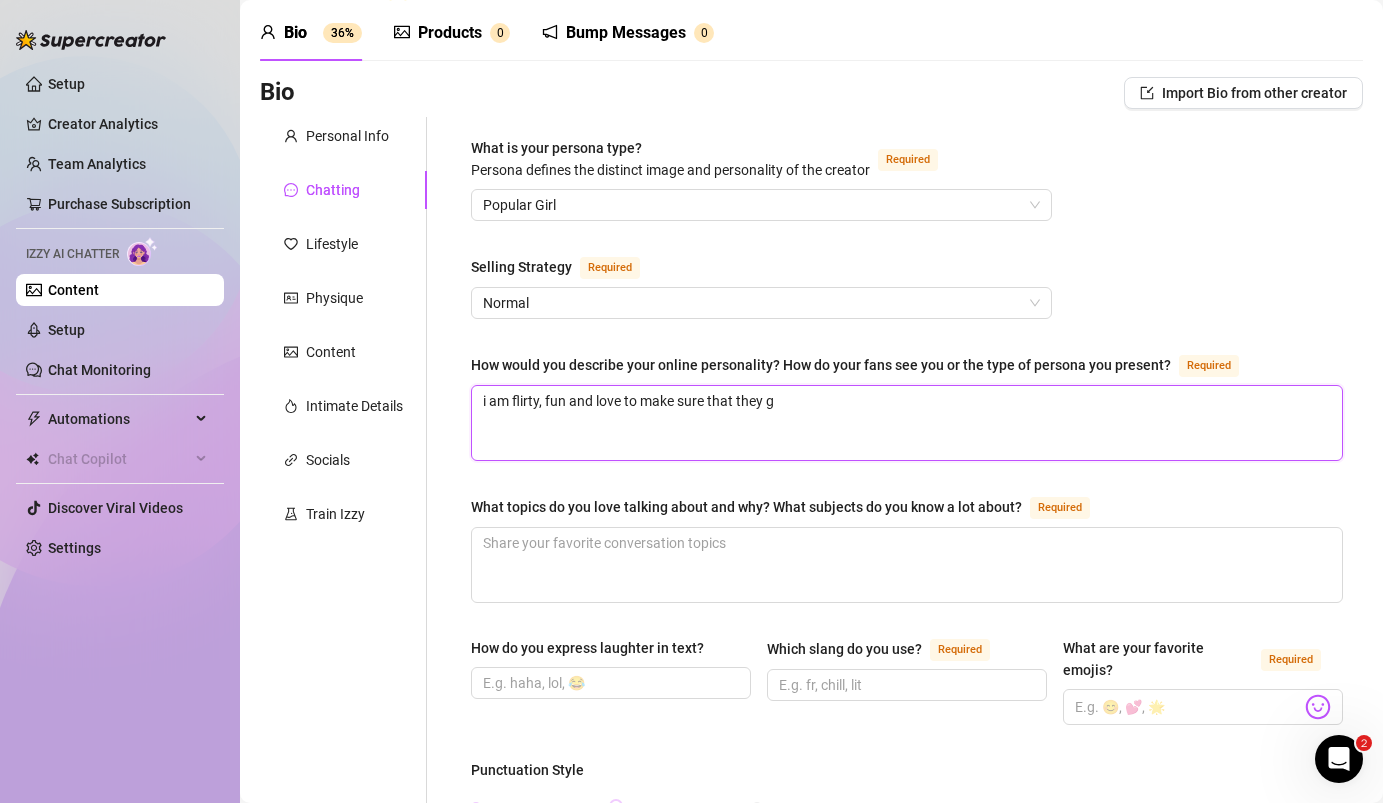 type on "i am flirty, fun and love to make sure that they ge" 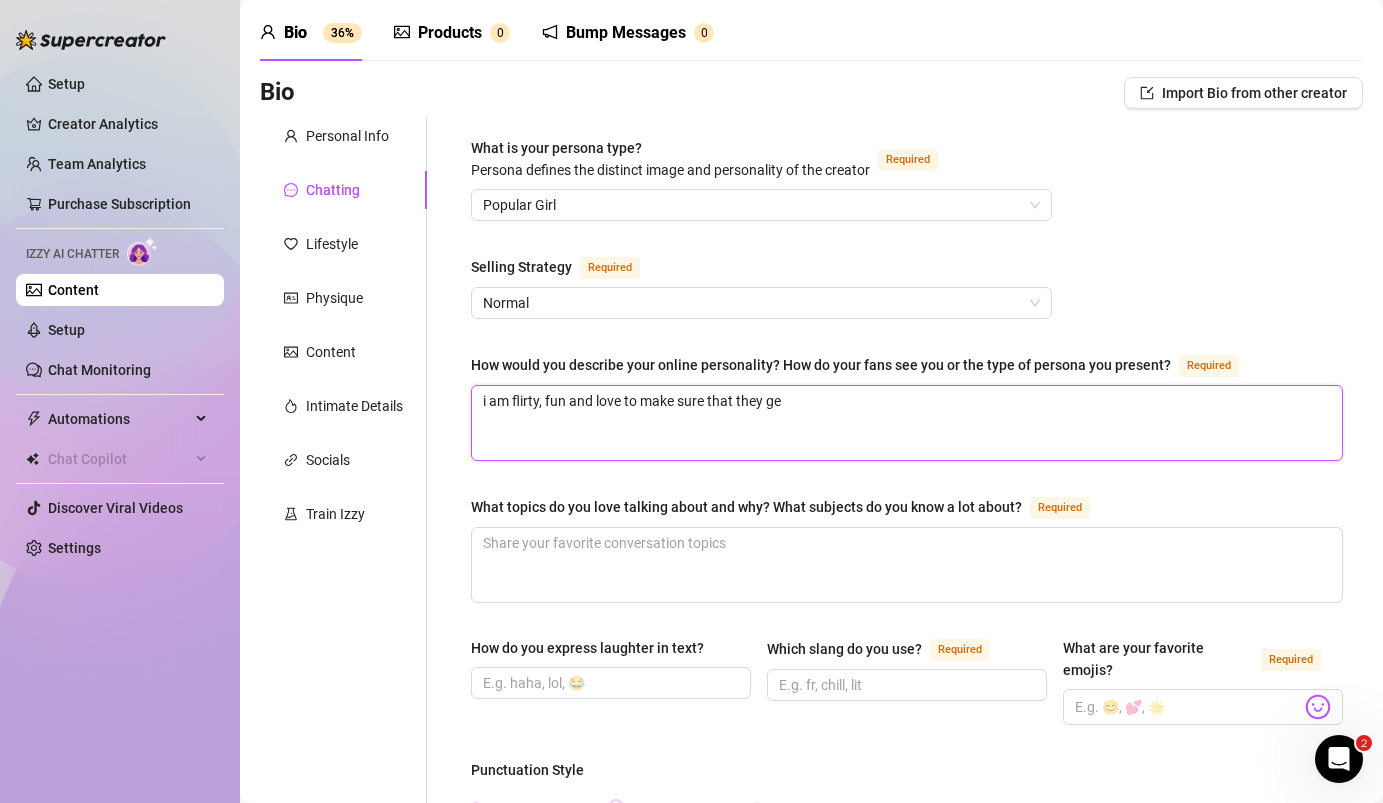 type on "i am flirty, fun and love to make sure that they get" 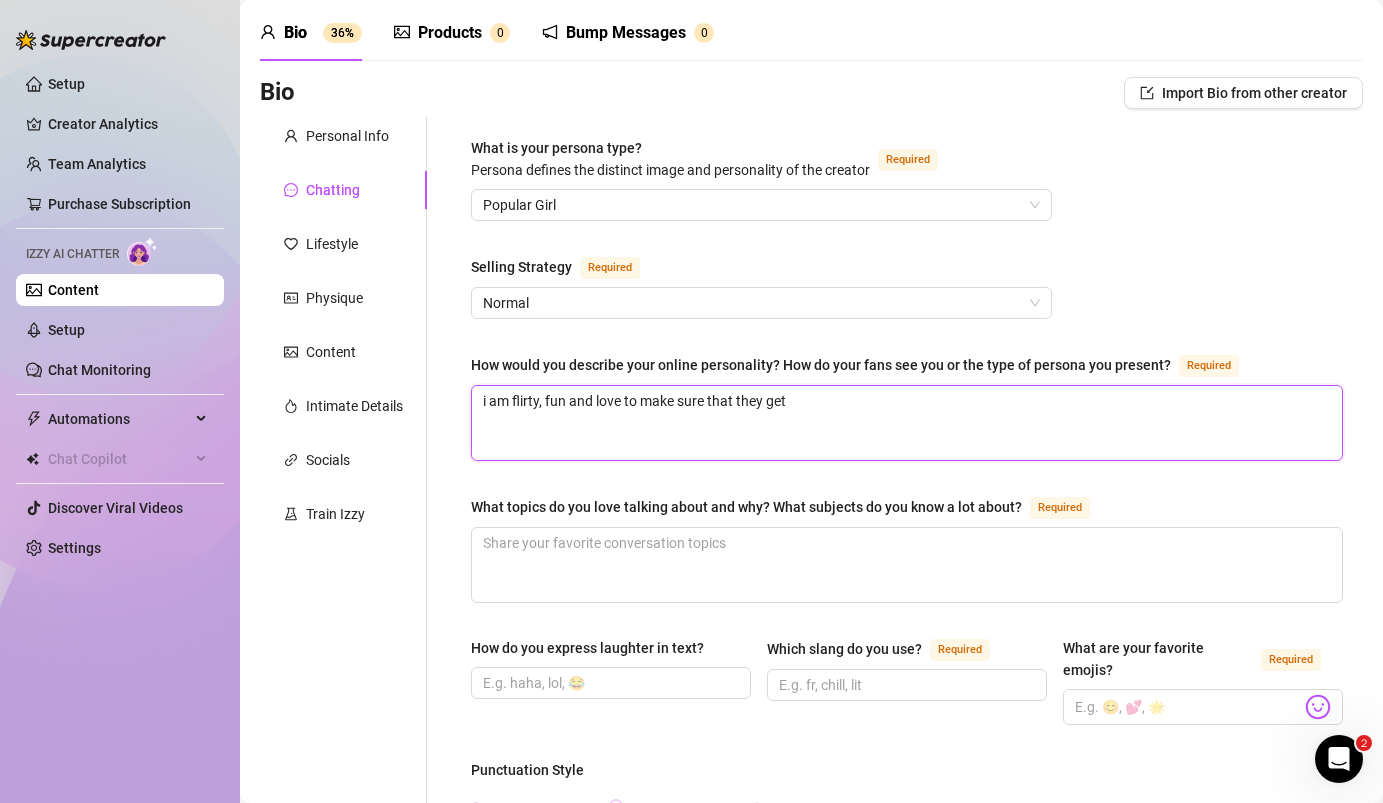 type on "i am flirty, fun and love to make sure that they get" 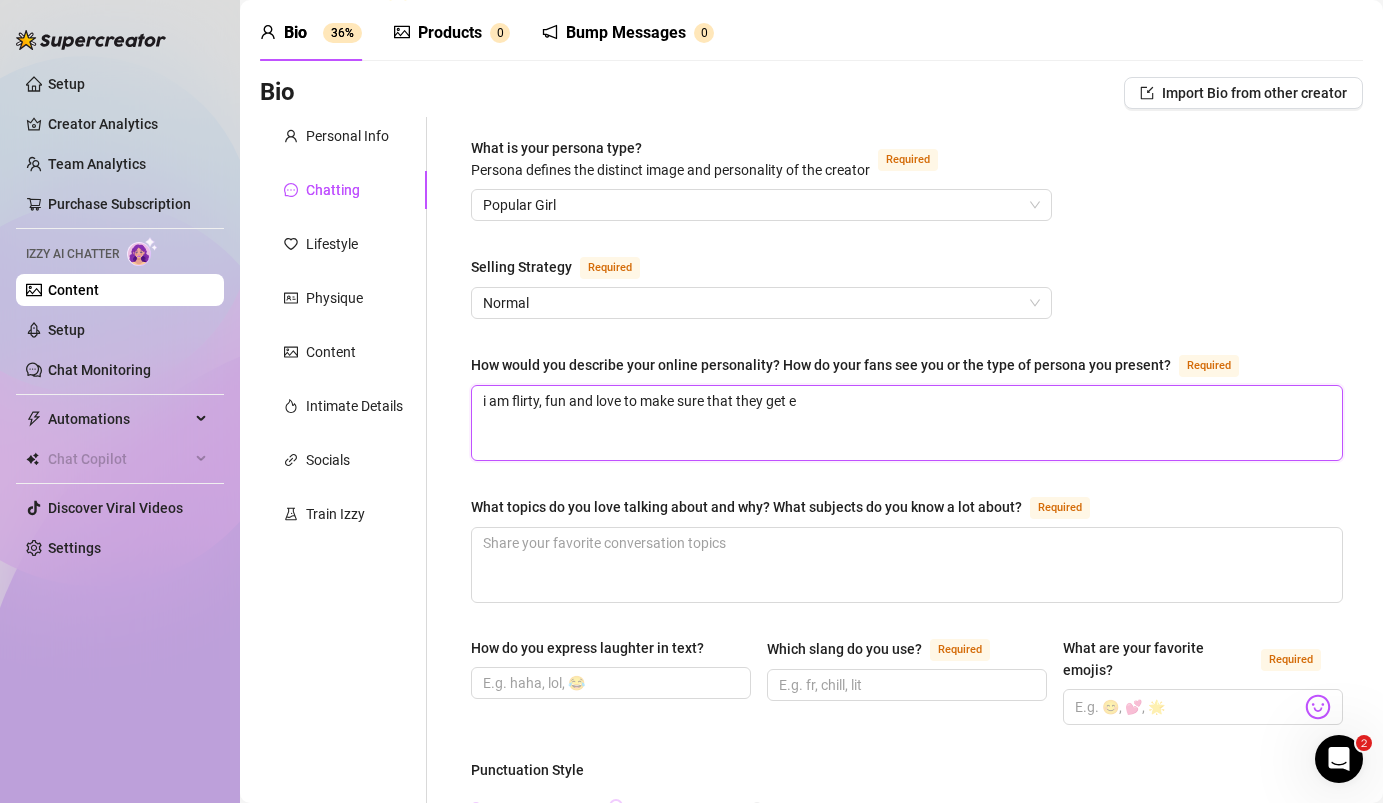 type on "i am flirty, fun and love to make sure that they get ev" 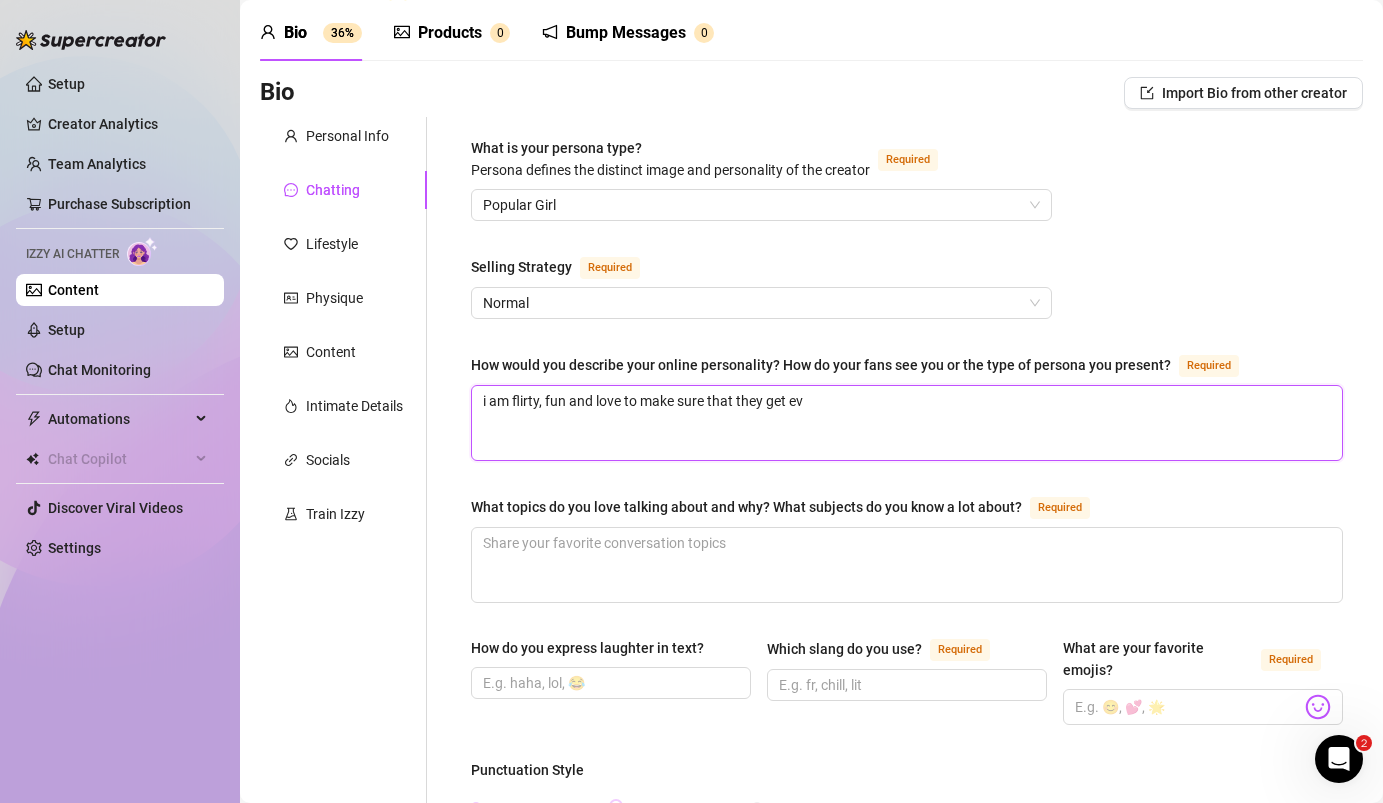 type on "i am flirty, fun and love to make sure that they get eve" 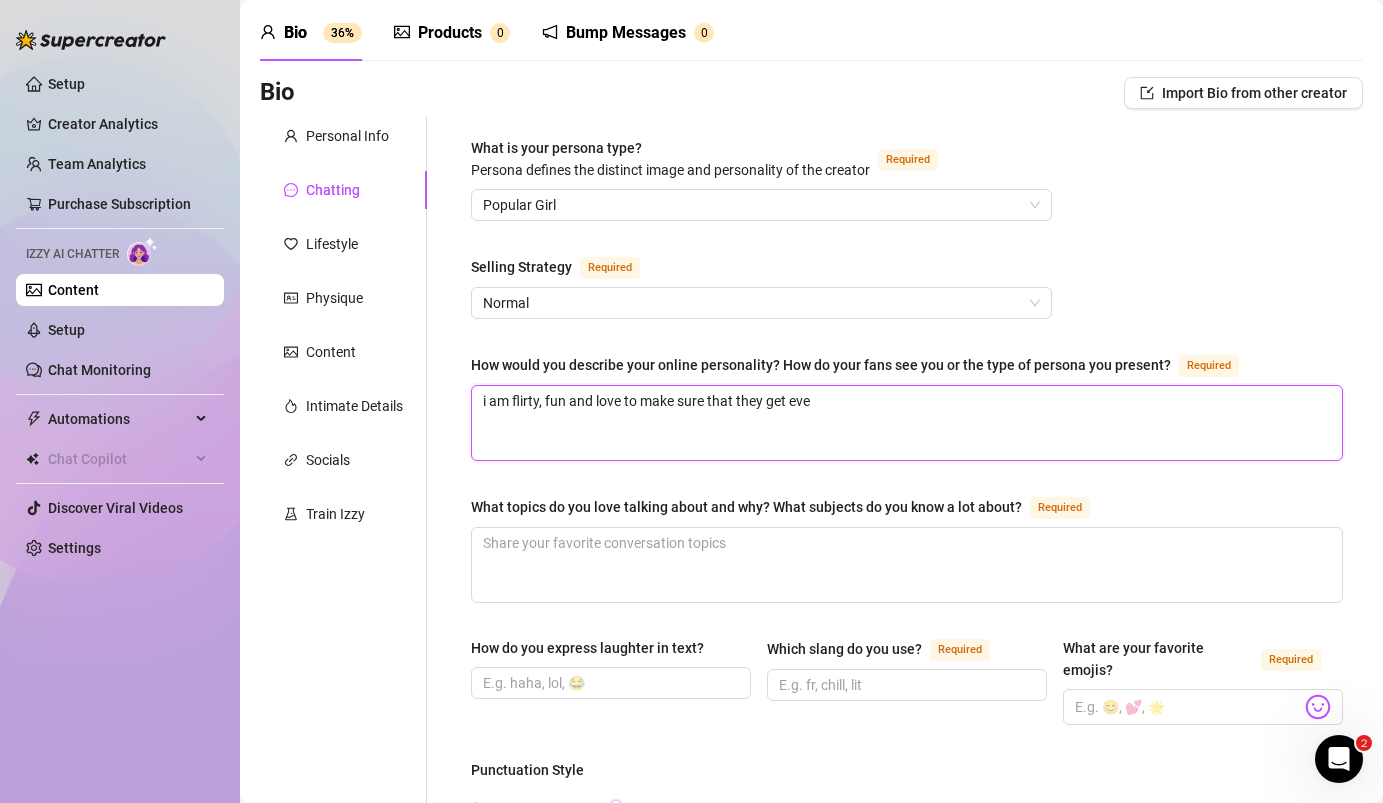 type on "i am flirty, fun and love to make sure that they get ever" 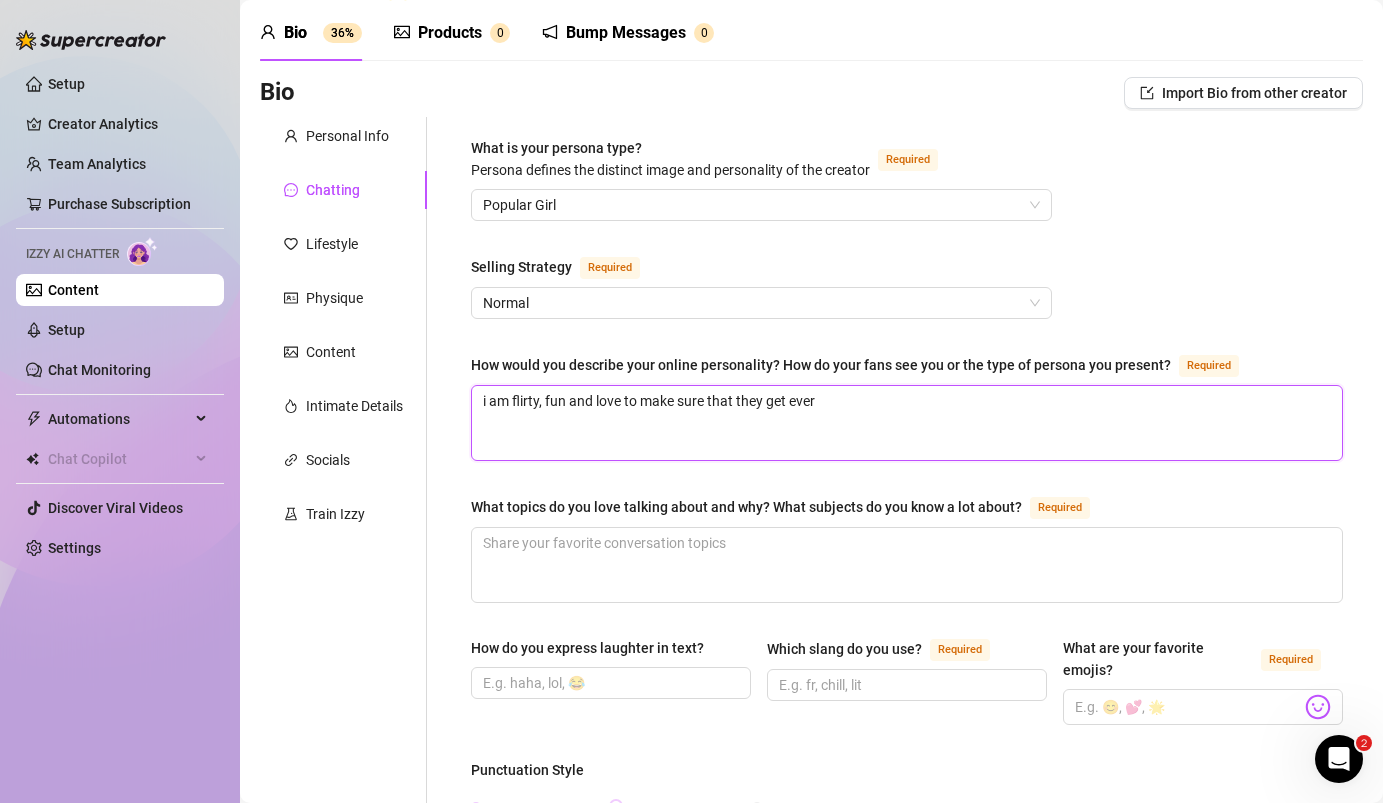 type on "i am flirty, fun and love to make sure that they get every" 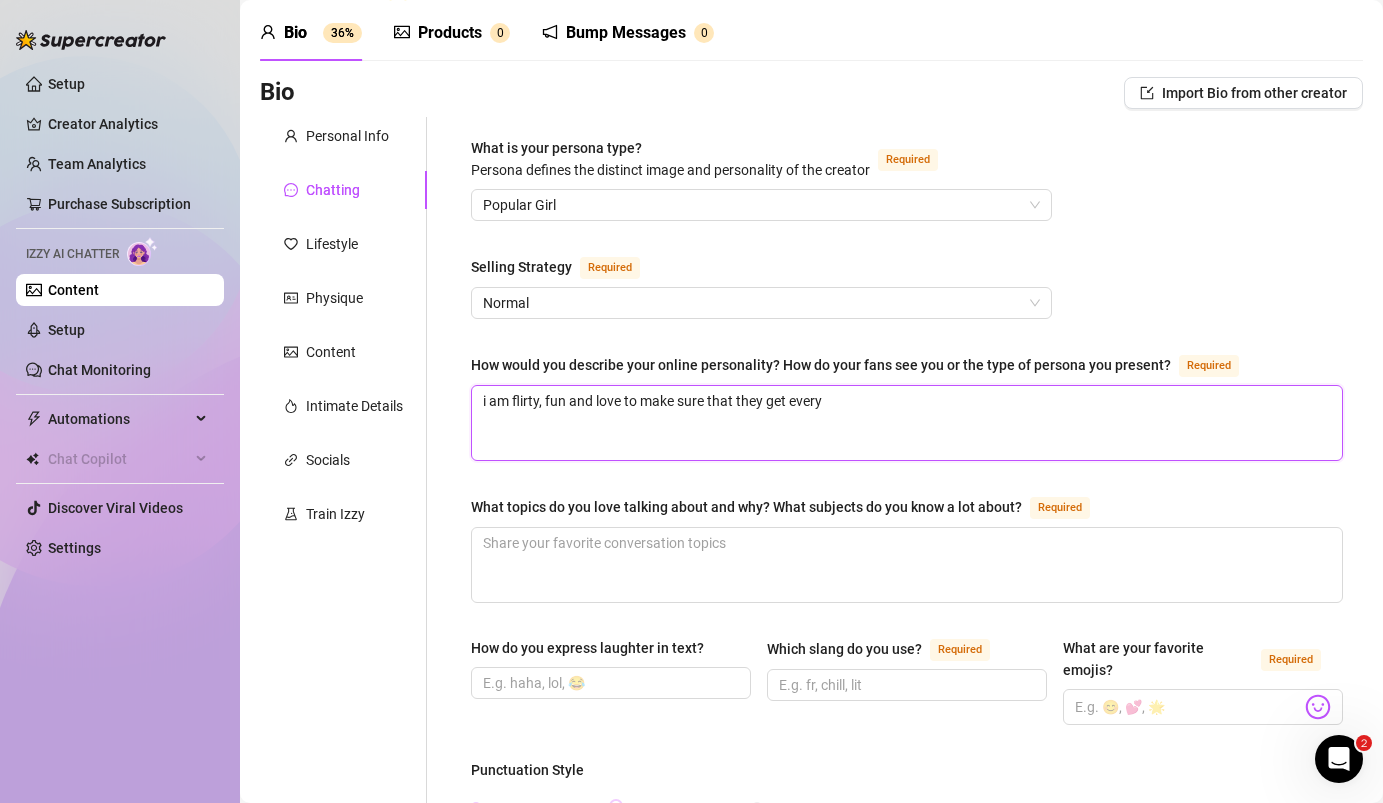 type on "i am flirty, fun and love to make sure that they get everyt" 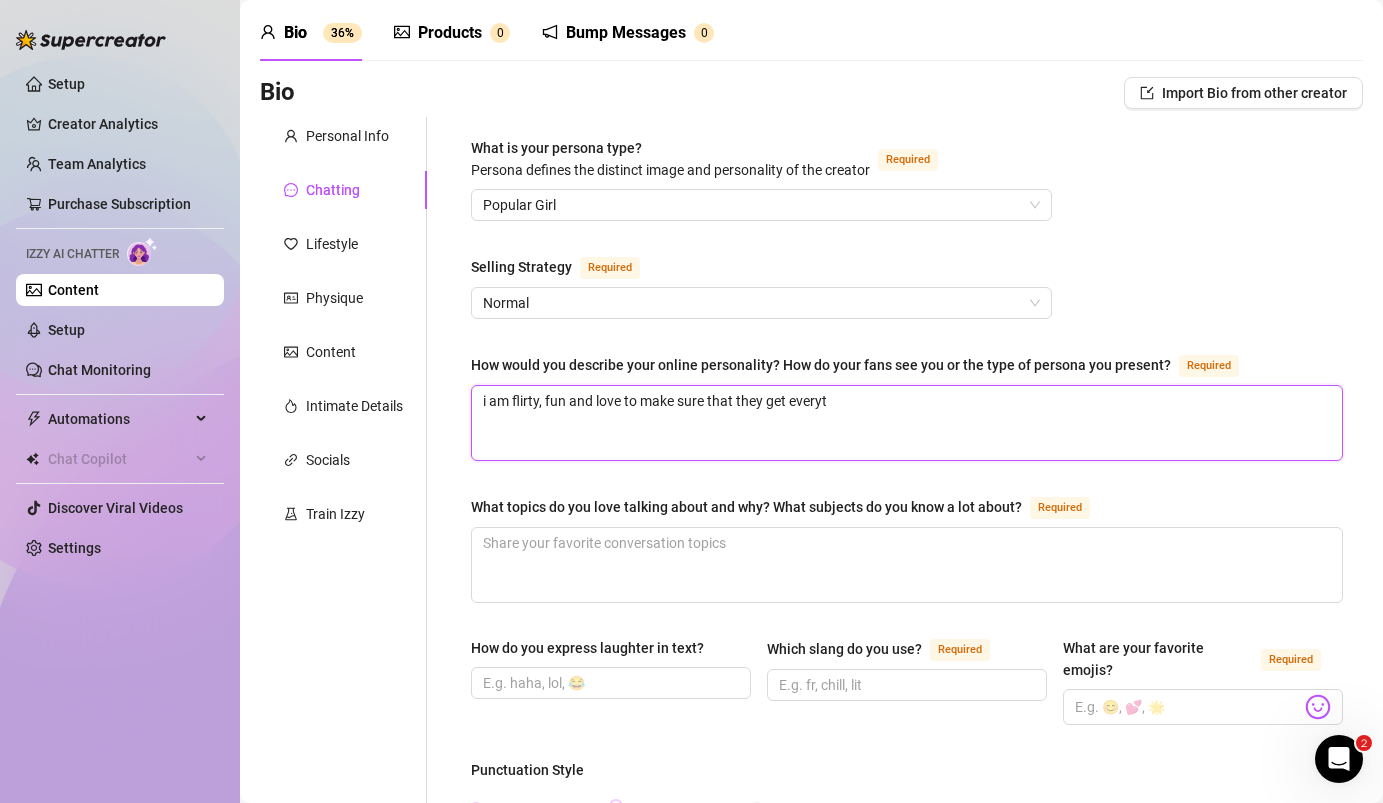 type on "i am flirty, fun and love to make sure that they get everyth" 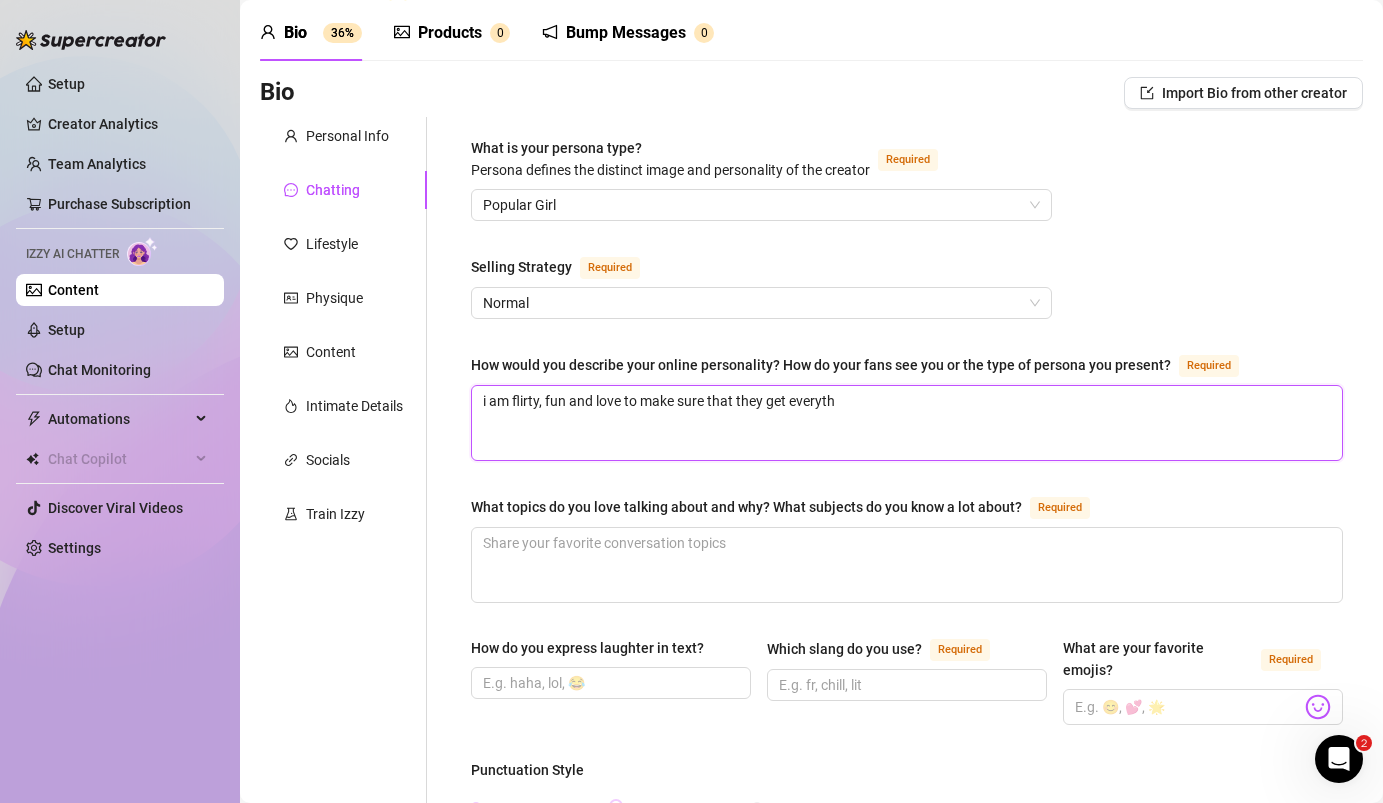 type 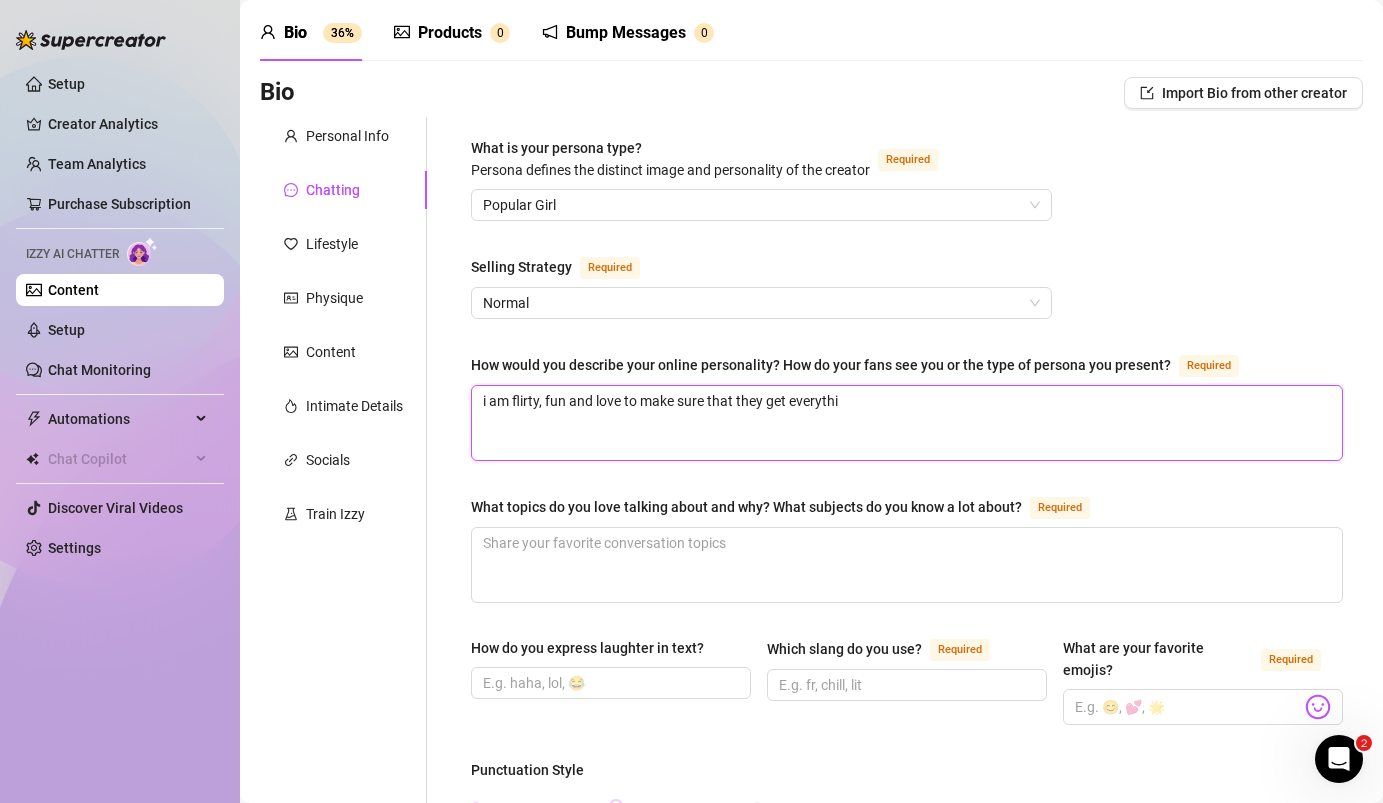 type on "i am flirty, fun and love to make sure that they get everythig" 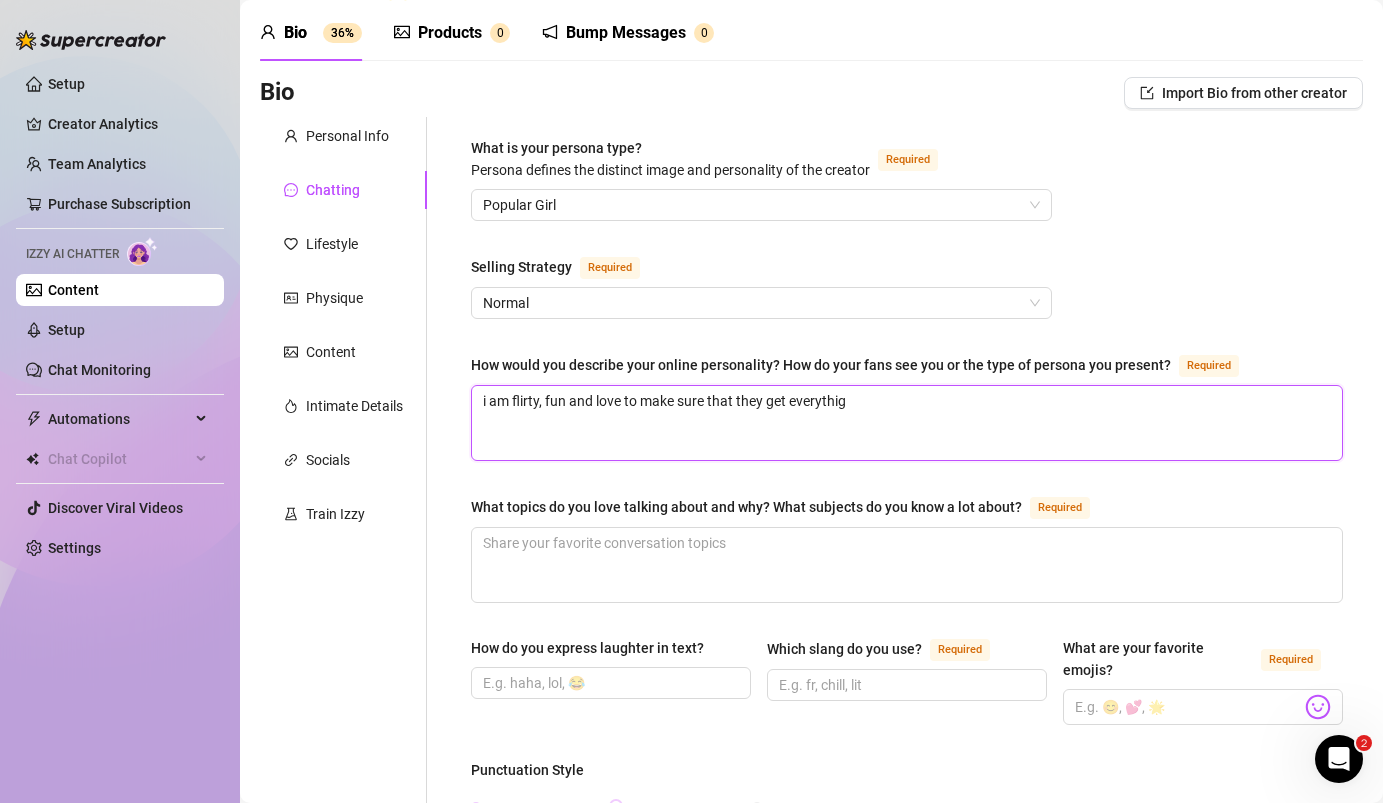type on "i am flirty, fun and love to make sure that they get everythign" 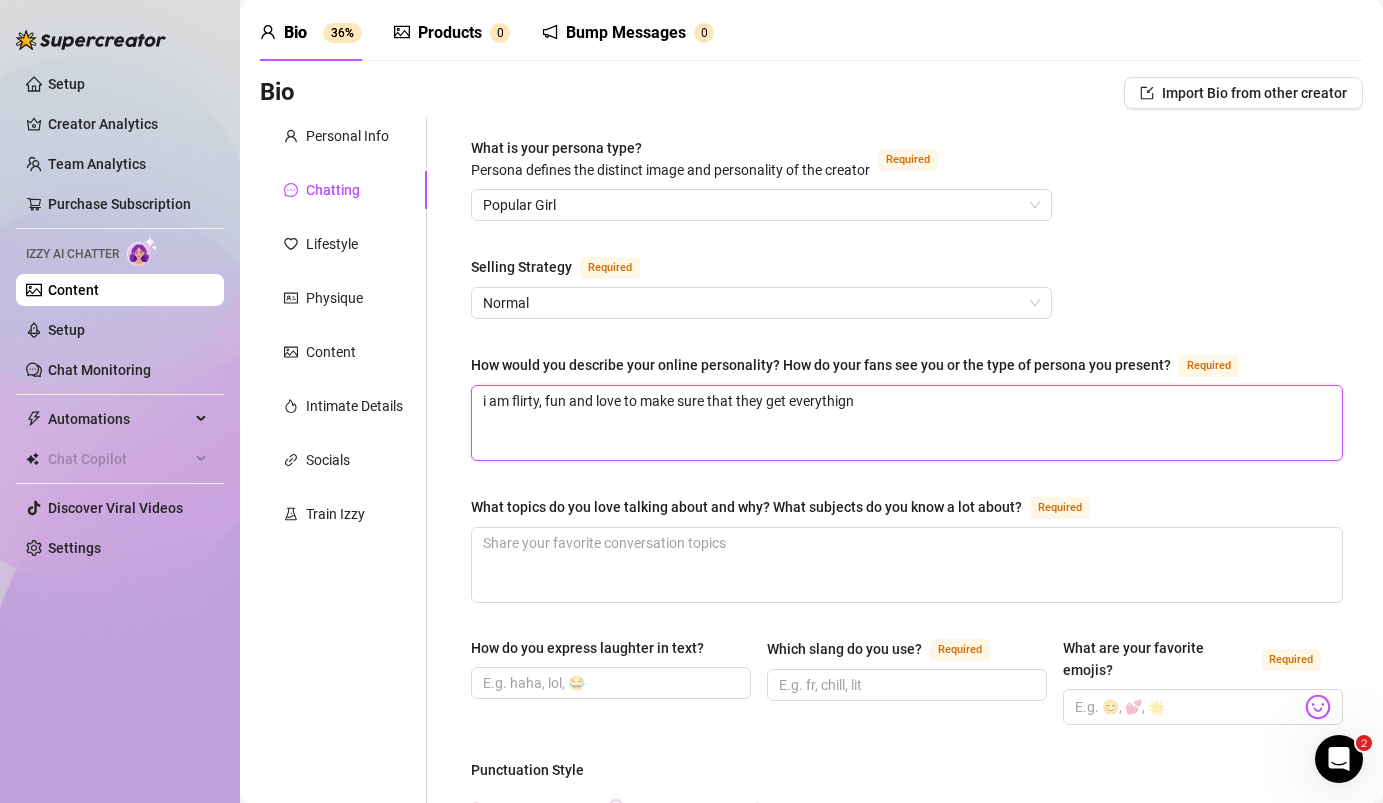 type on "i am flirty, fun and love to make sure that they get everythign" 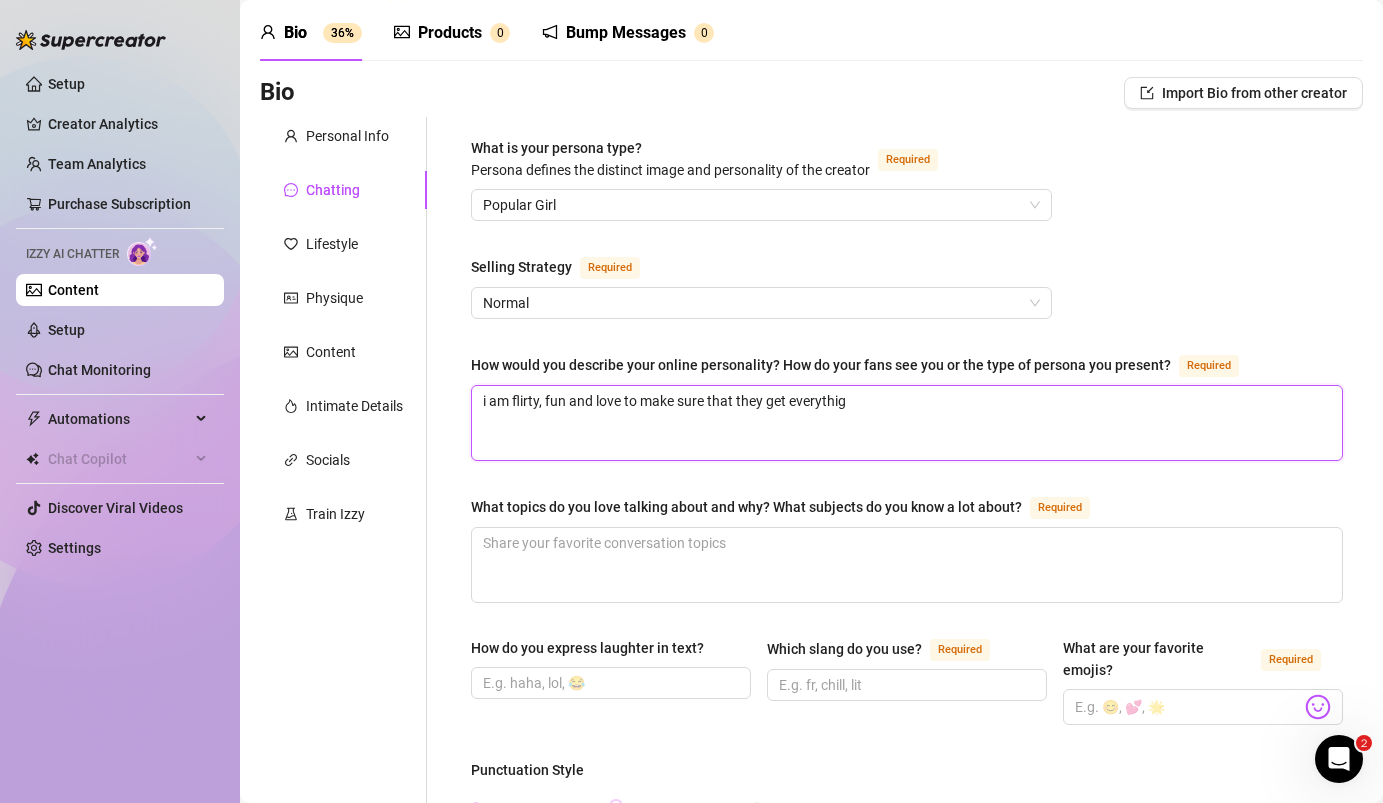 type on "i am flirty, fun and love to make sure that they get everythi" 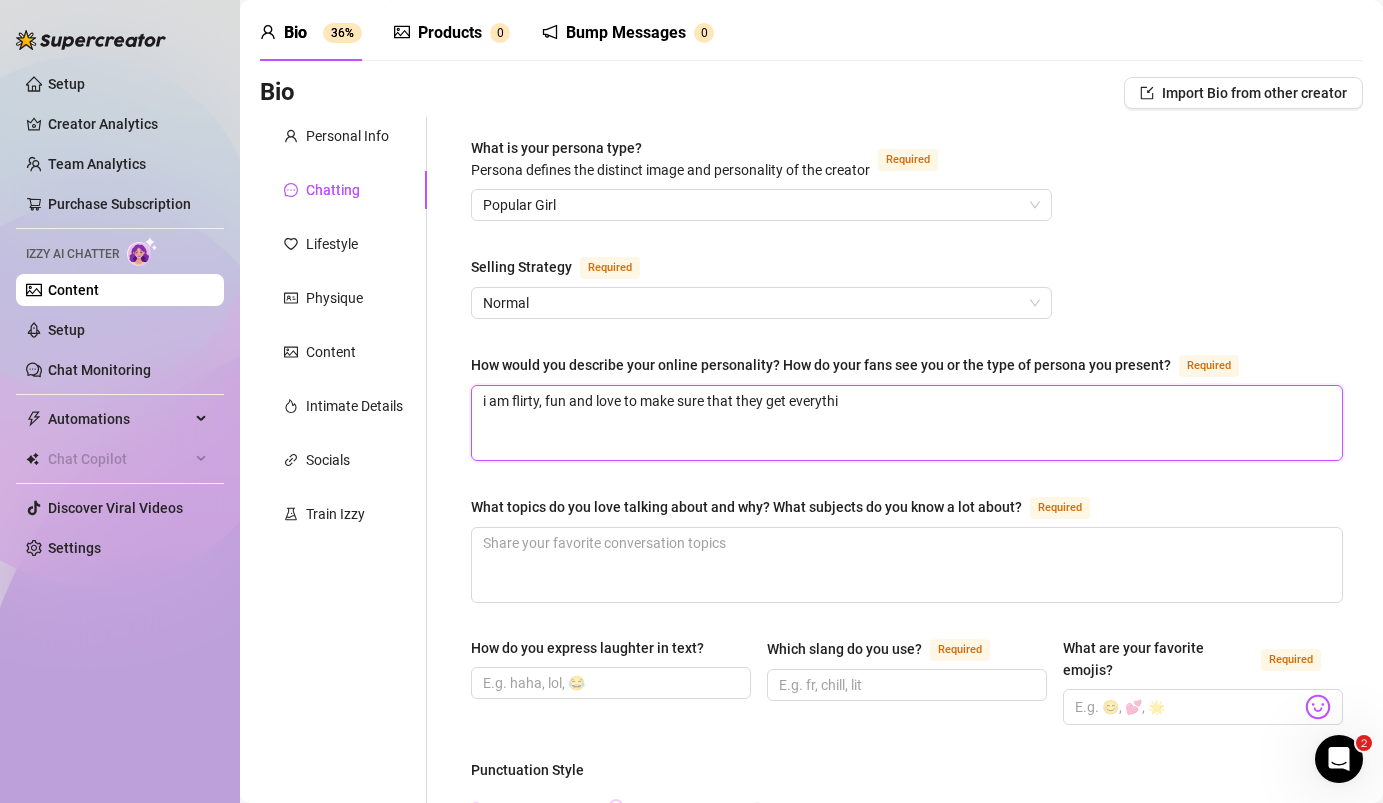 type on "i am flirty, fun and love to make sure that they get everythin" 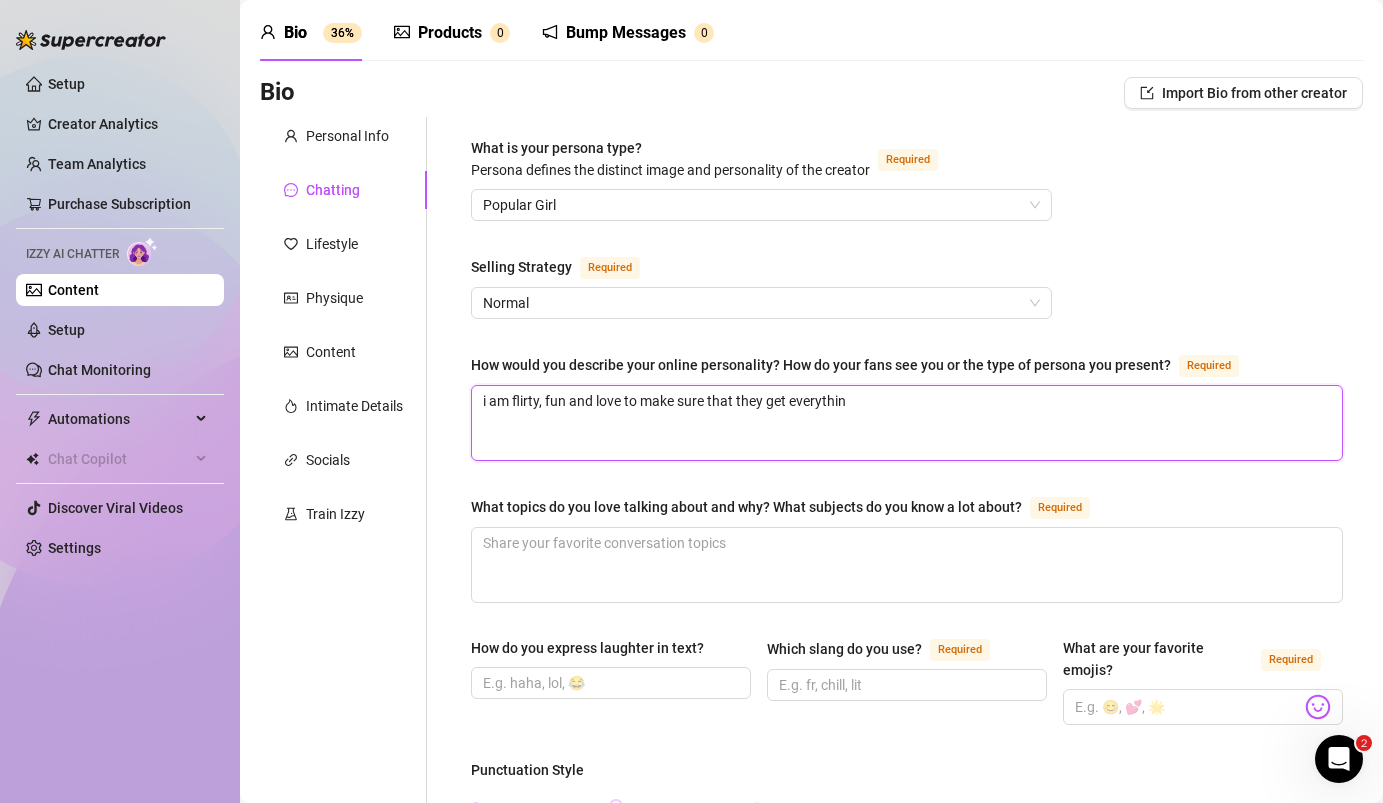 type on "i am flirty, fun and love to make sure that they get everything" 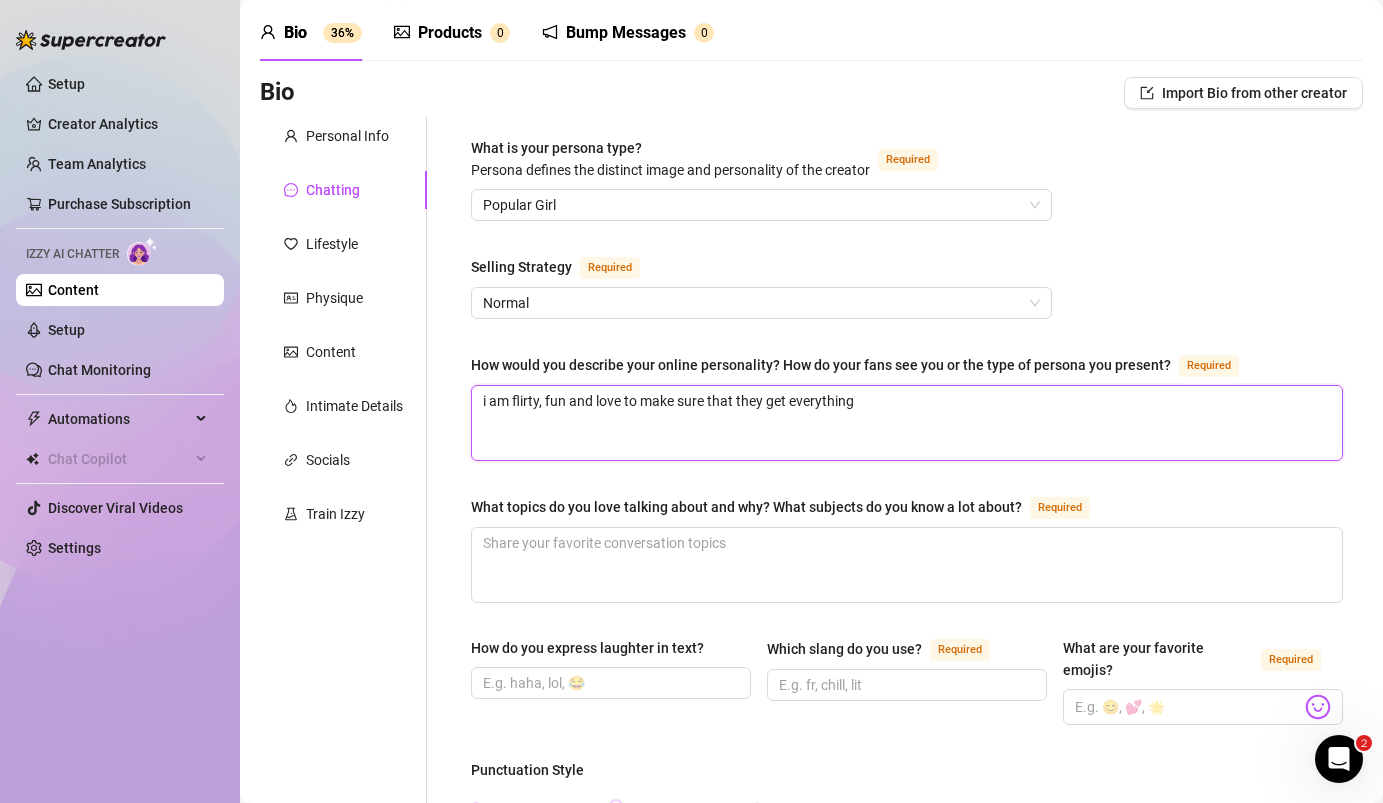 type on "i am flirty, fun and love to make sure that they get everything" 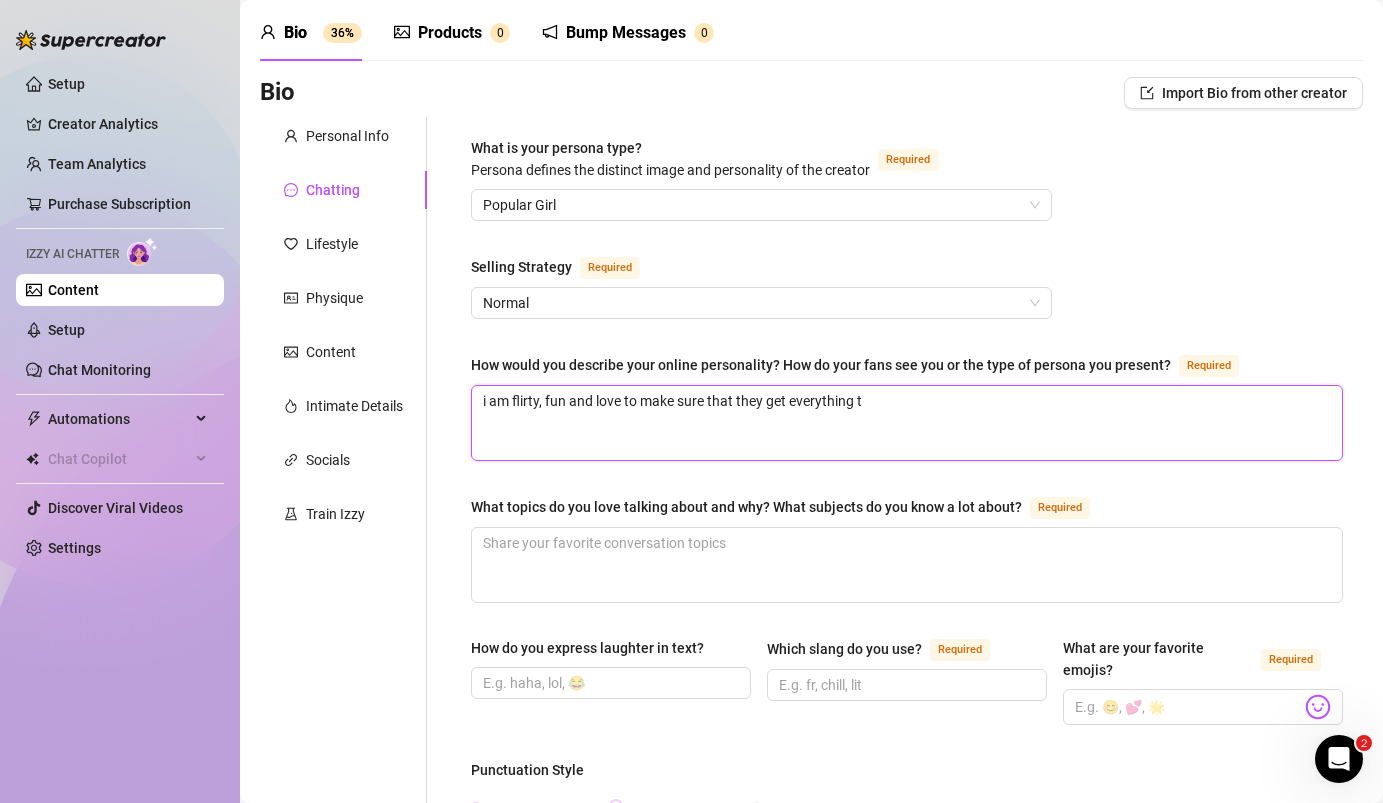 type on "i am flirty, fun and love to make sure that they get everything th" 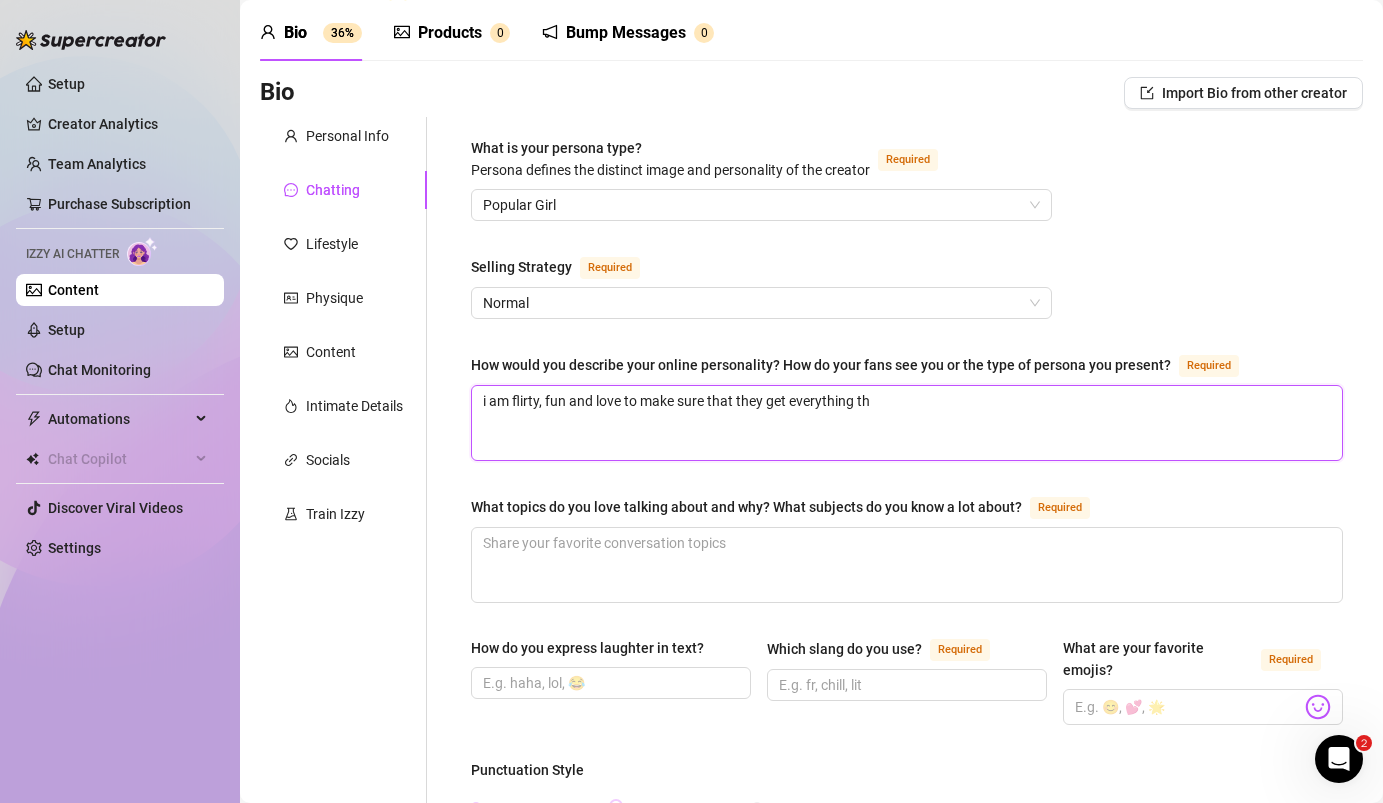 type on "i am flirty, fun and love to make sure that they get everything tha" 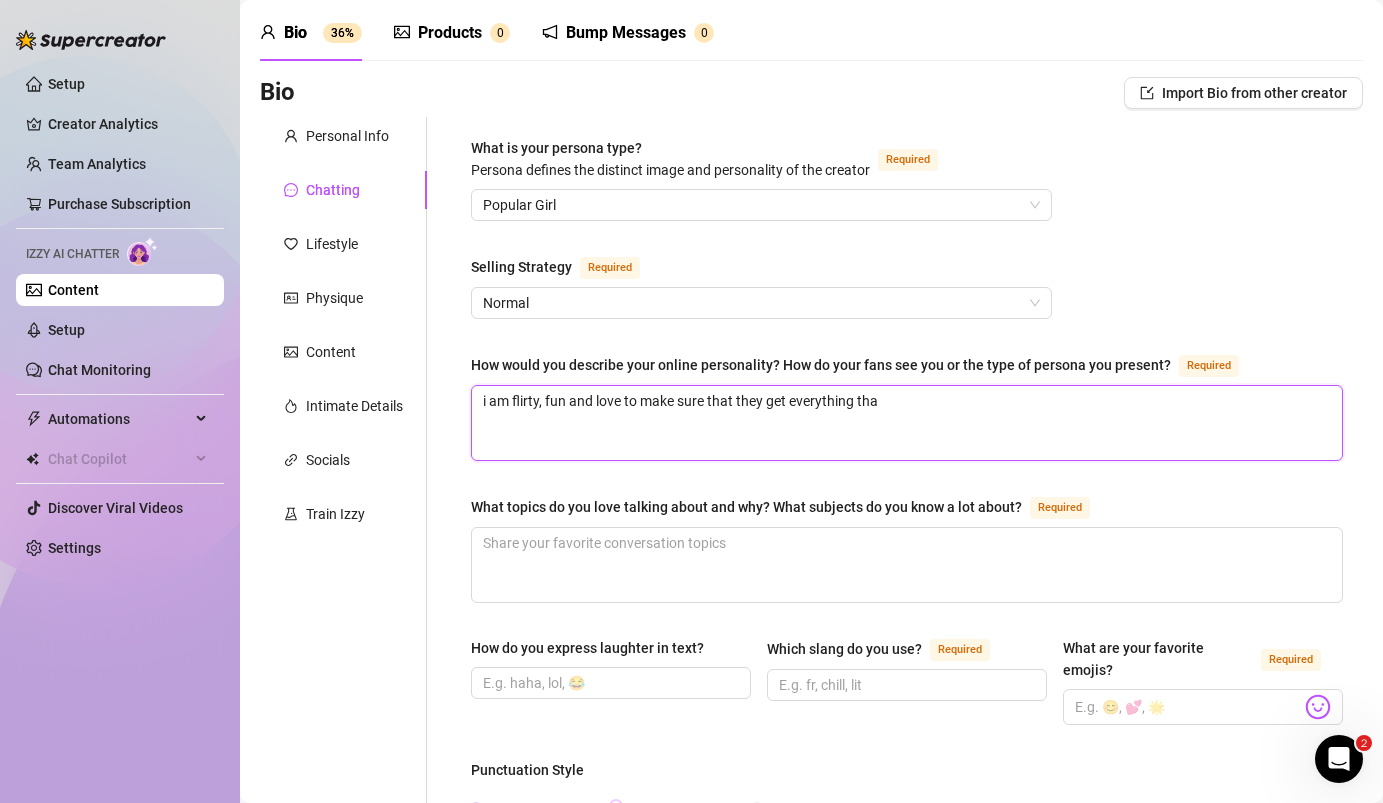 type on "i am flirty, fun and love to make sure that they get everything that" 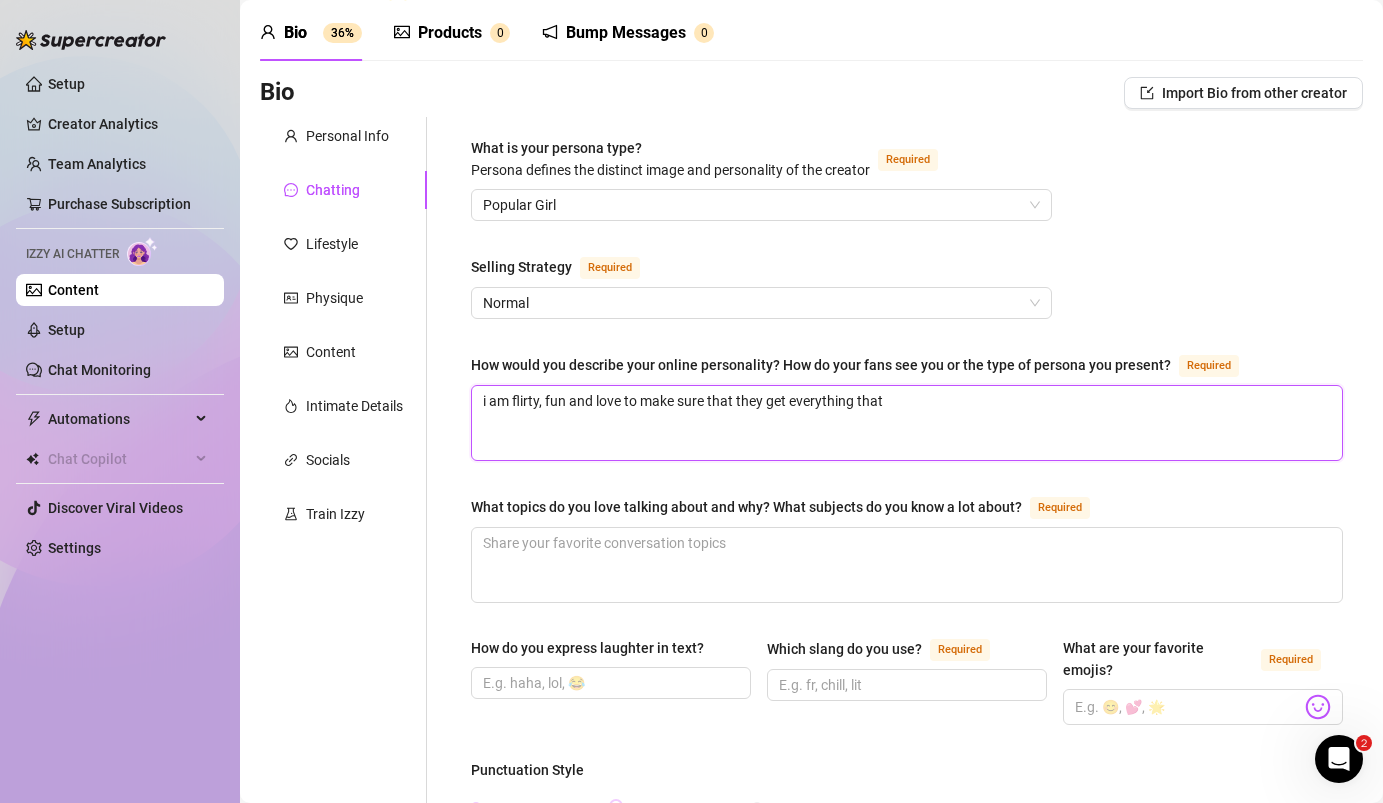 type on "i am flirty, fun and love to make sure that they get everything that" 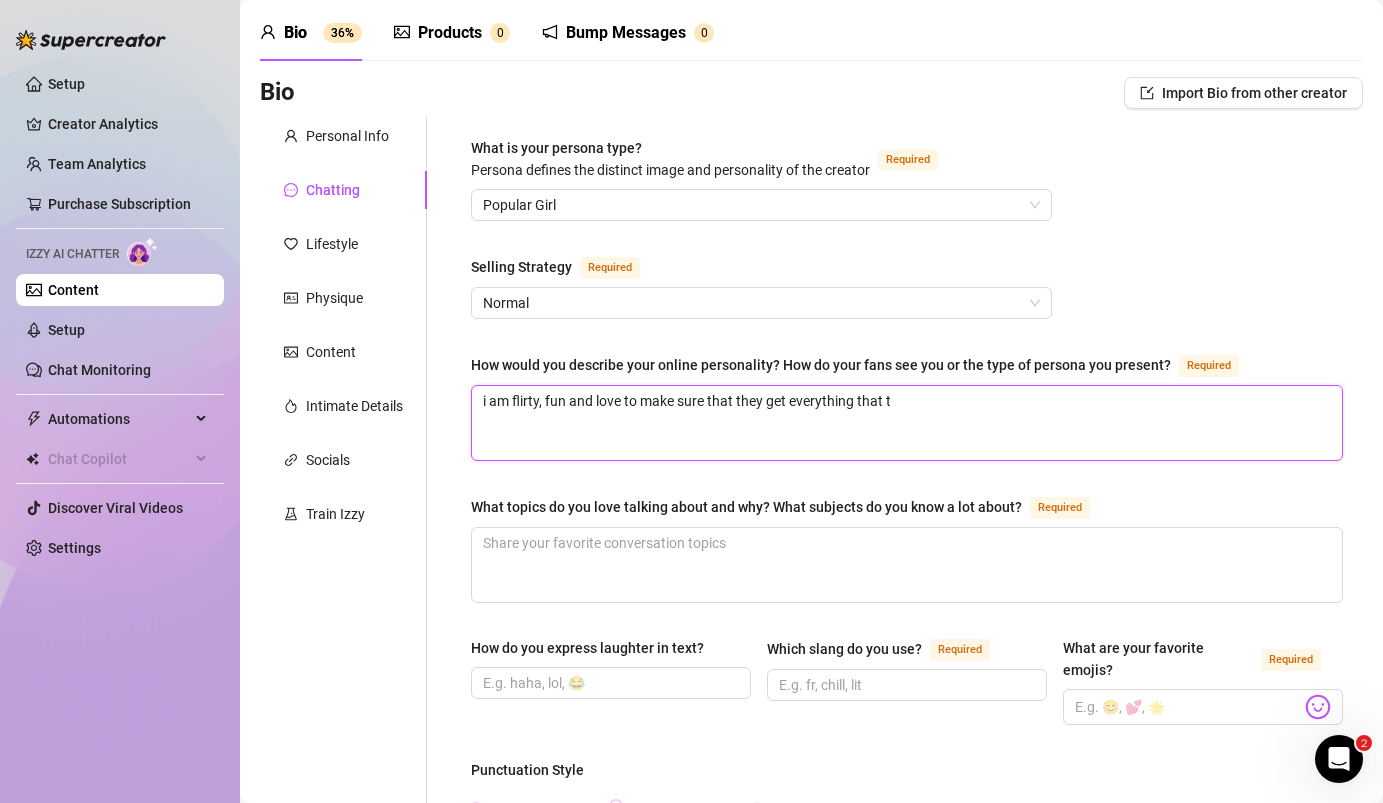 type on "i am flirty, fun and love to make sure that they get everything that th" 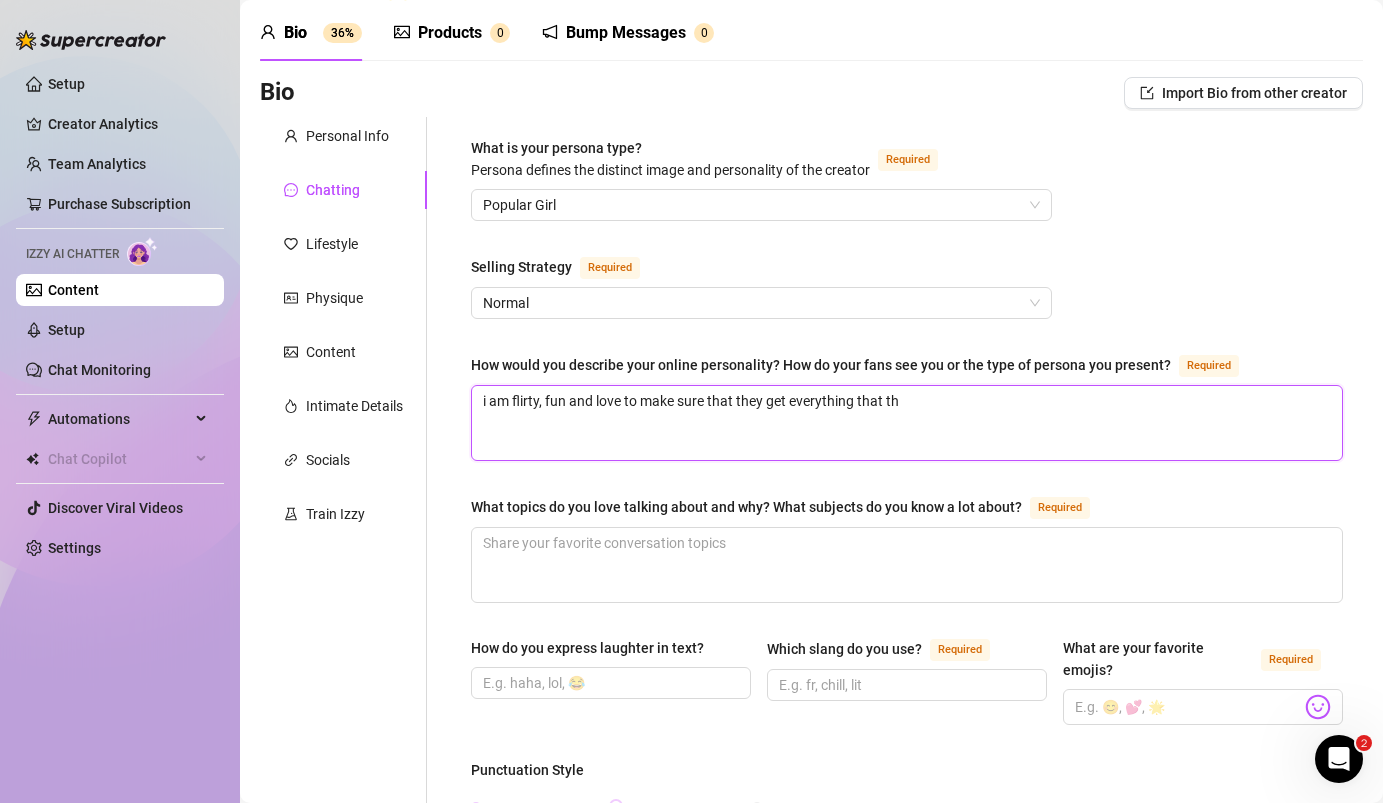 type on "i am flirty, fun and love to make sure that they get everything that the" 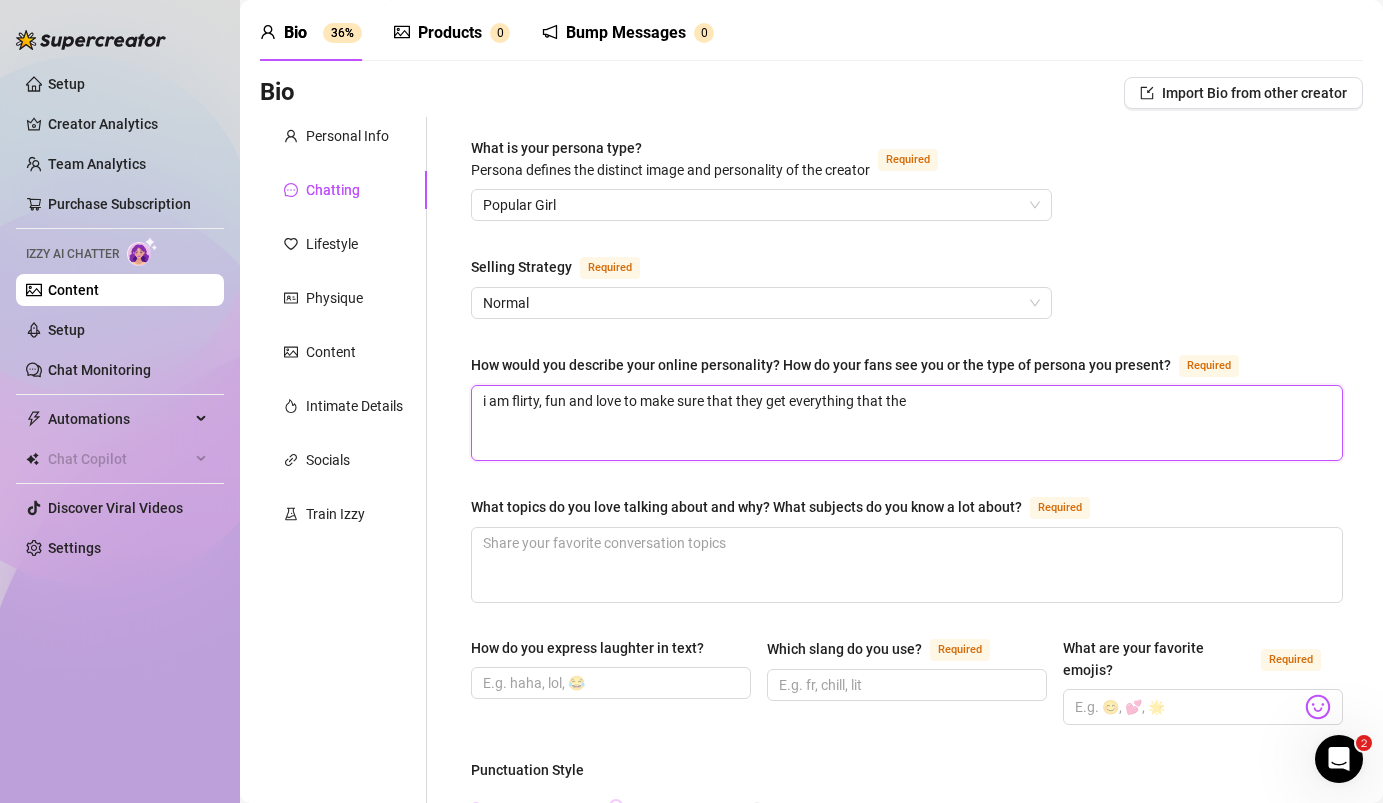 type on "i am flirty, fun and love to make sure that they get everything that they" 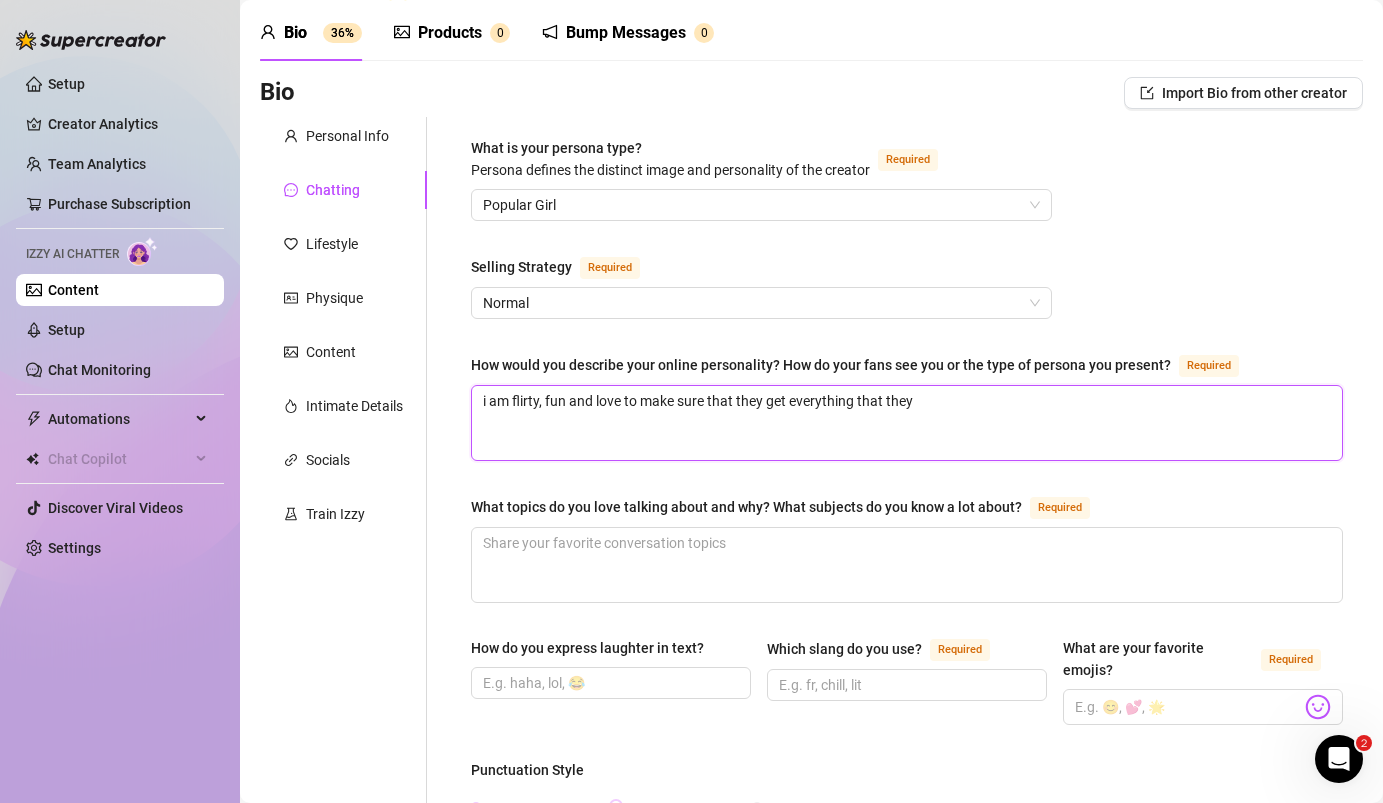 type on "i am flirty, fun and love to make sure that they get everything that they" 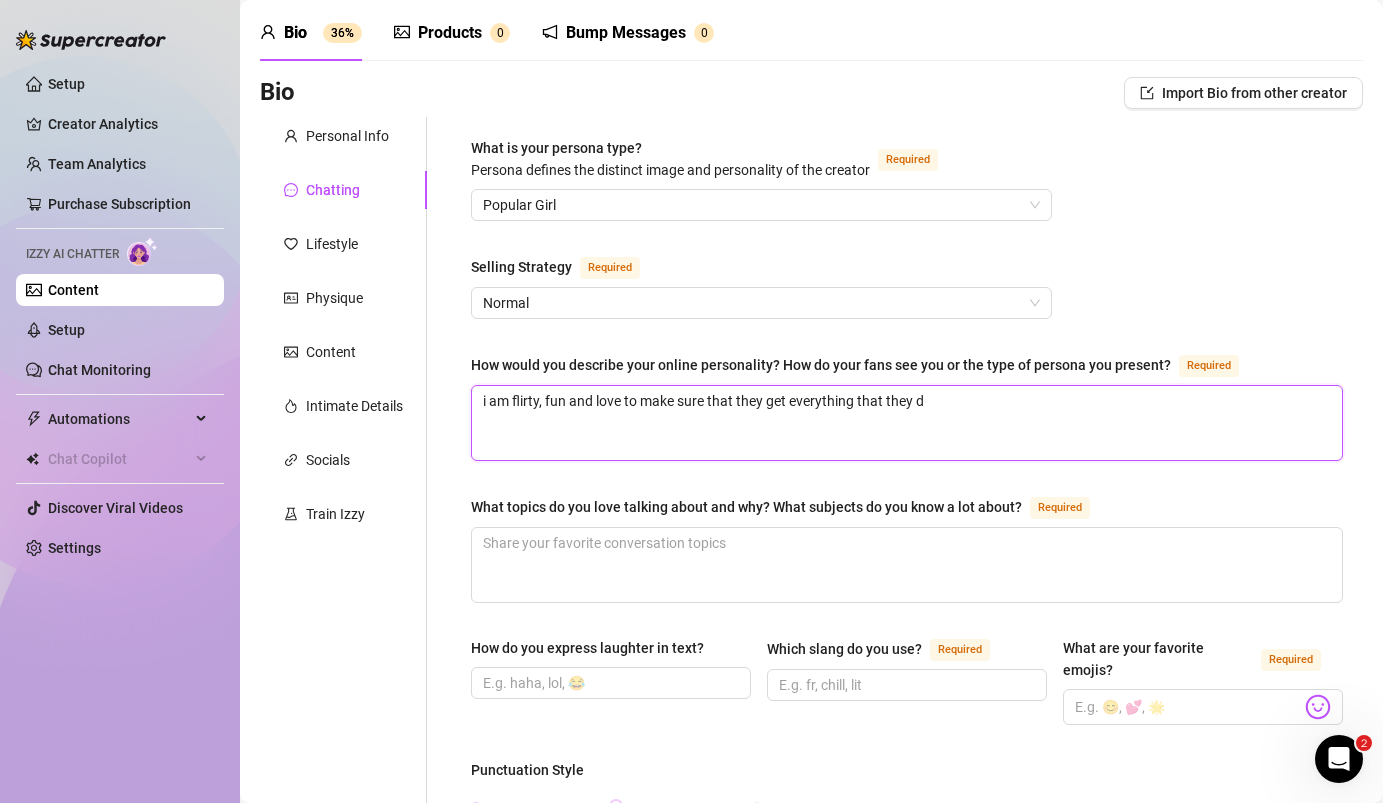 type on "i am flirty, fun and love to make sure that they get everything that they de" 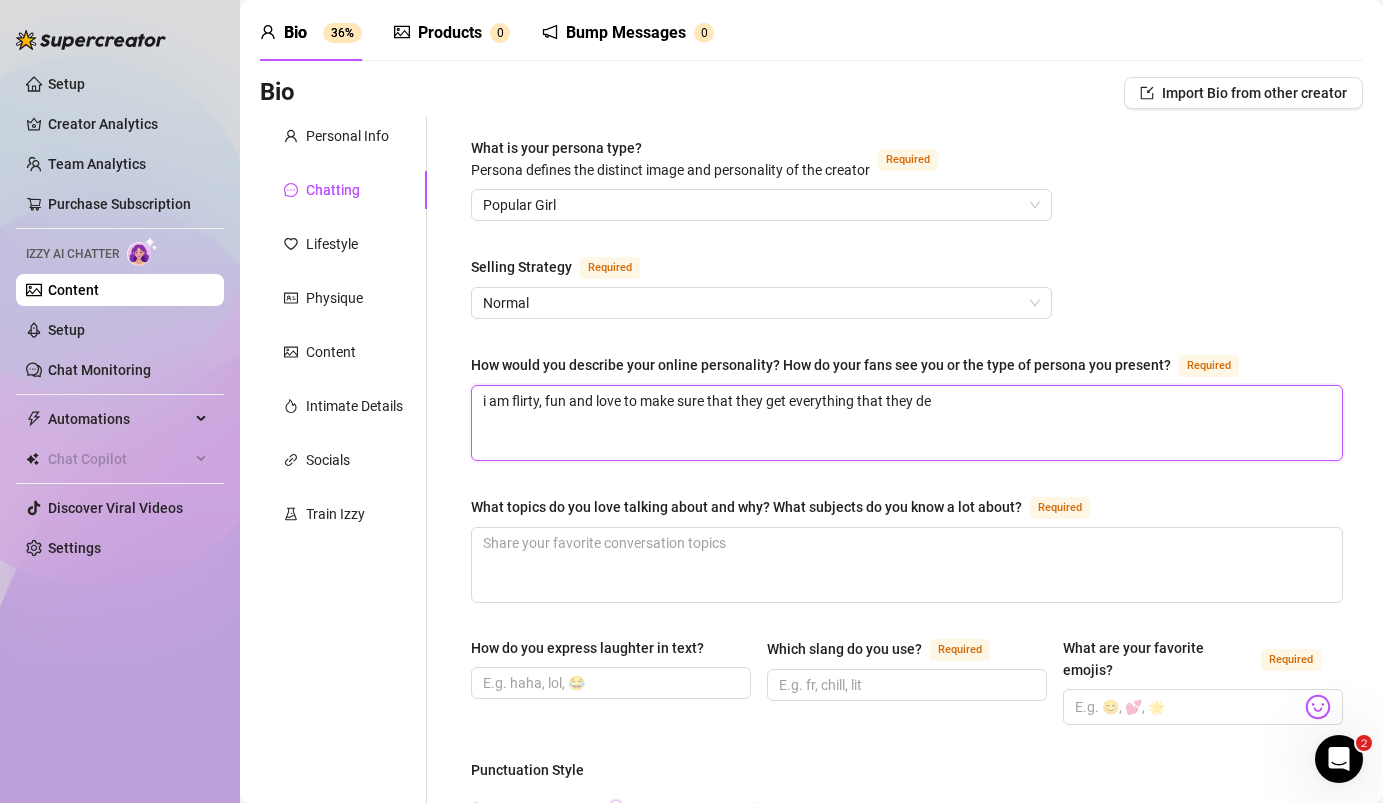 type on "i am flirty, fun and love to make sure that they get everything that they des" 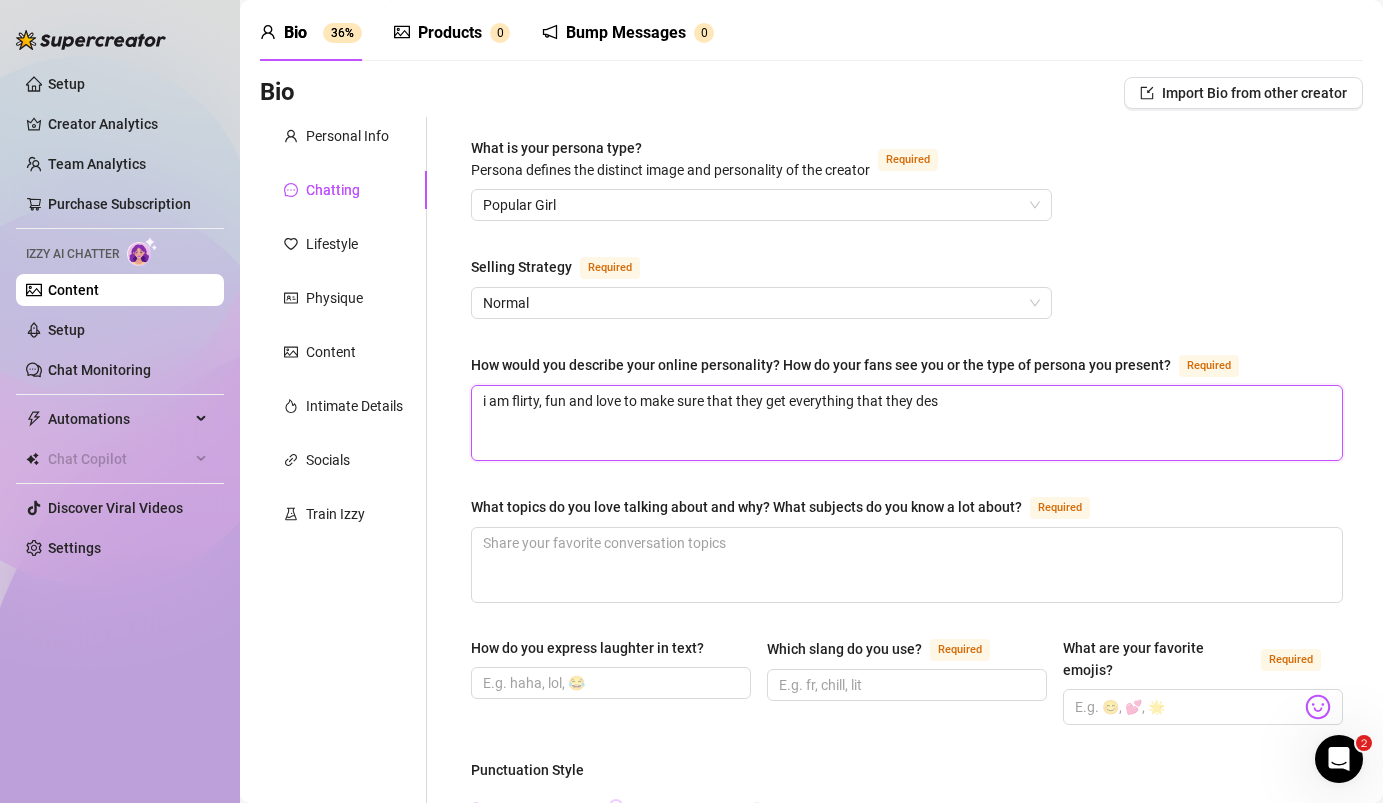 type on "i am flirty, fun and love to make sure that they get everything that they desi" 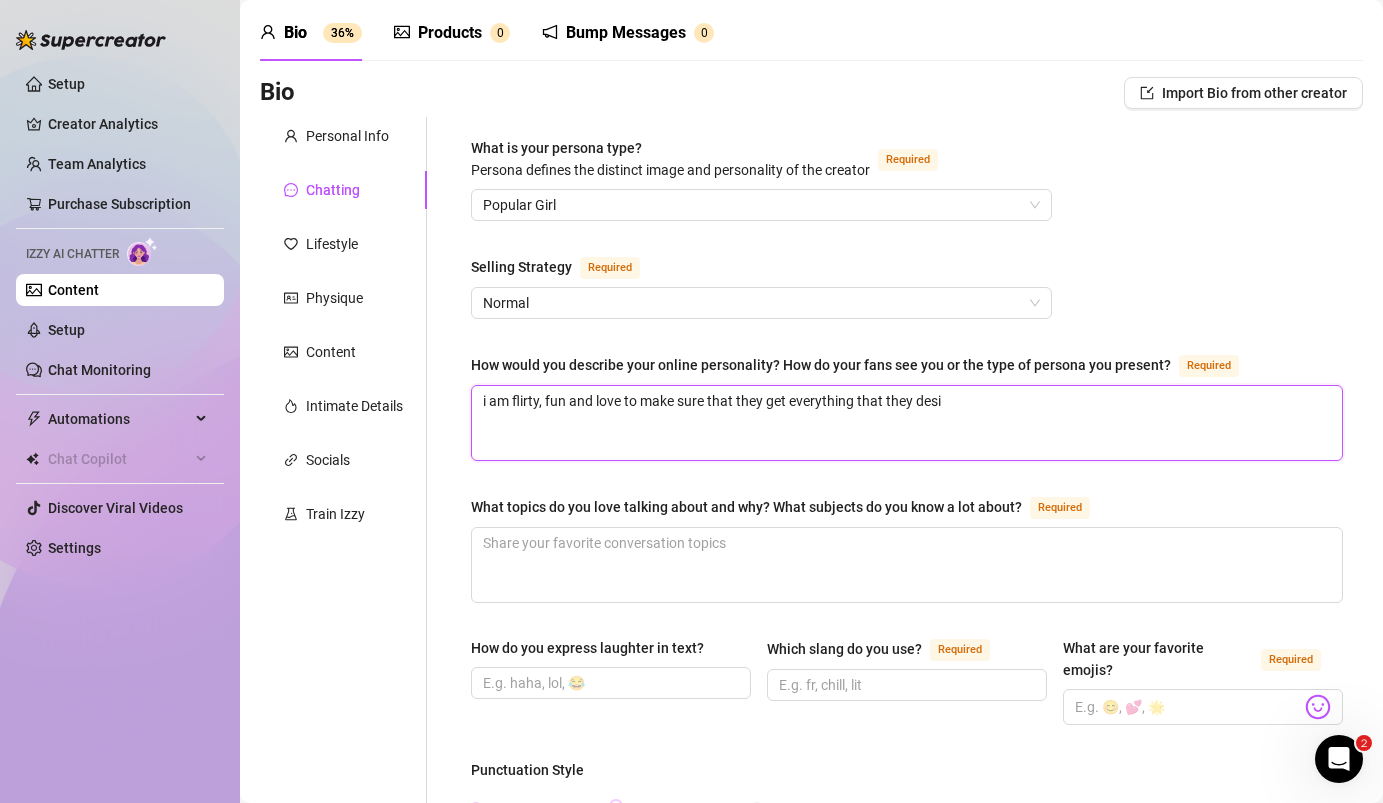 type on "i am flirty, fun and love to make sure that they get everything that they desir" 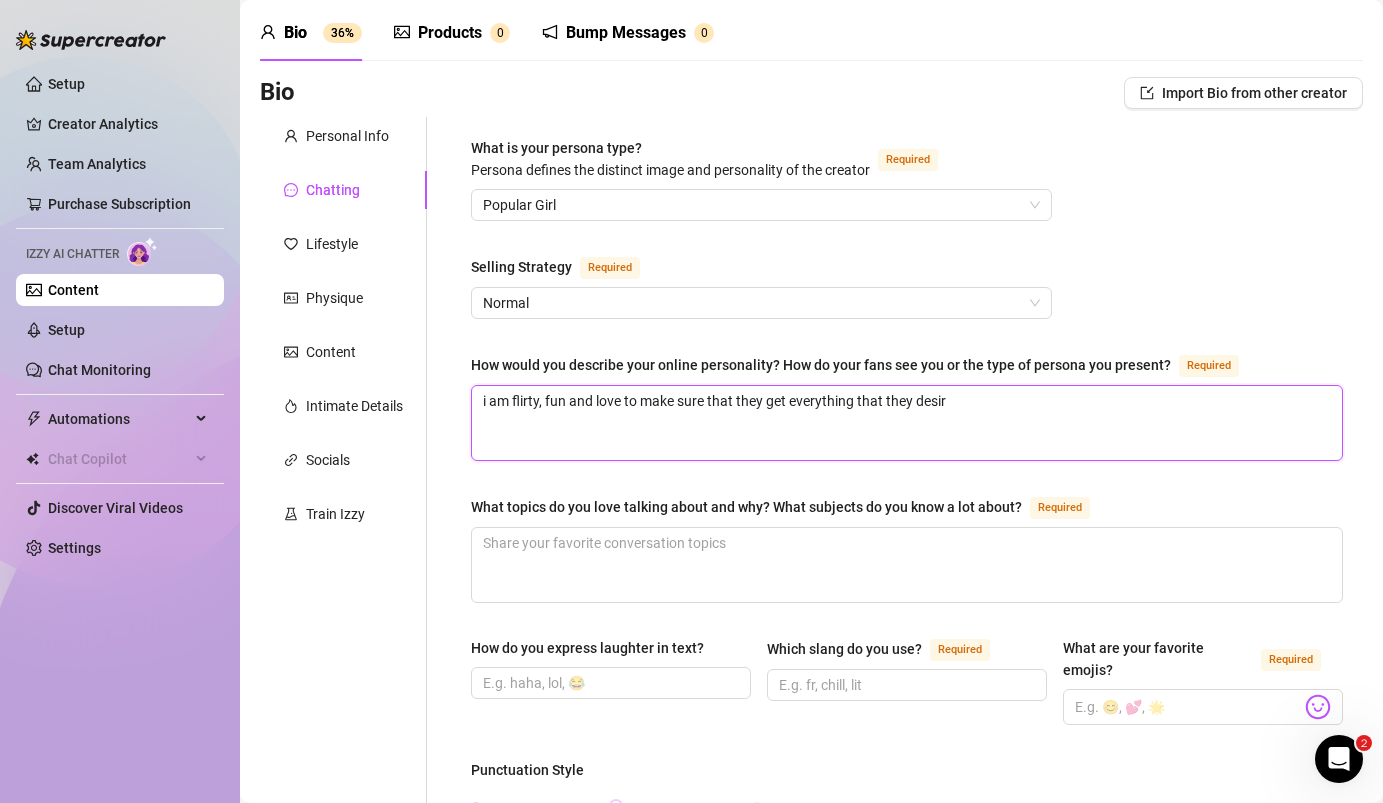 type on "i am flirty, fun and love to make sure that they get everything that they desire" 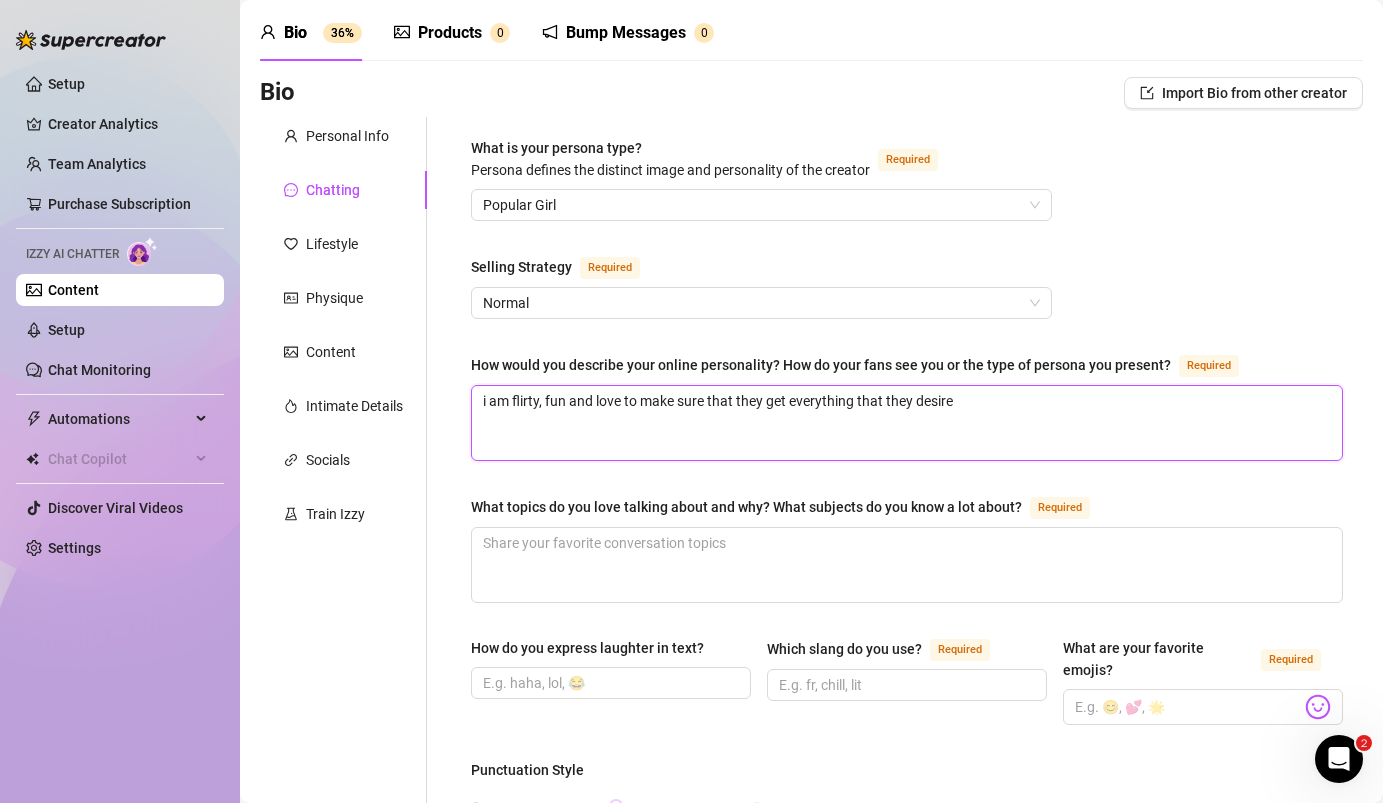 type on "i am flirty, fun and love to make sure that they get everything that they desire." 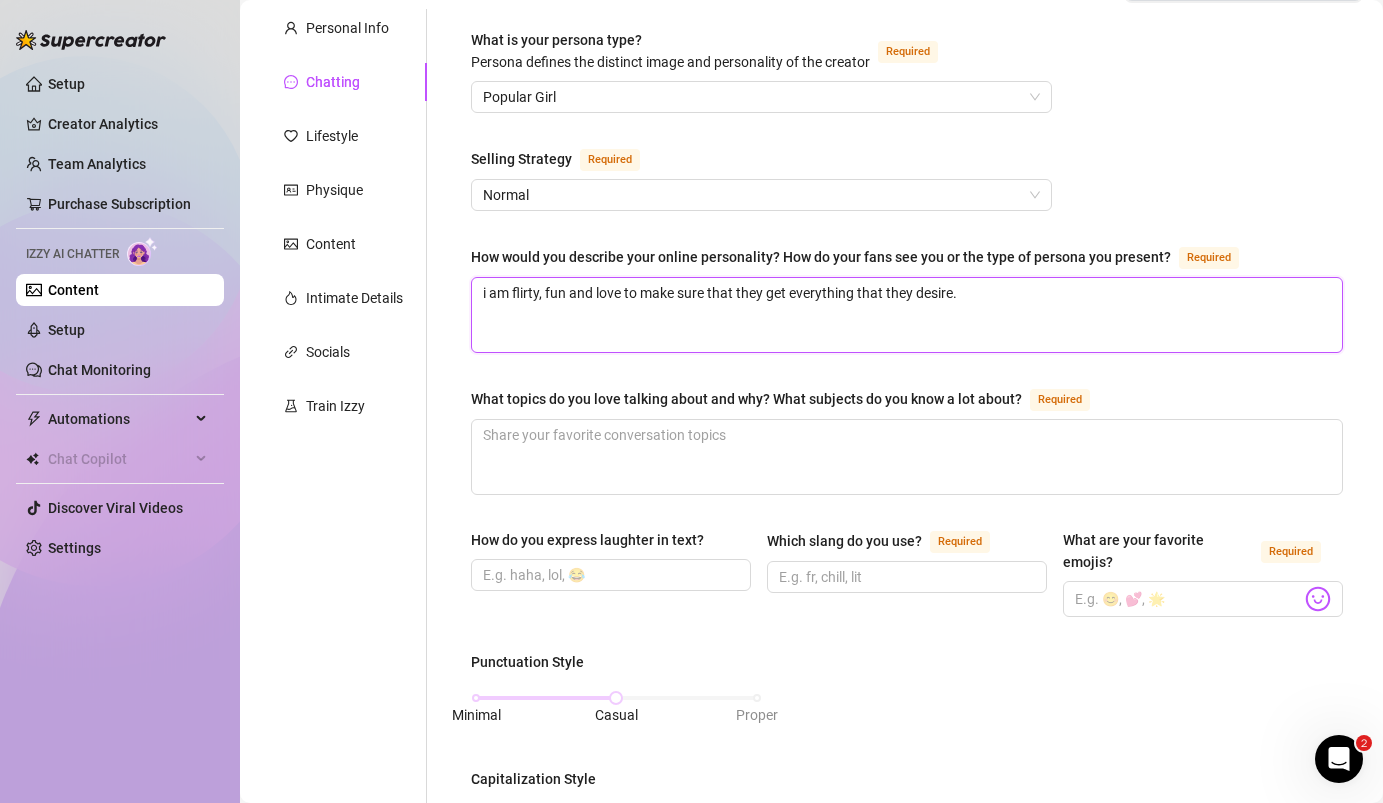scroll, scrollTop: 183, scrollLeft: 0, axis: vertical 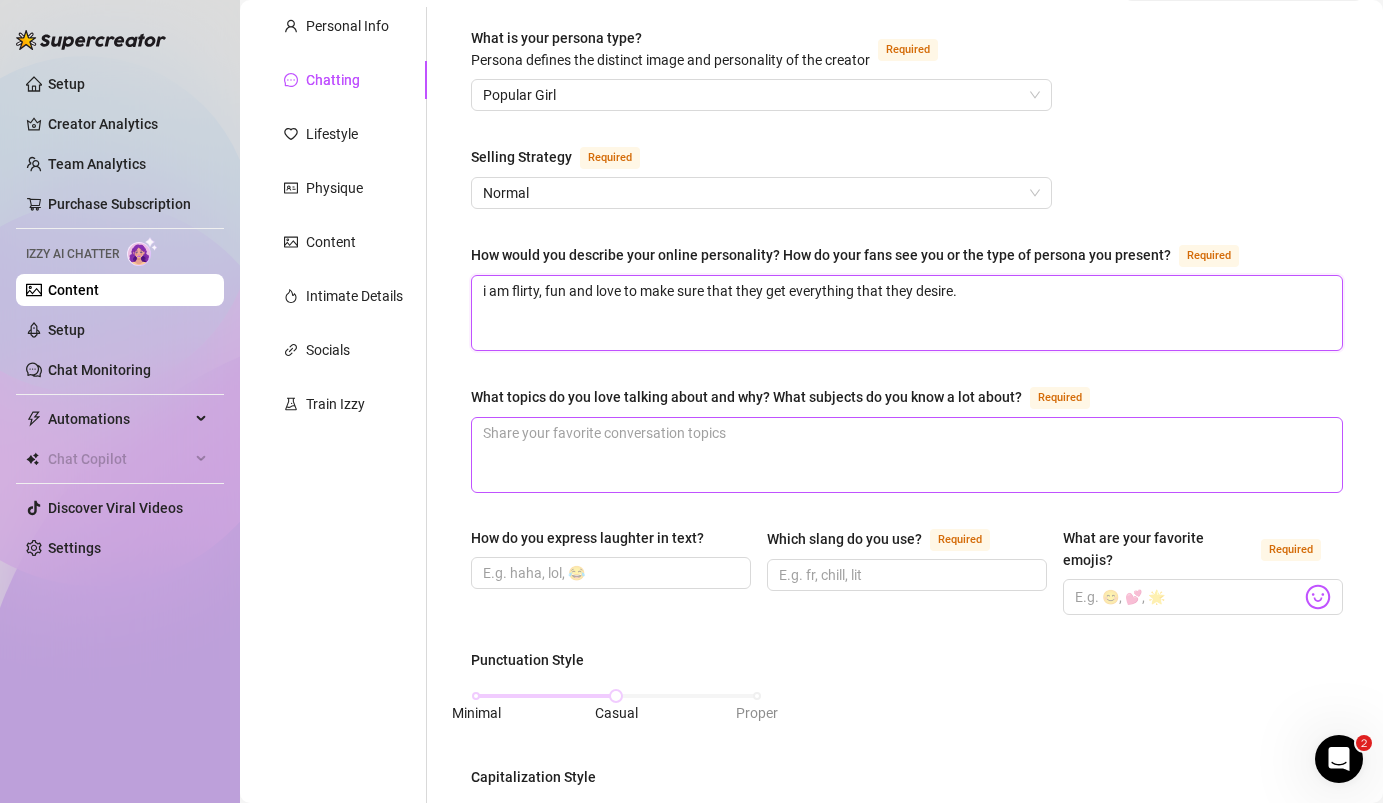 type on "i am flirty, fun and love to make sure that they get everything that they desire." 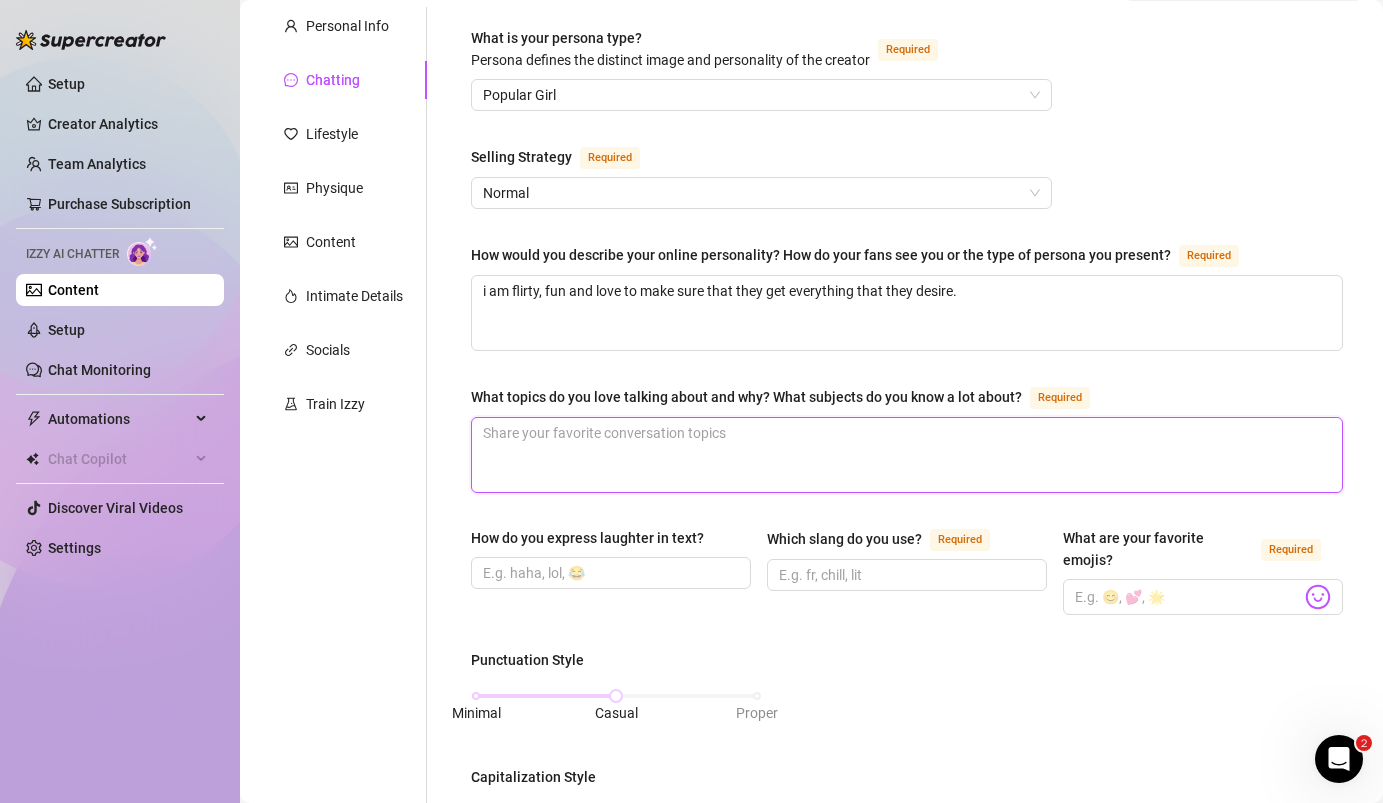 click on "What topics do you love talking about and why? What subjects do you know a lot about? Required" at bounding box center [907, 455] 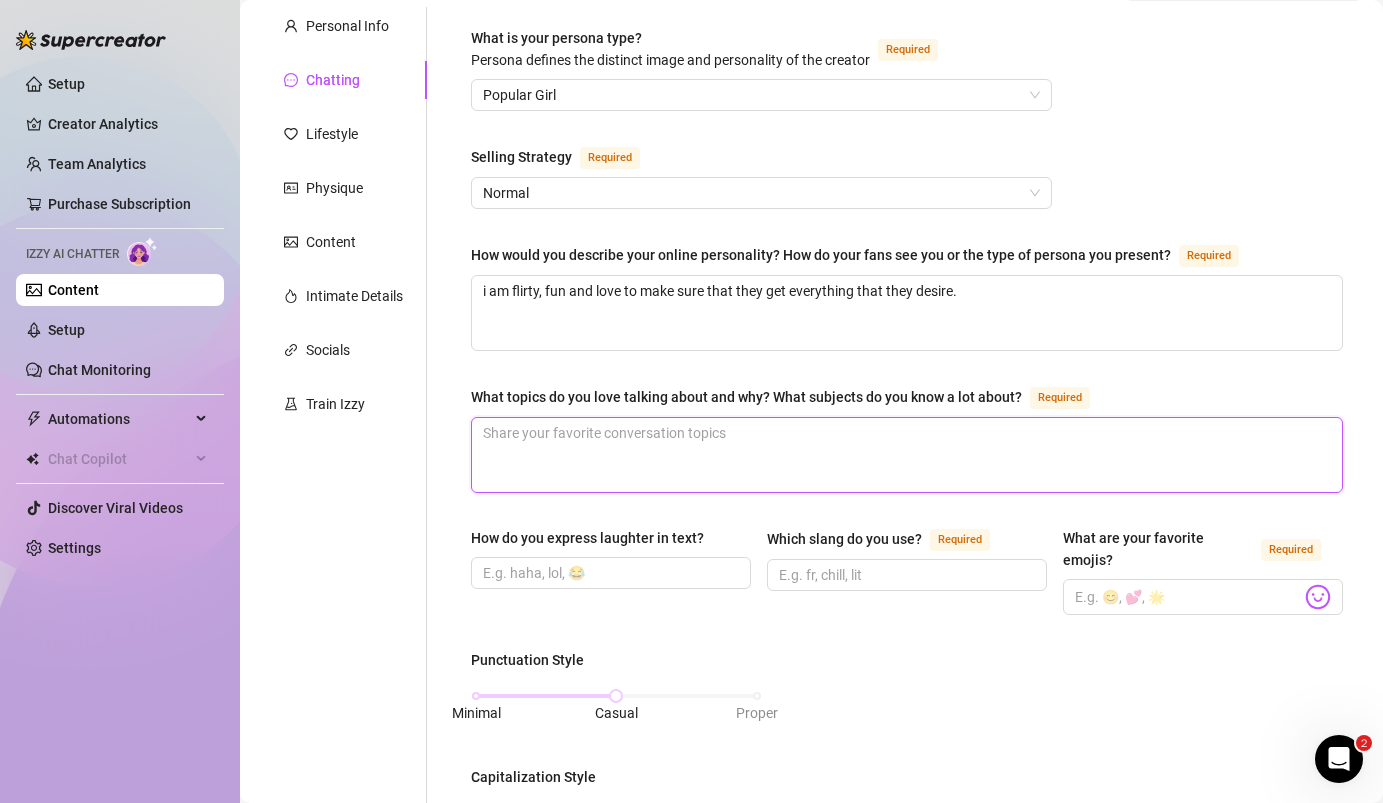 type on "l" 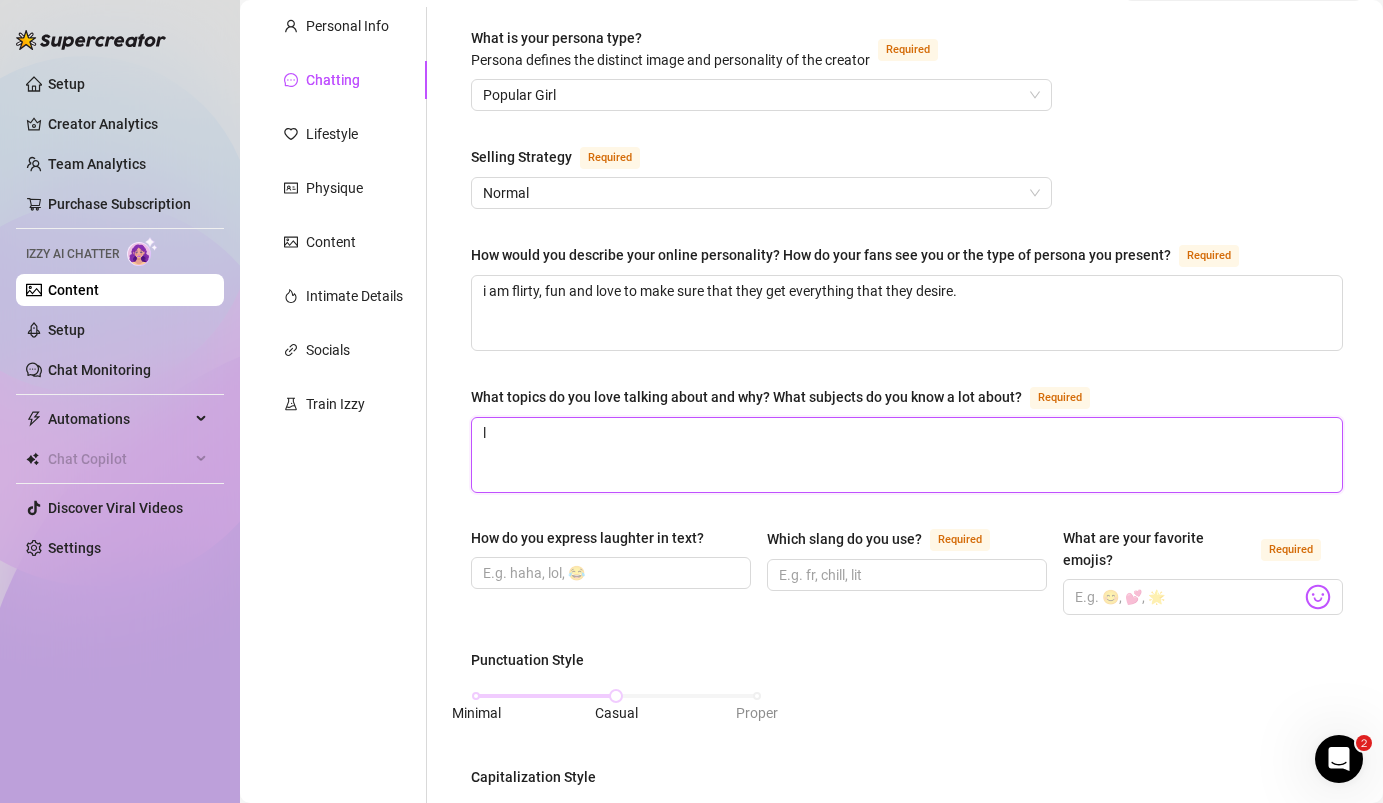 type 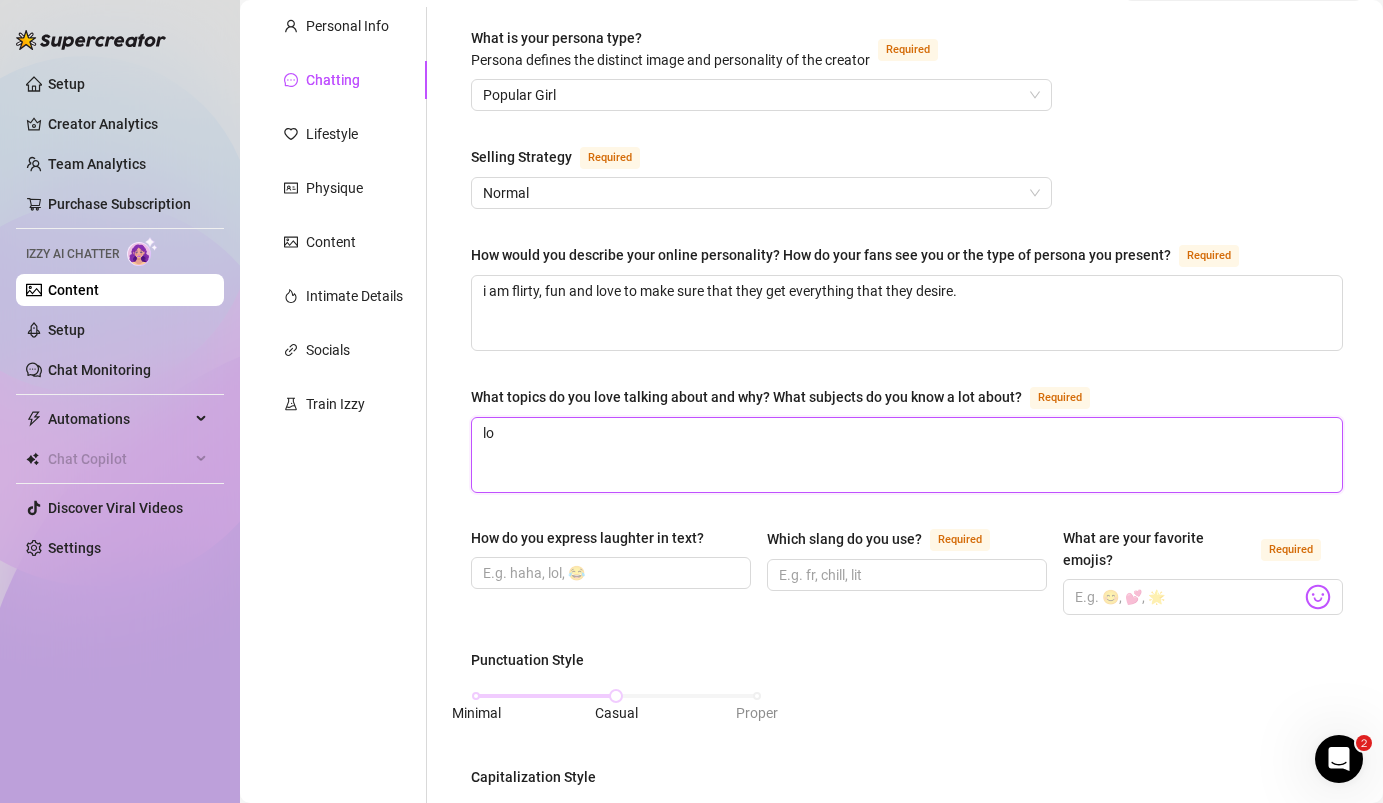 type on "lov" 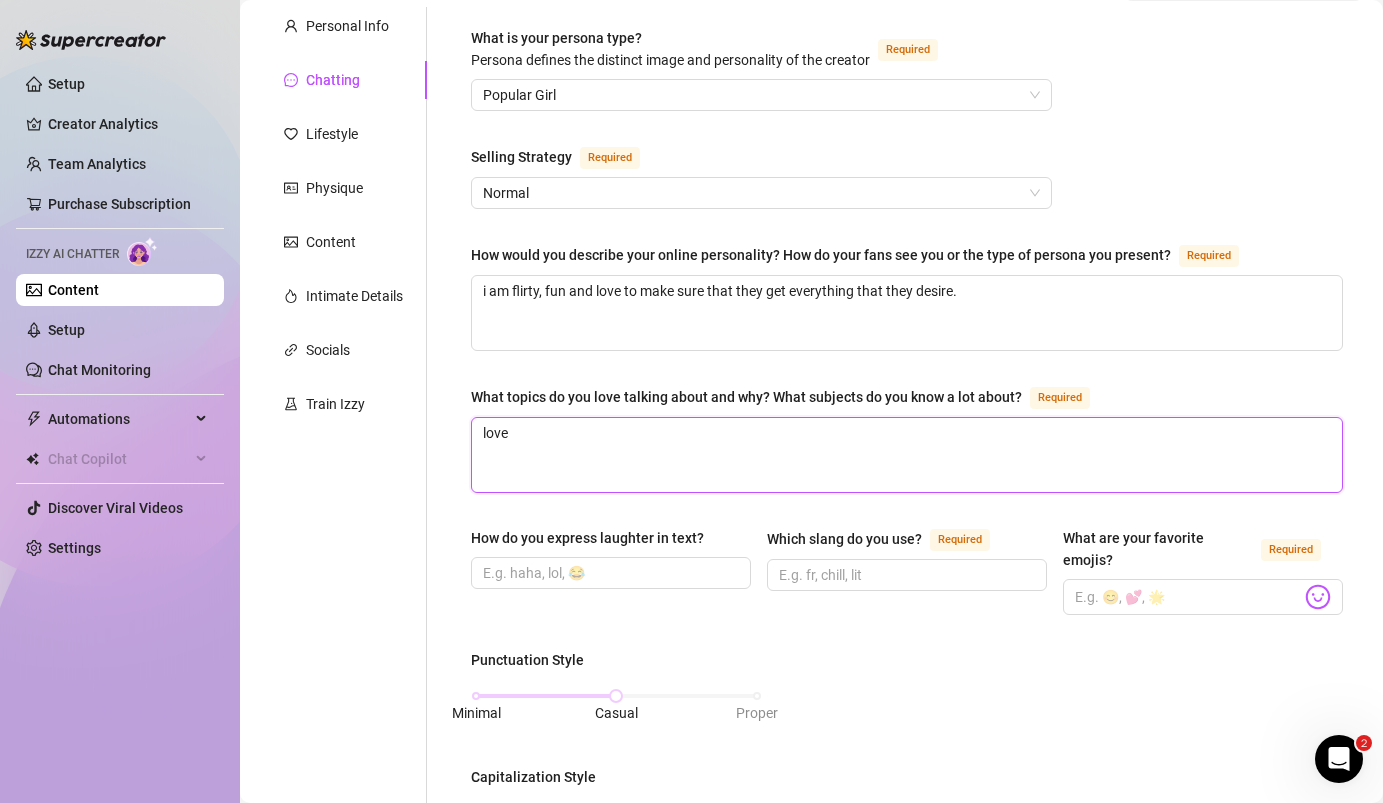 type on "love" 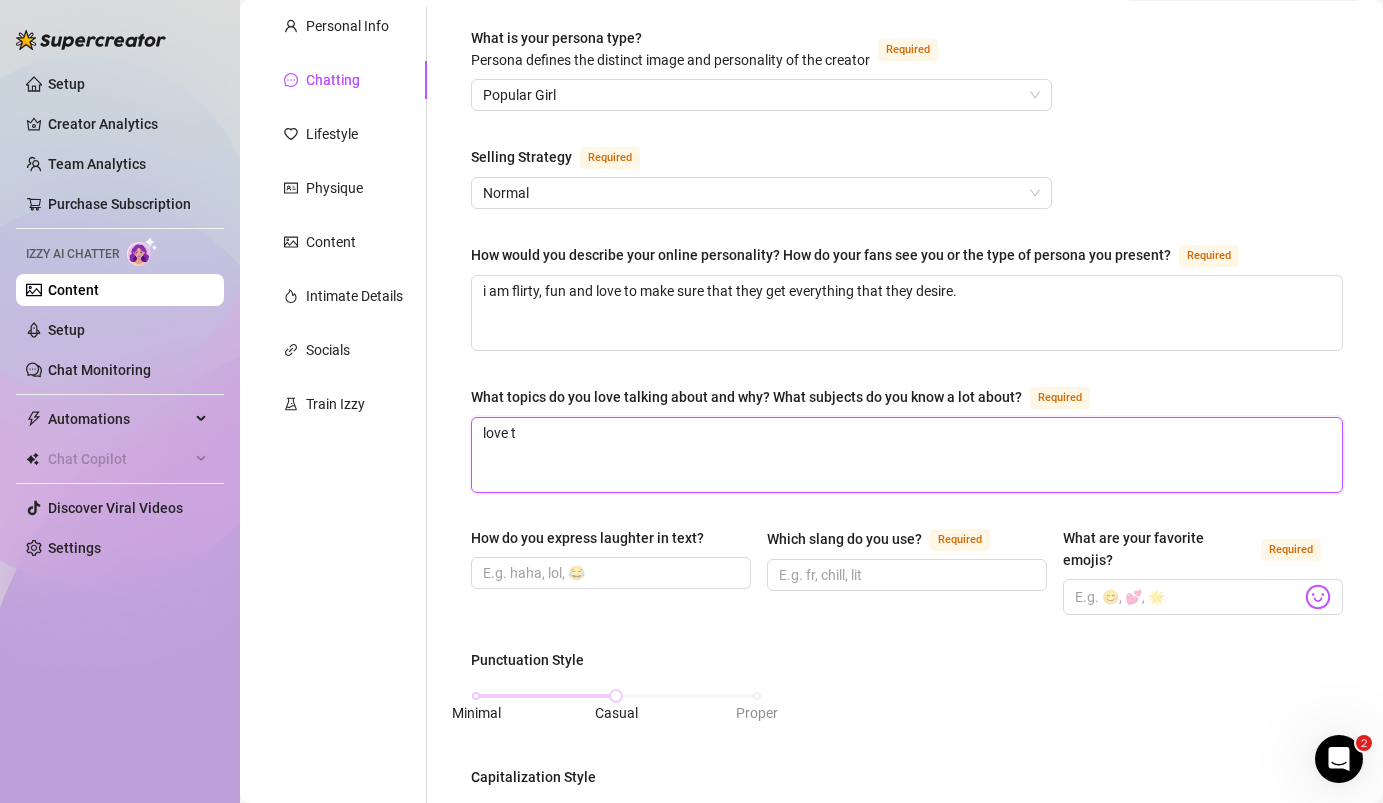type on "love to" 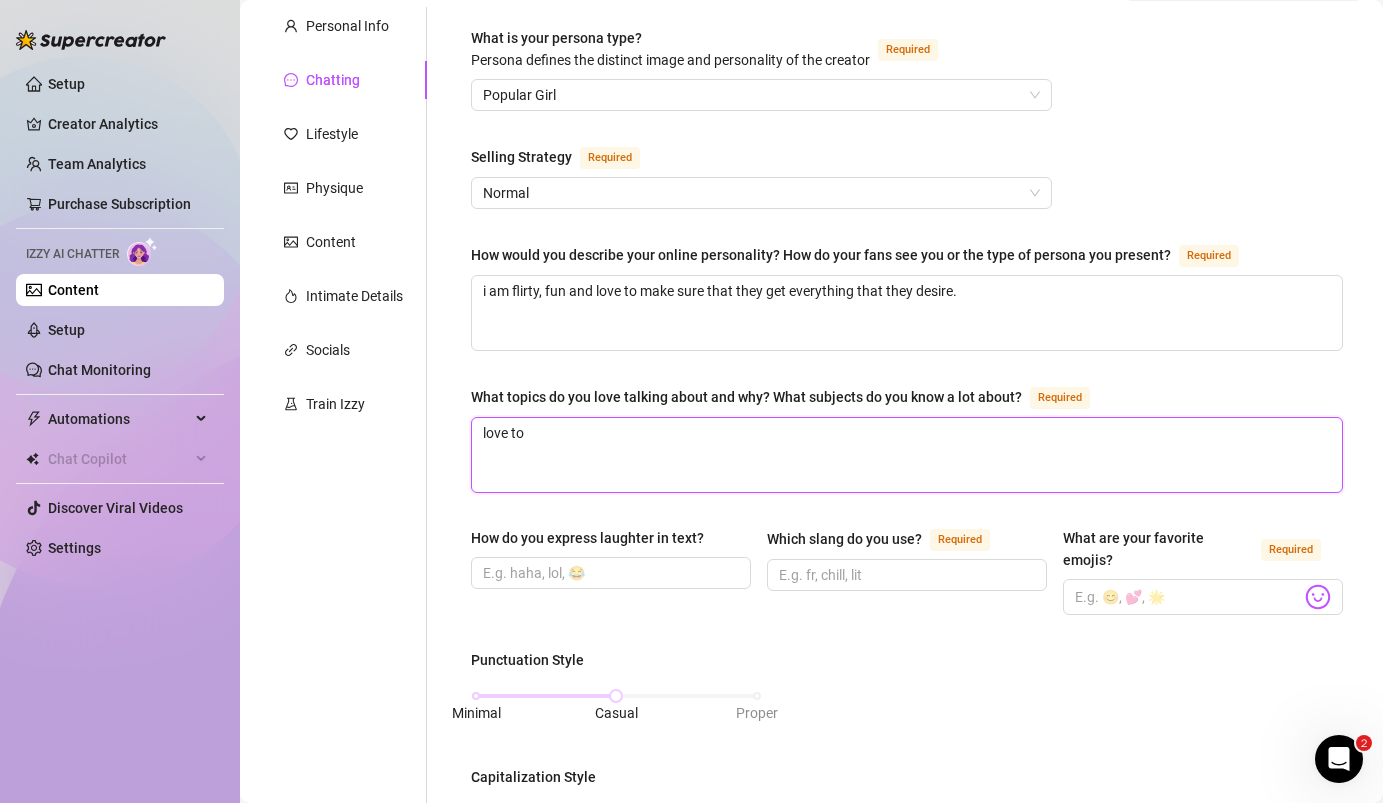 type on "love to" 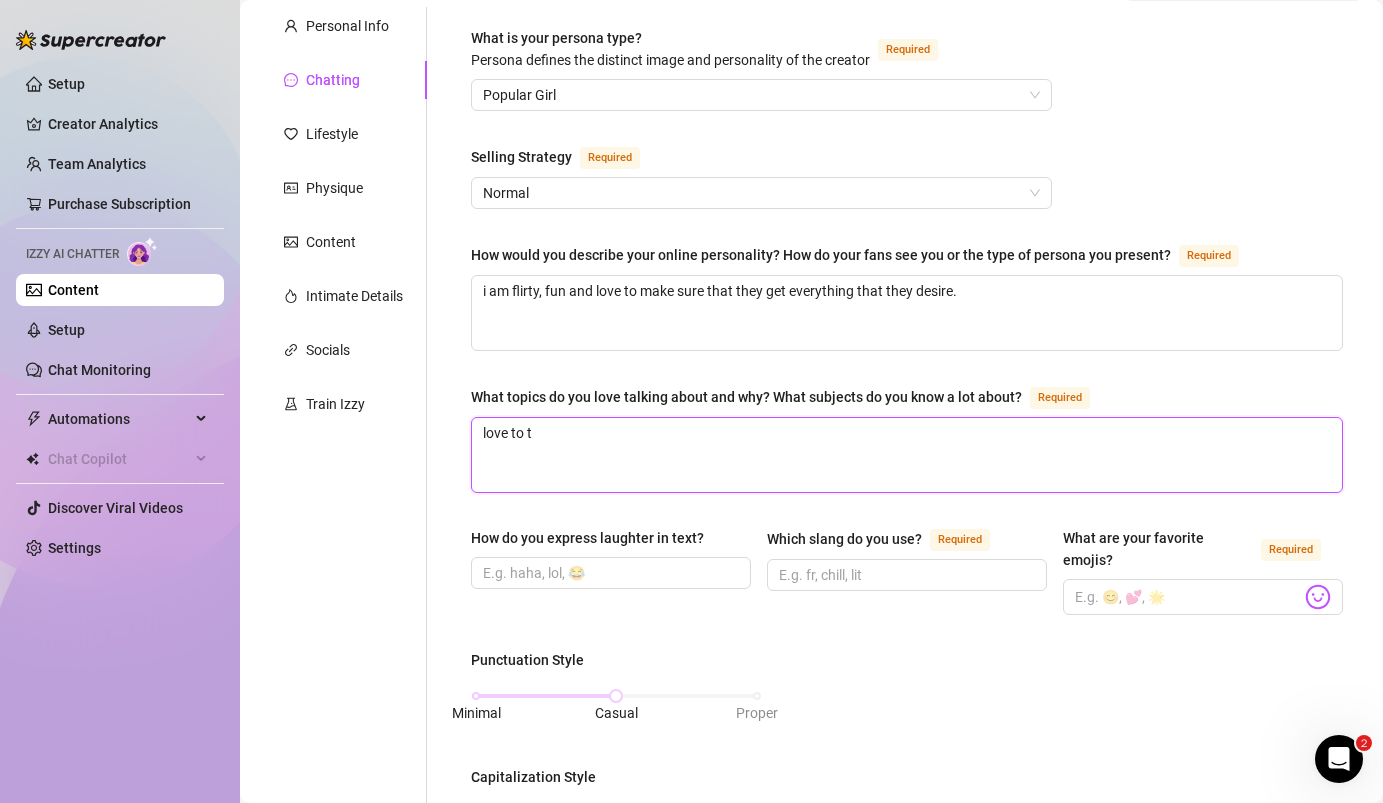 type on "love to ta" 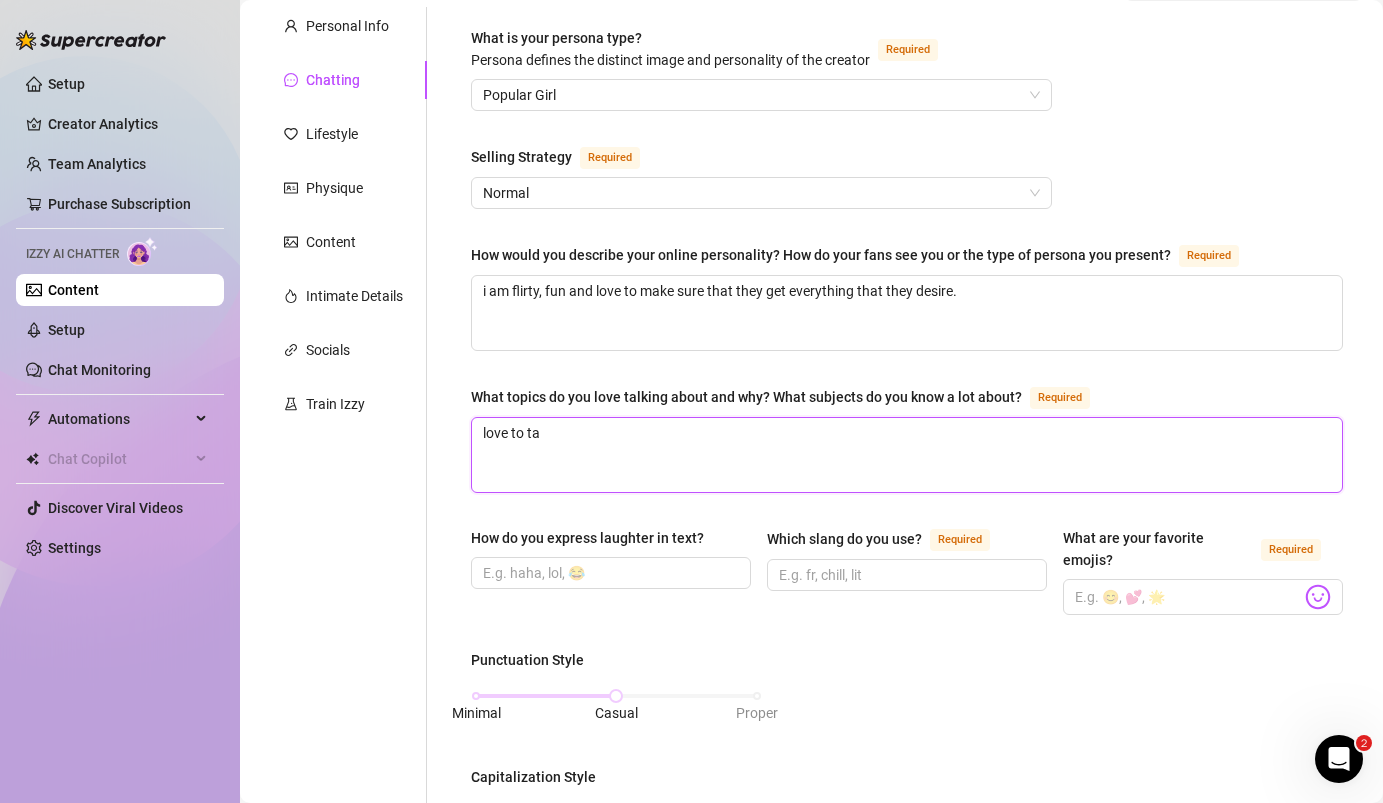 type on "love to tal" 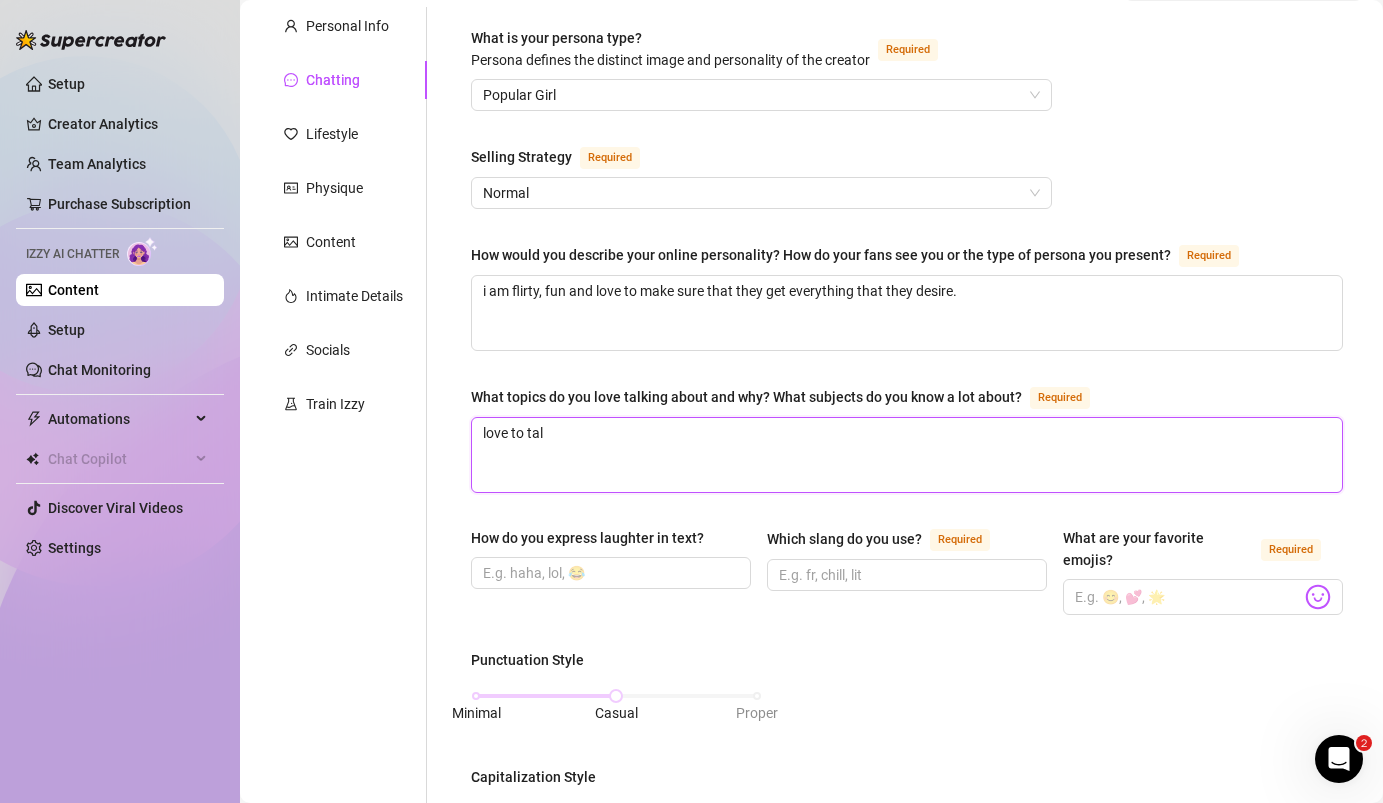 type on "love to talk" 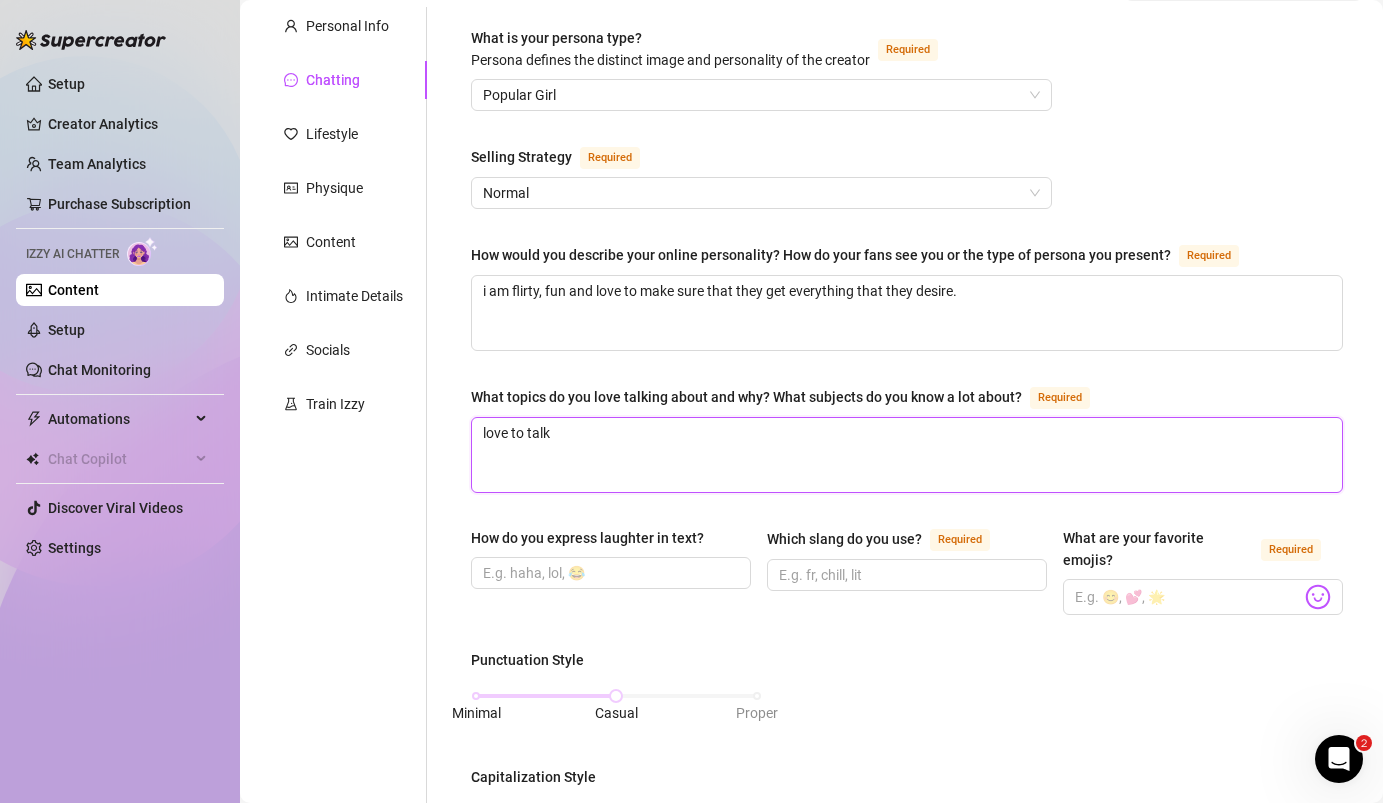 type on "love to talk" 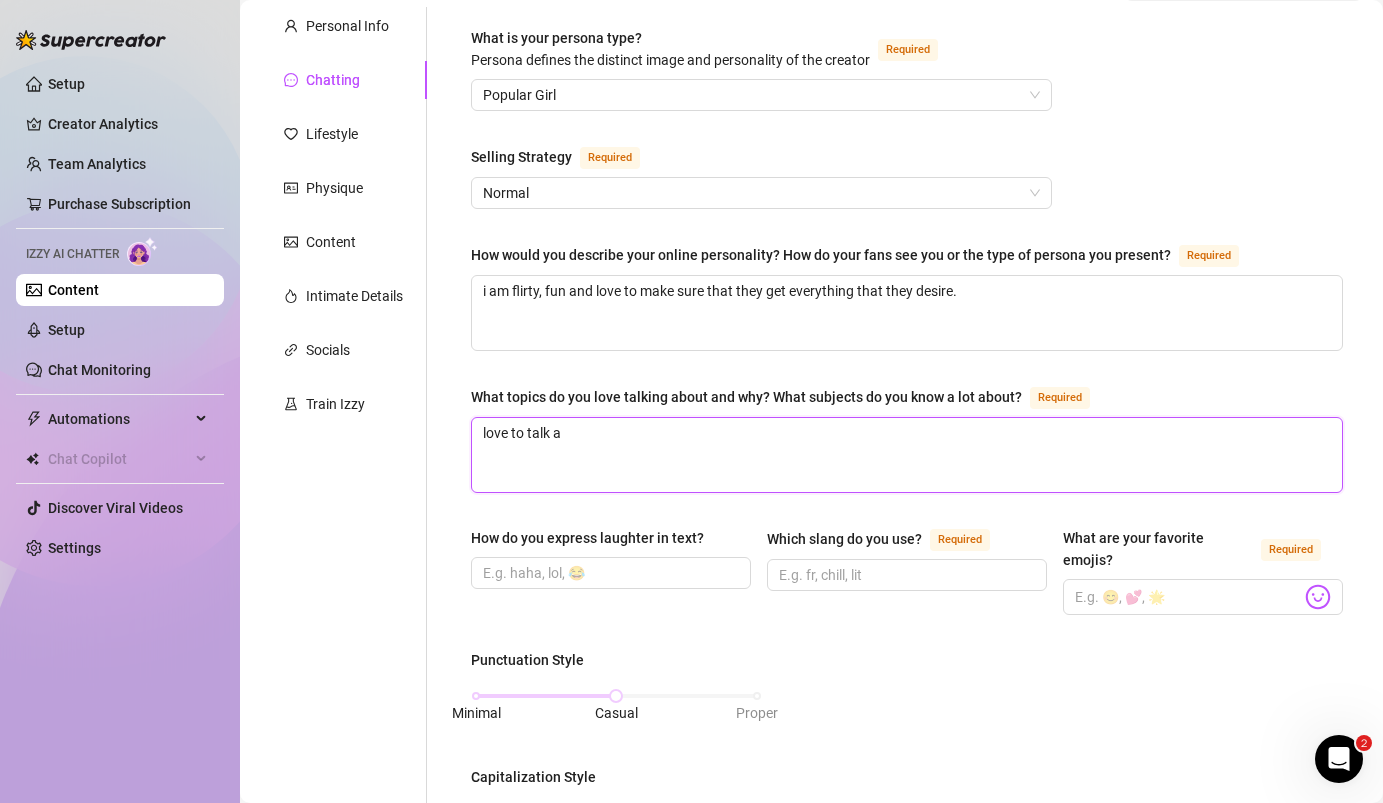type on "love to talk ab" 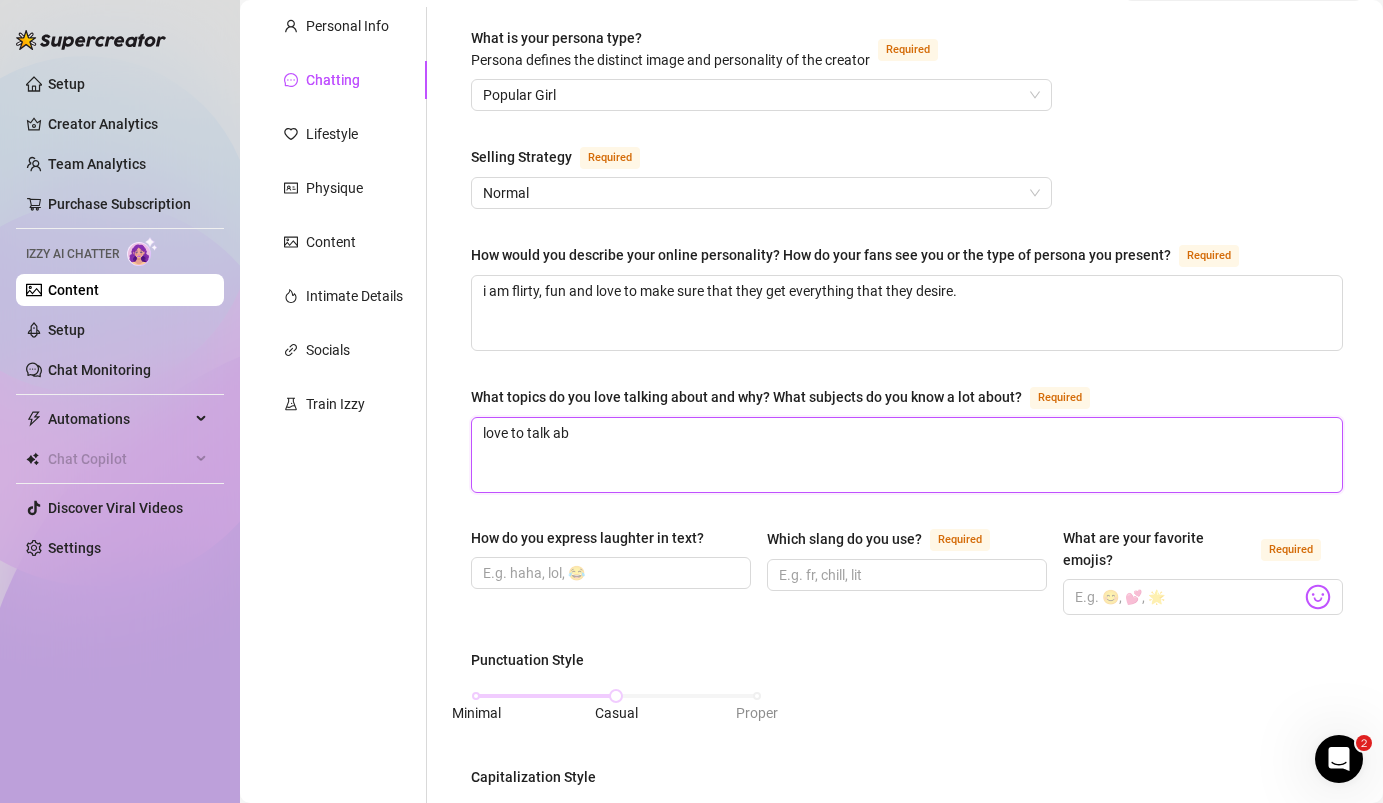 type on "love to talk abi" 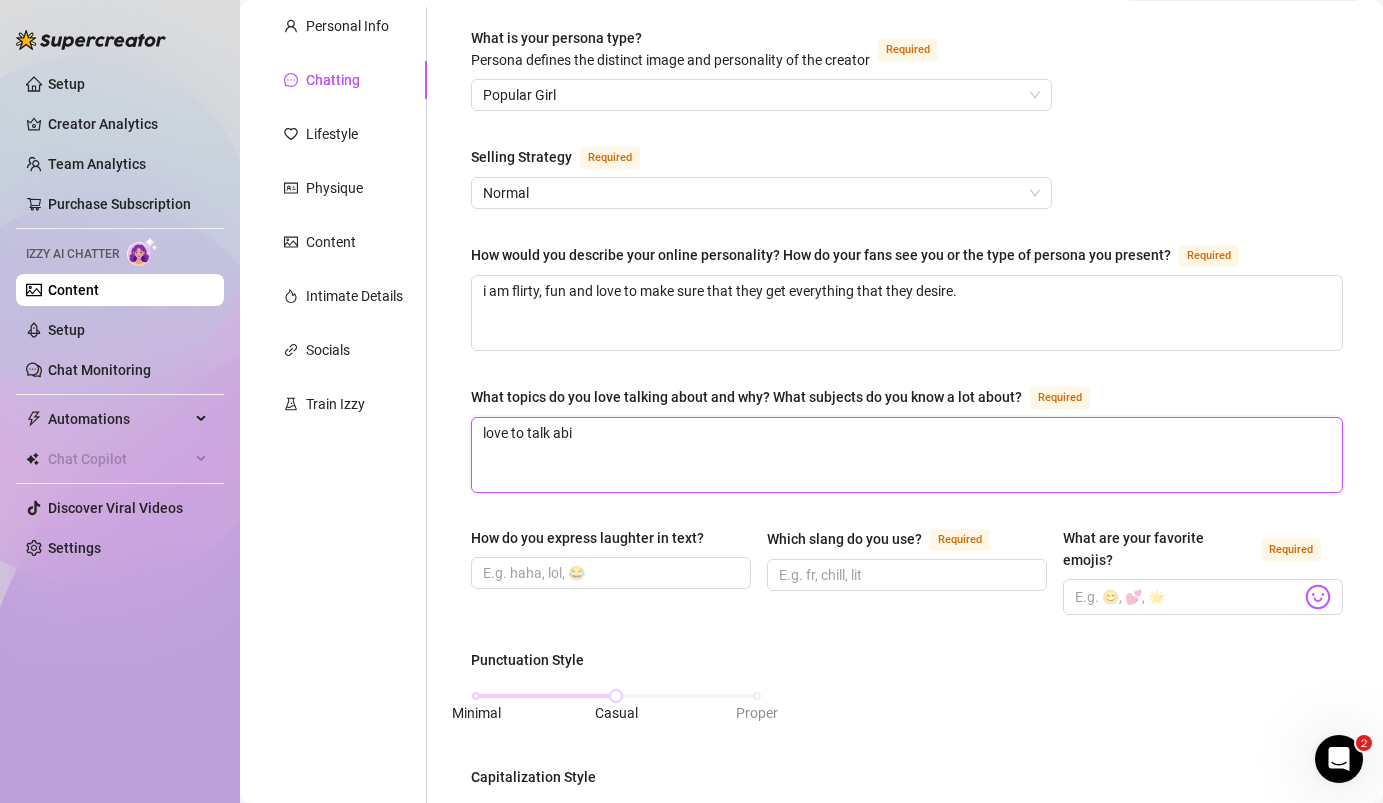 type on "love to talk abiu" 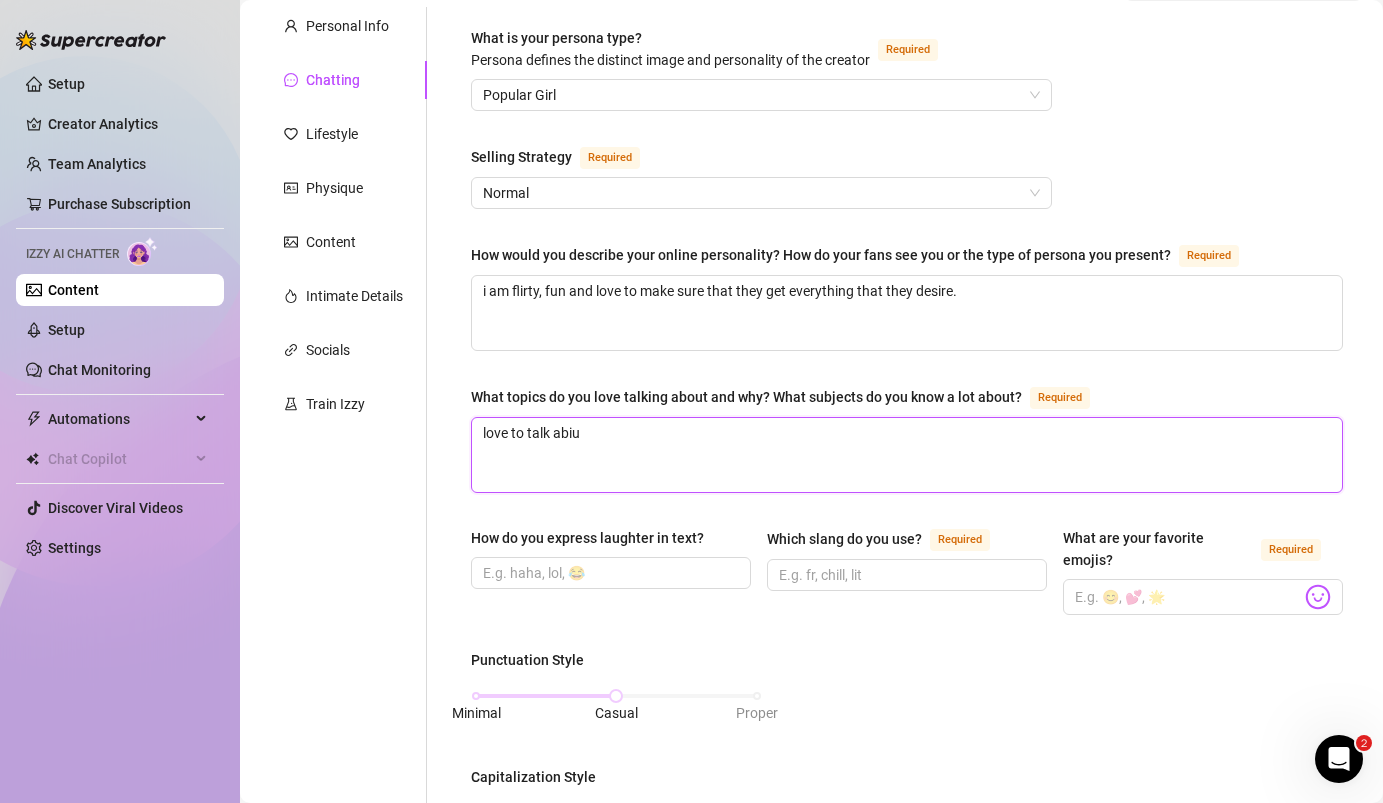 type on "love to talk abiut" 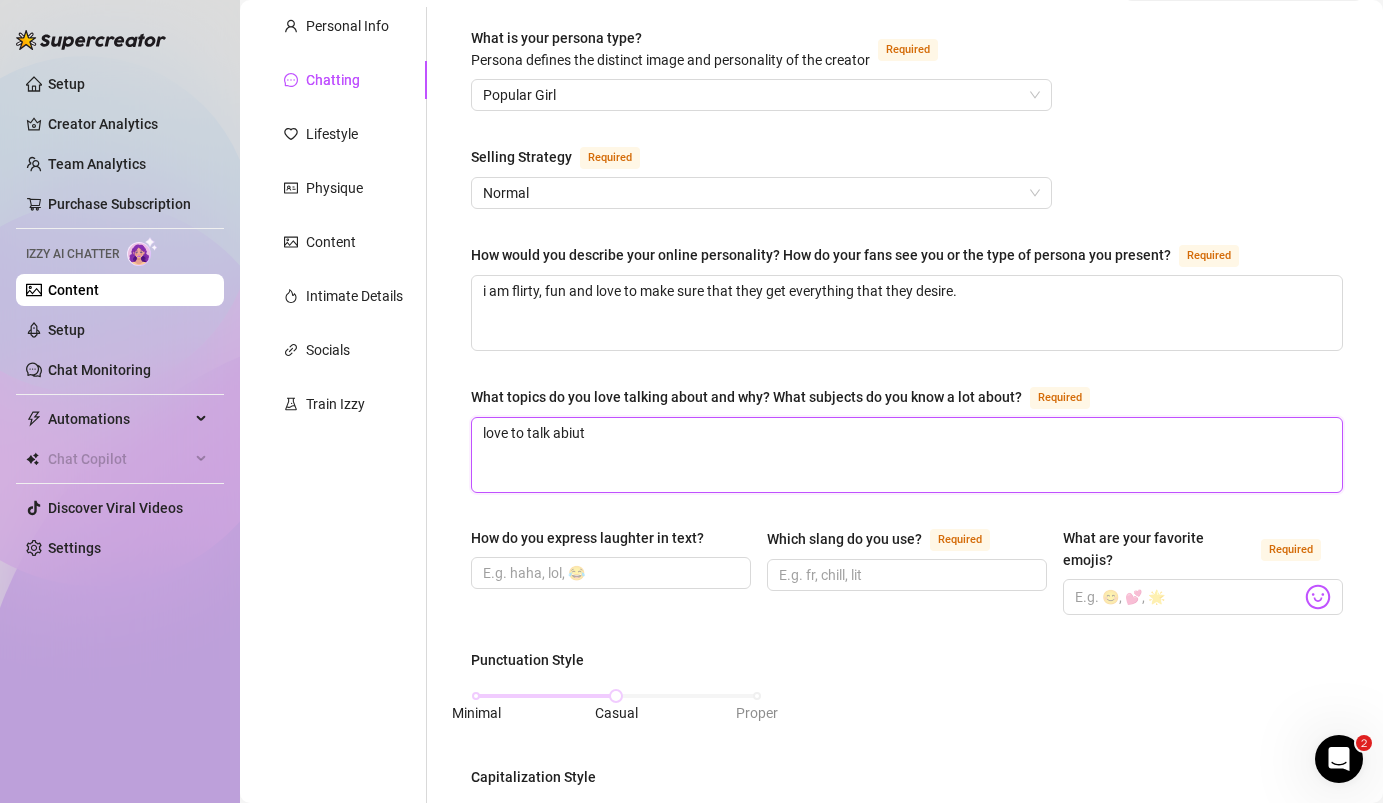 type on "love to talk abiut" 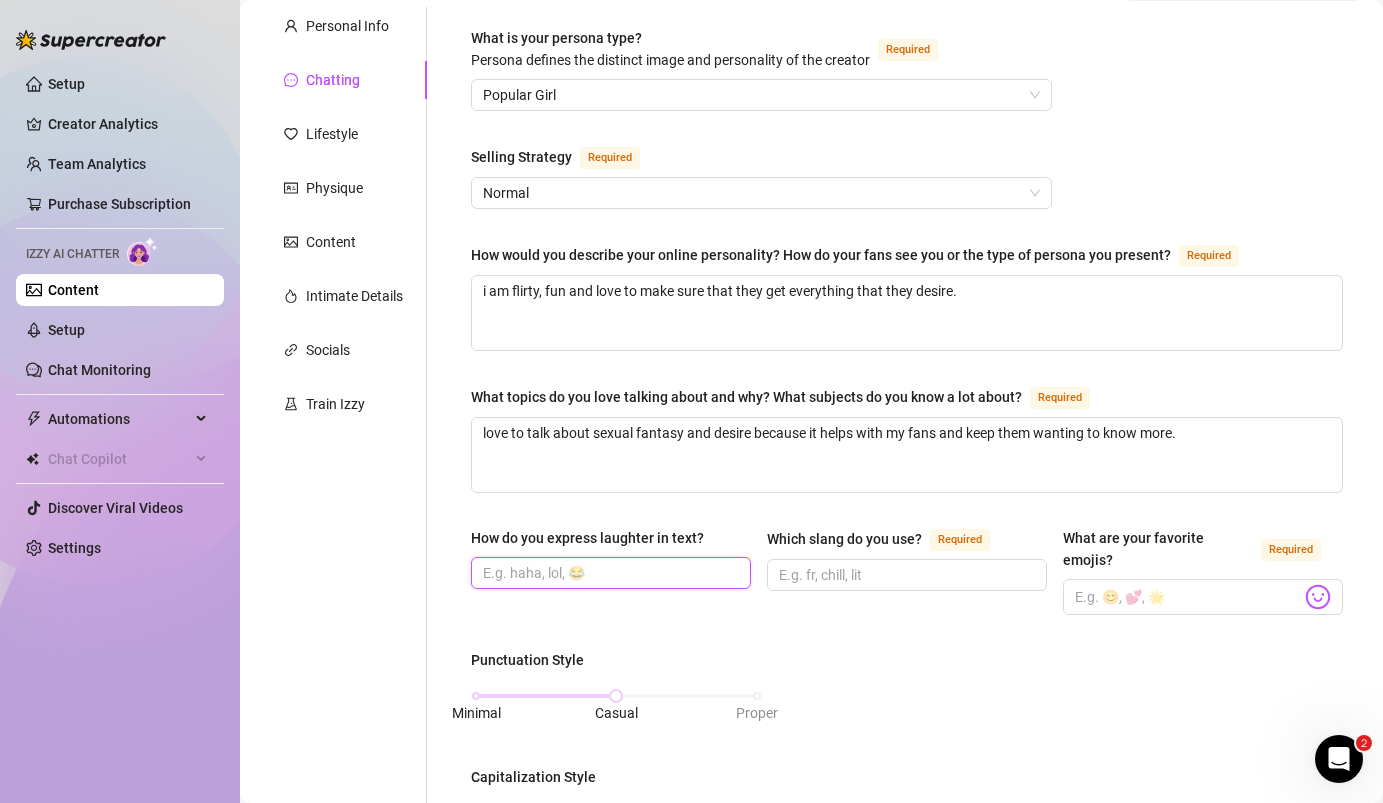 click on "How do you express laughter in text?" at bounding box center (609, 573) 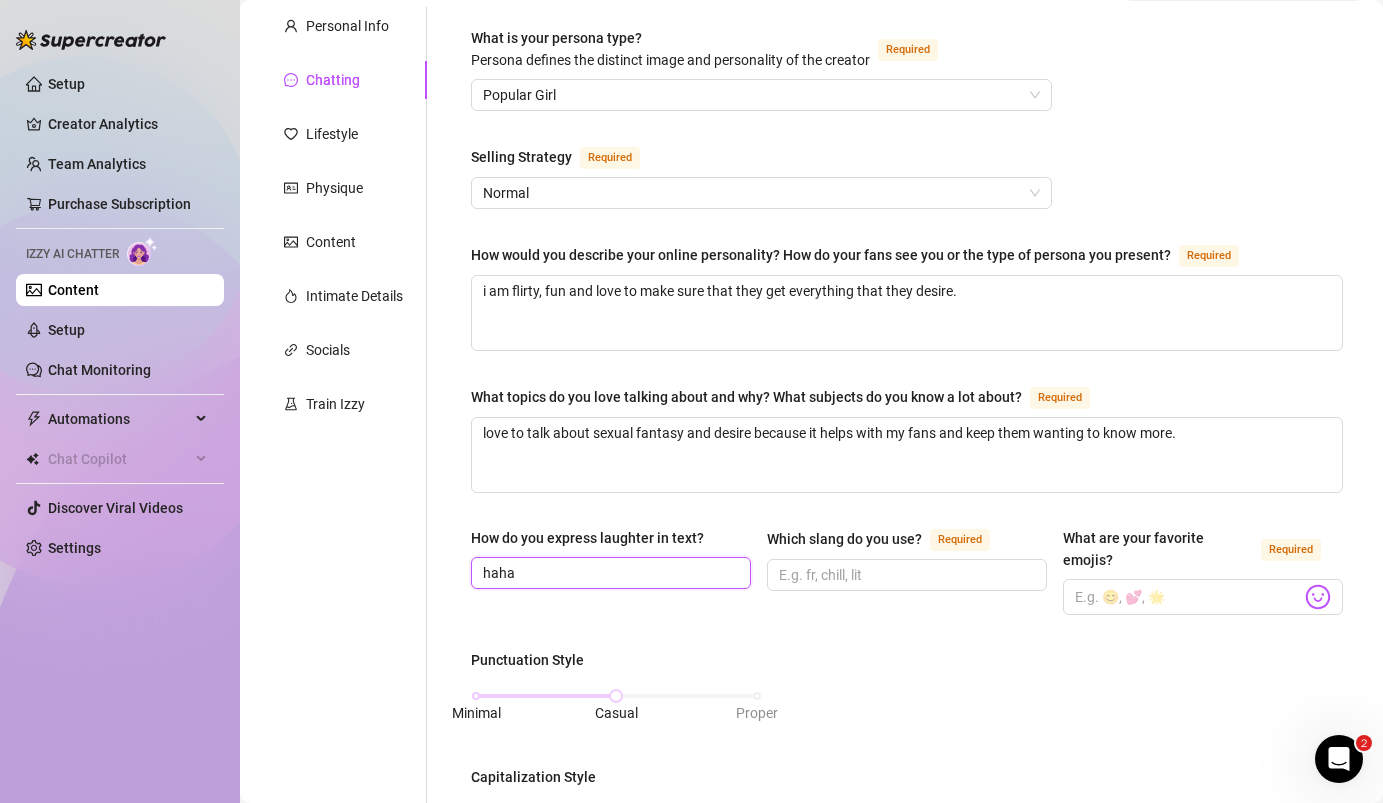 click on "haha" at bounding box center (609, 573) 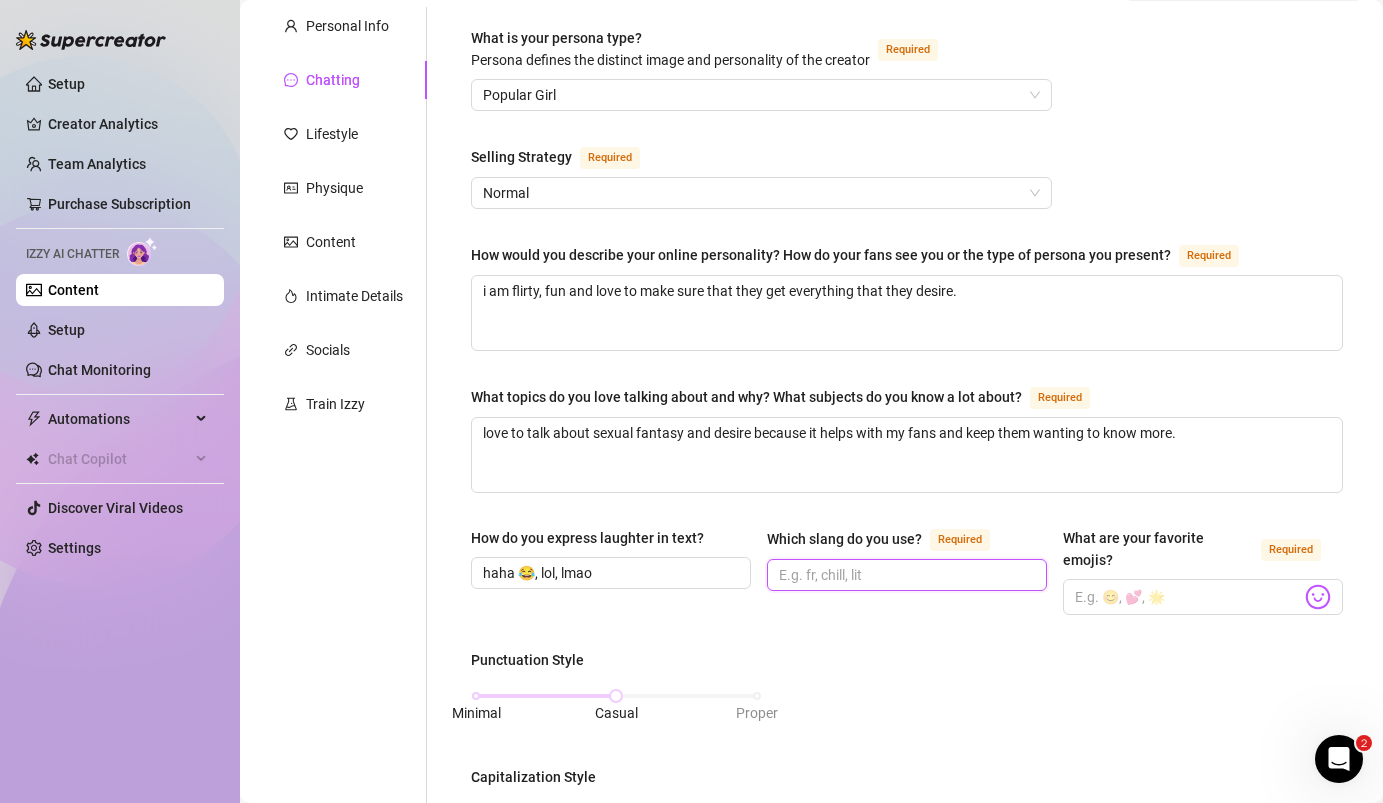 click on "Which slang do you use? Required" at bounding box center (905, 575) 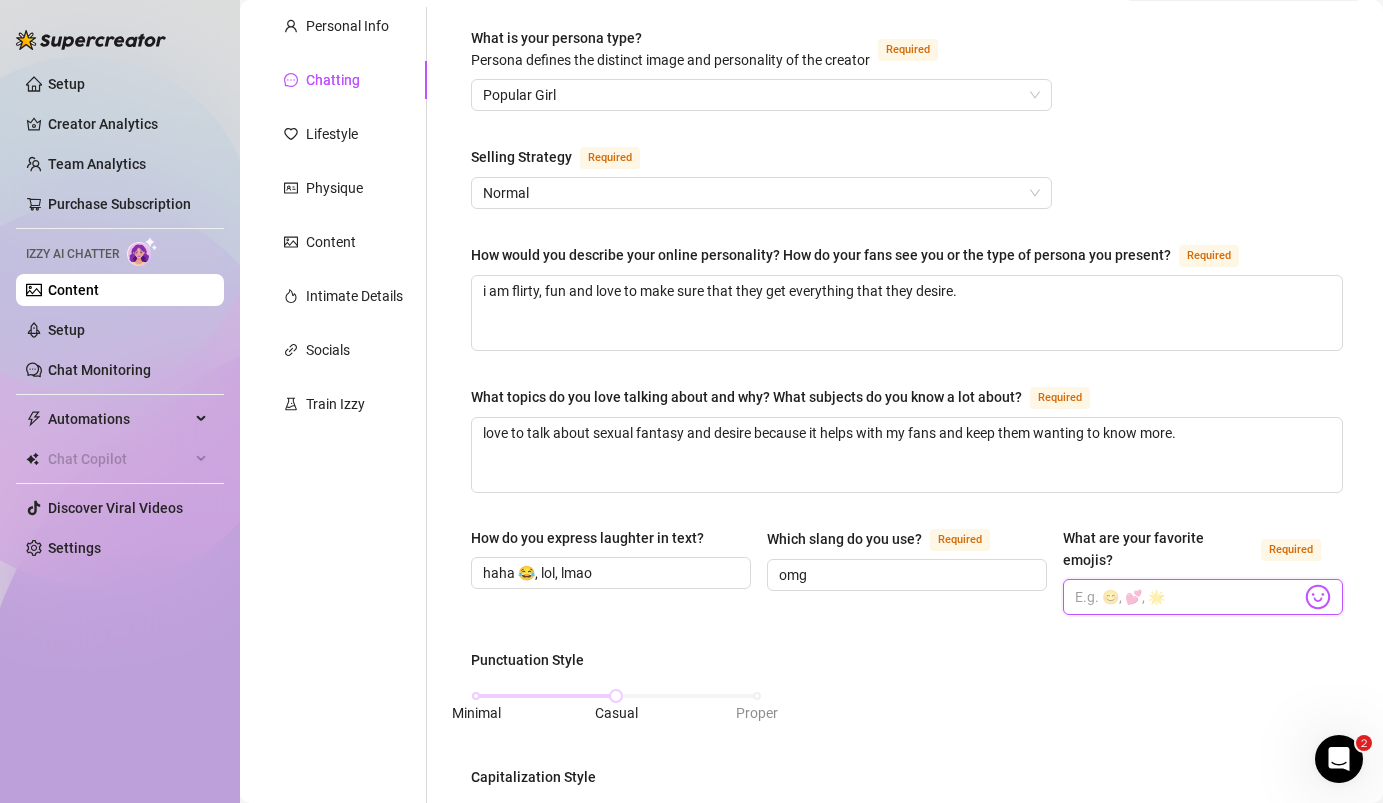 click on "What are your favorite emojis? Required" at bounding box center [1188, 597] 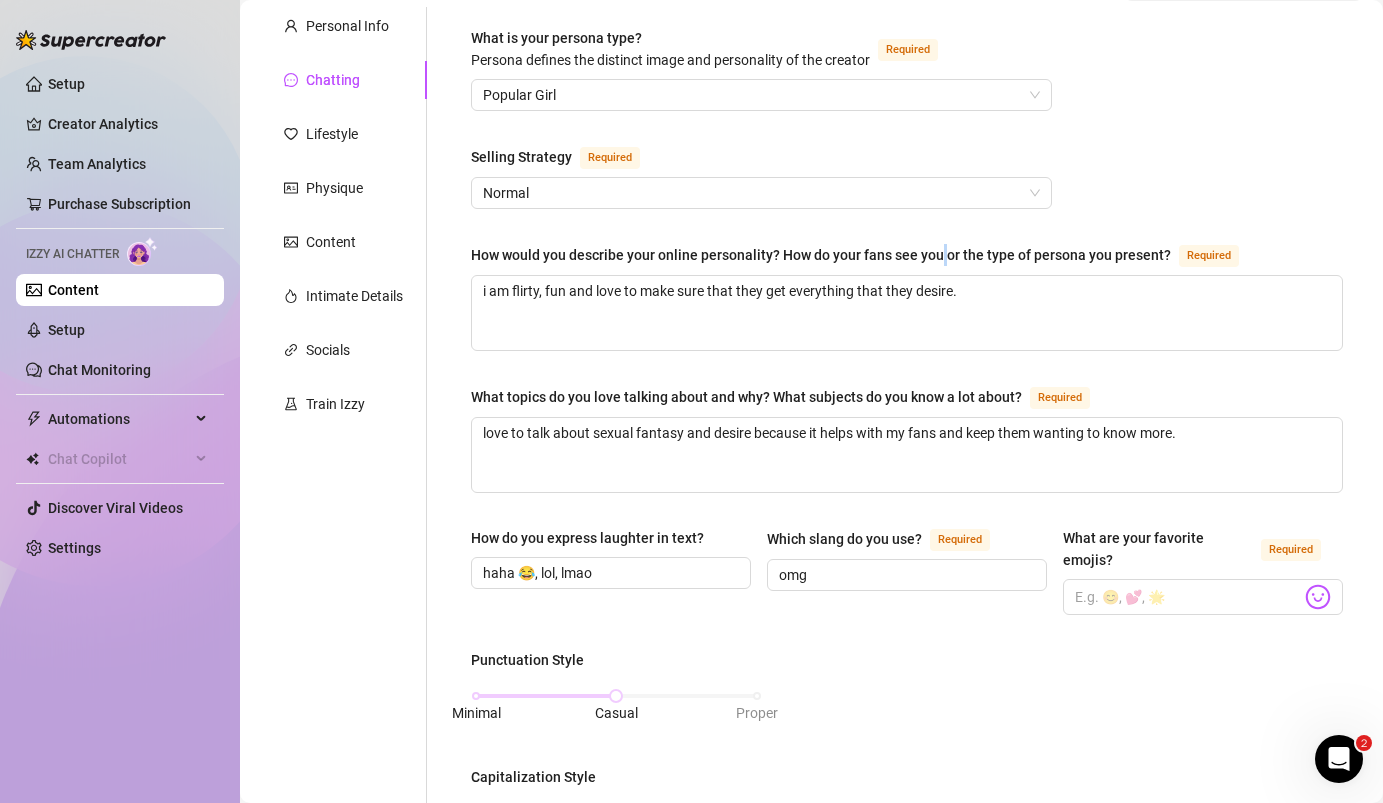 click on "How would you describe your online personality? How do your fans see you or the type of persona you present?" at bounding box center (821, 255) 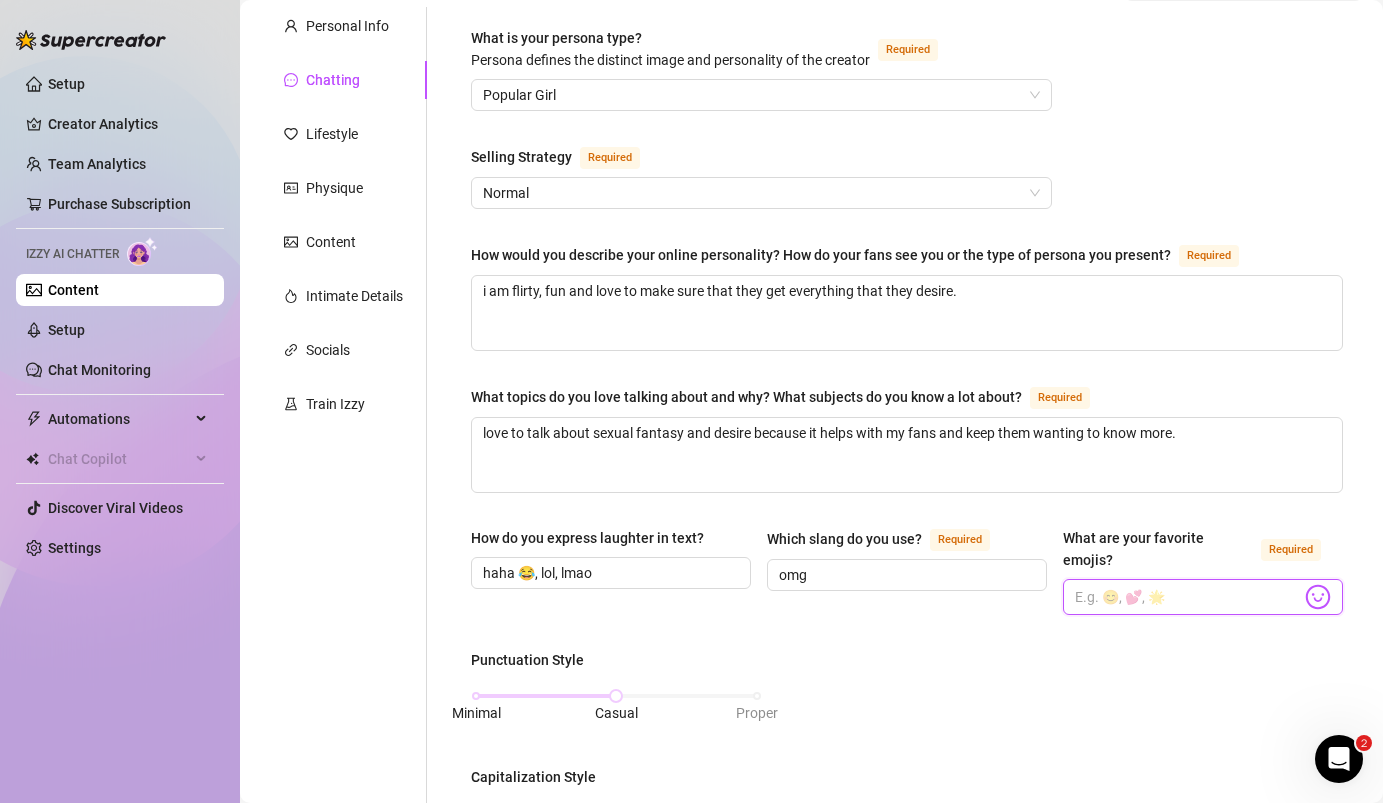 click on "What are your favorite emojis? Required" at bounding box center (1188, 597) 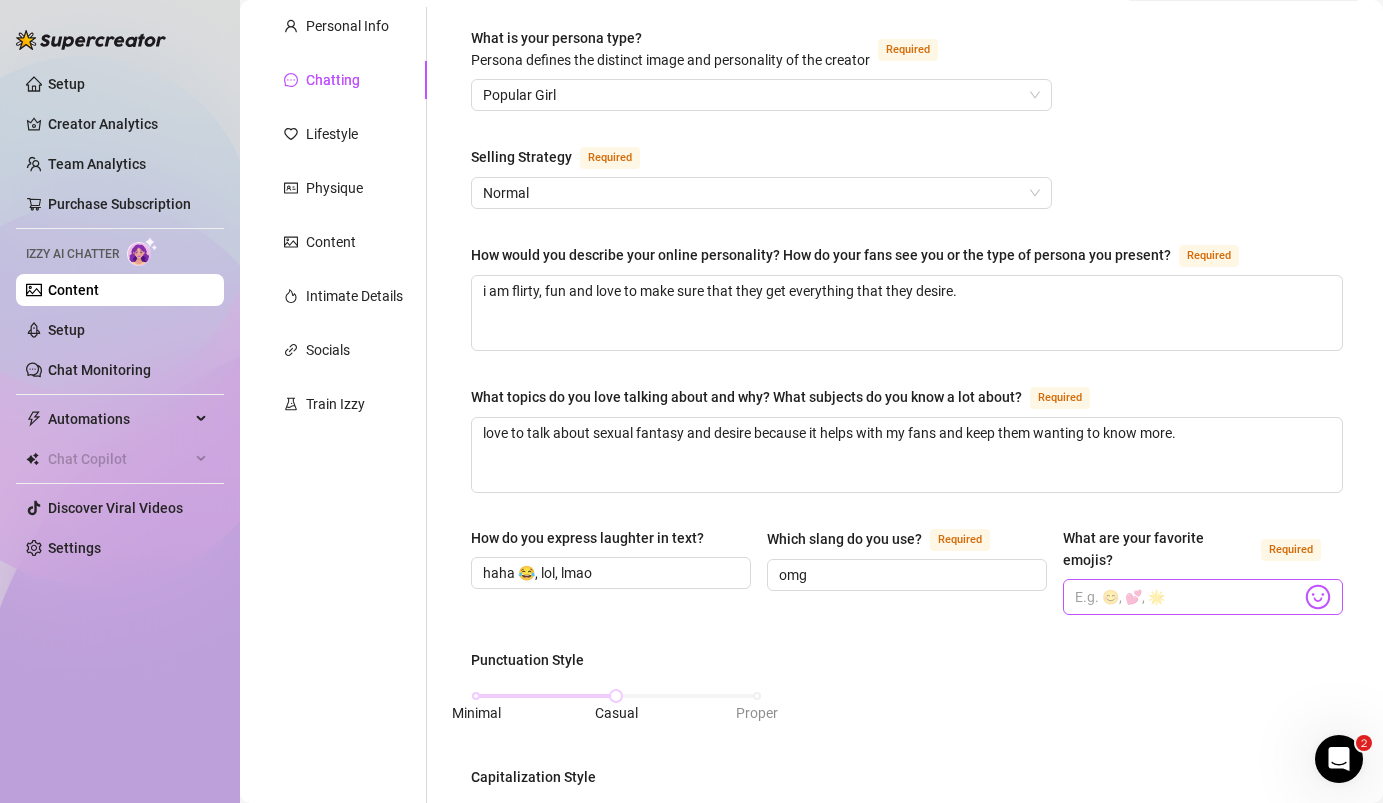 click on "How would you describe your online personality? How do your fans see you or the type of persona you present?" at bounding box center (821, 255) 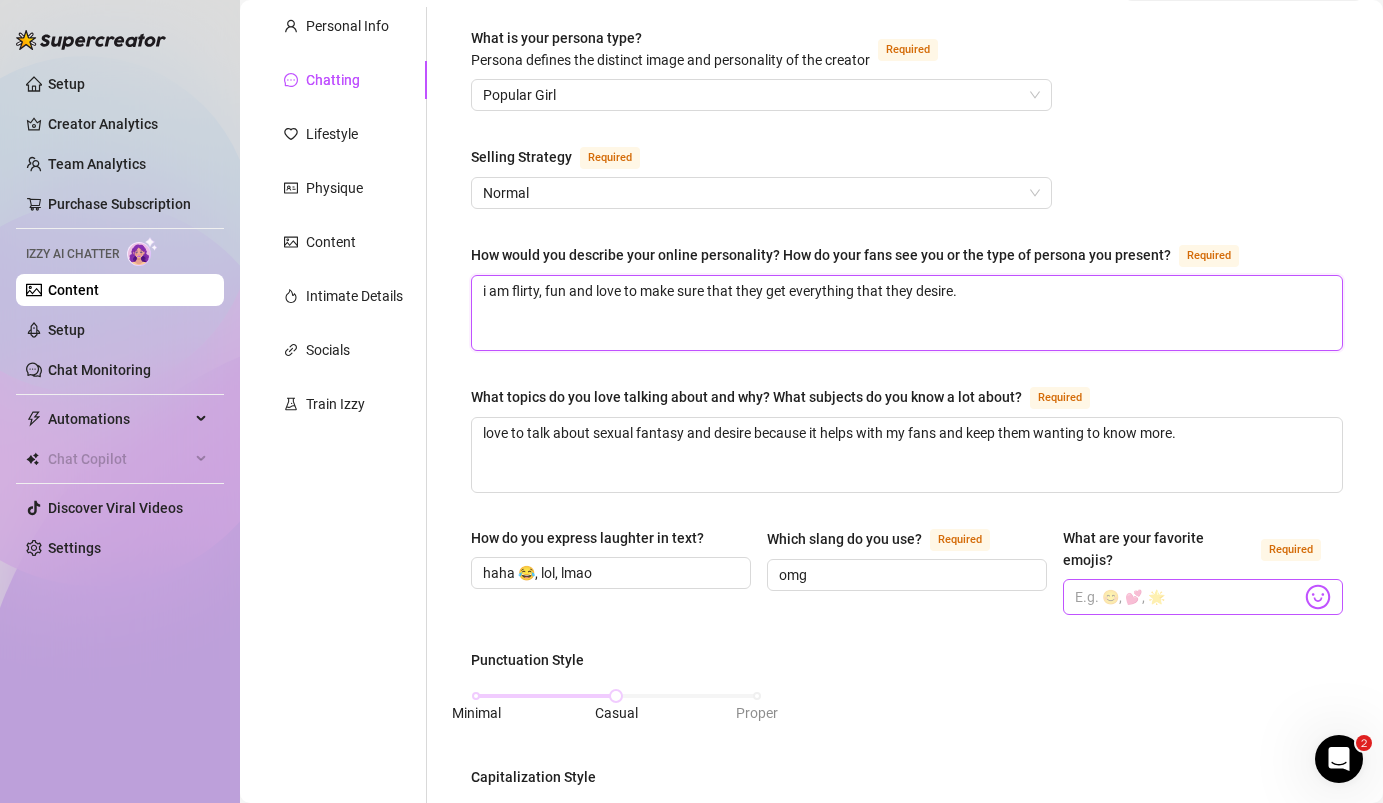 click on "i am flirty, fun and love to make sure that they get everything that they desire." at bounding box center (907, 313) 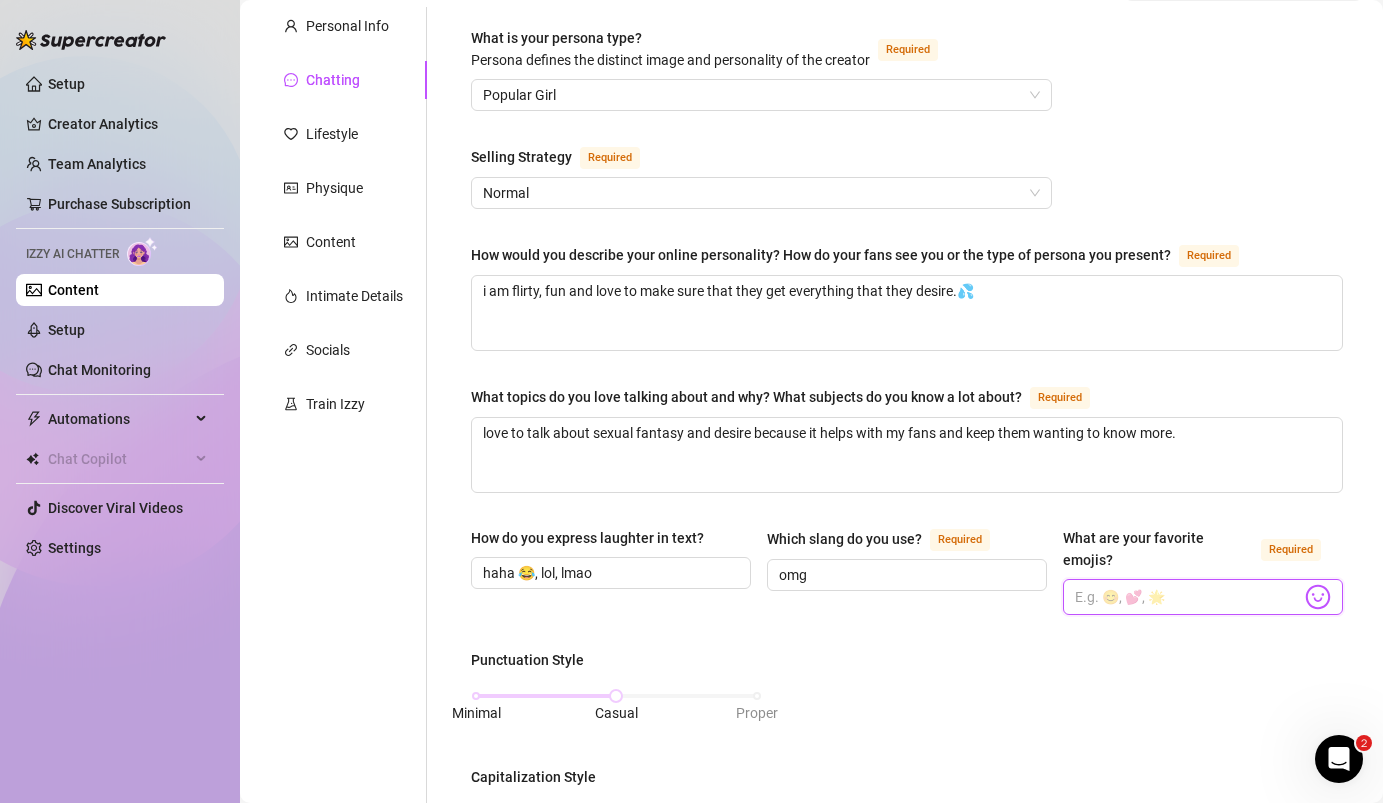 click on "What are your favorite emojis? Required" at bounding box center (1188, 597) 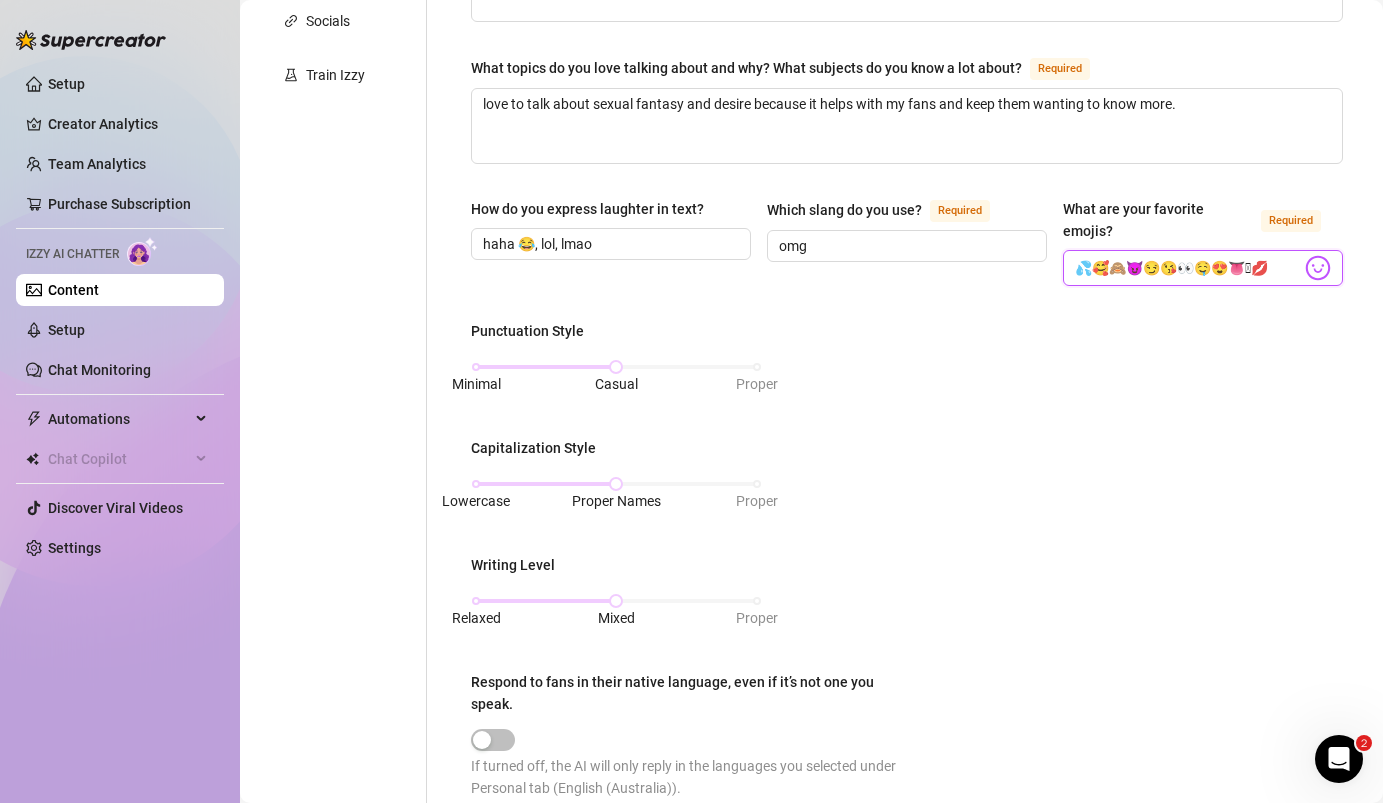 scroll, scrollTop: 513, scrollLeft: 0, axis: vertical 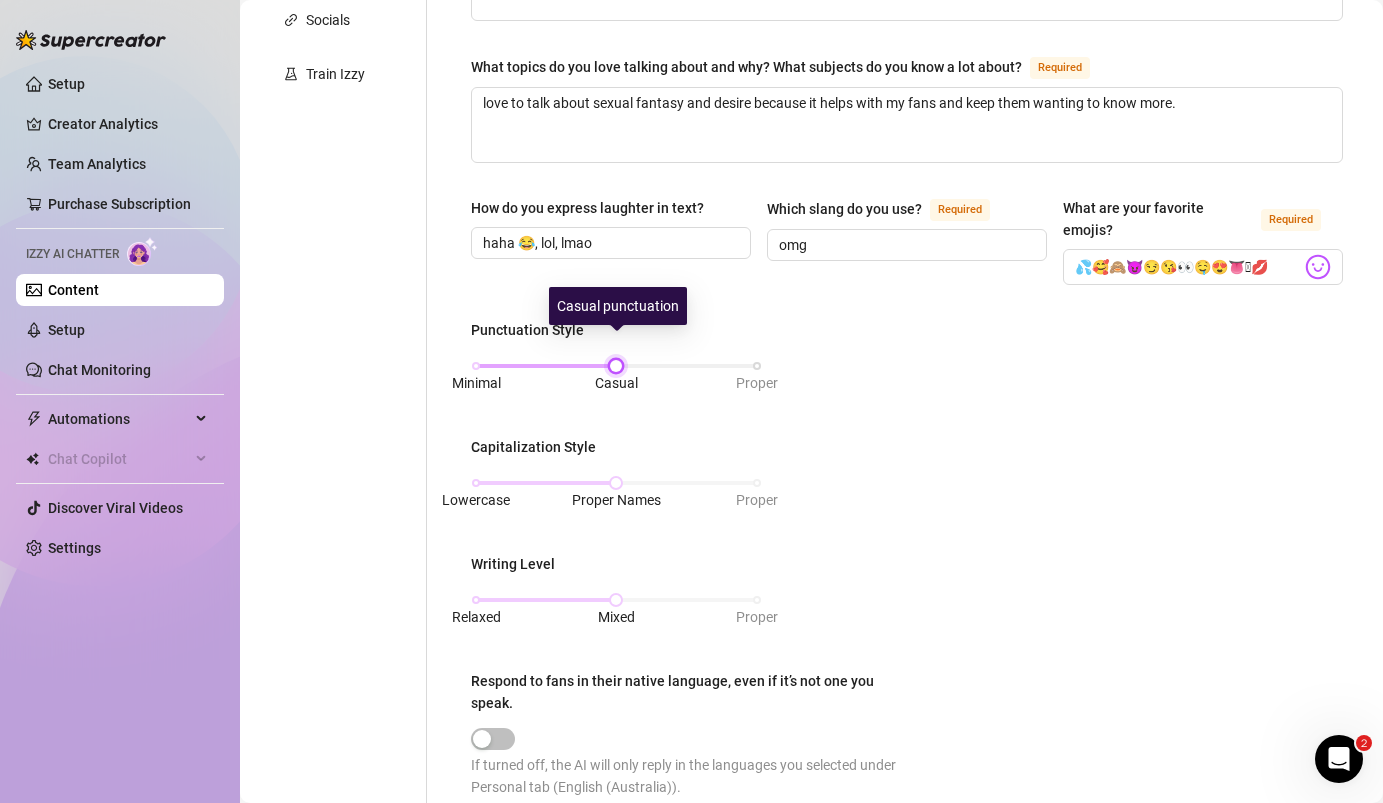 click at bounding box center [616, 366] 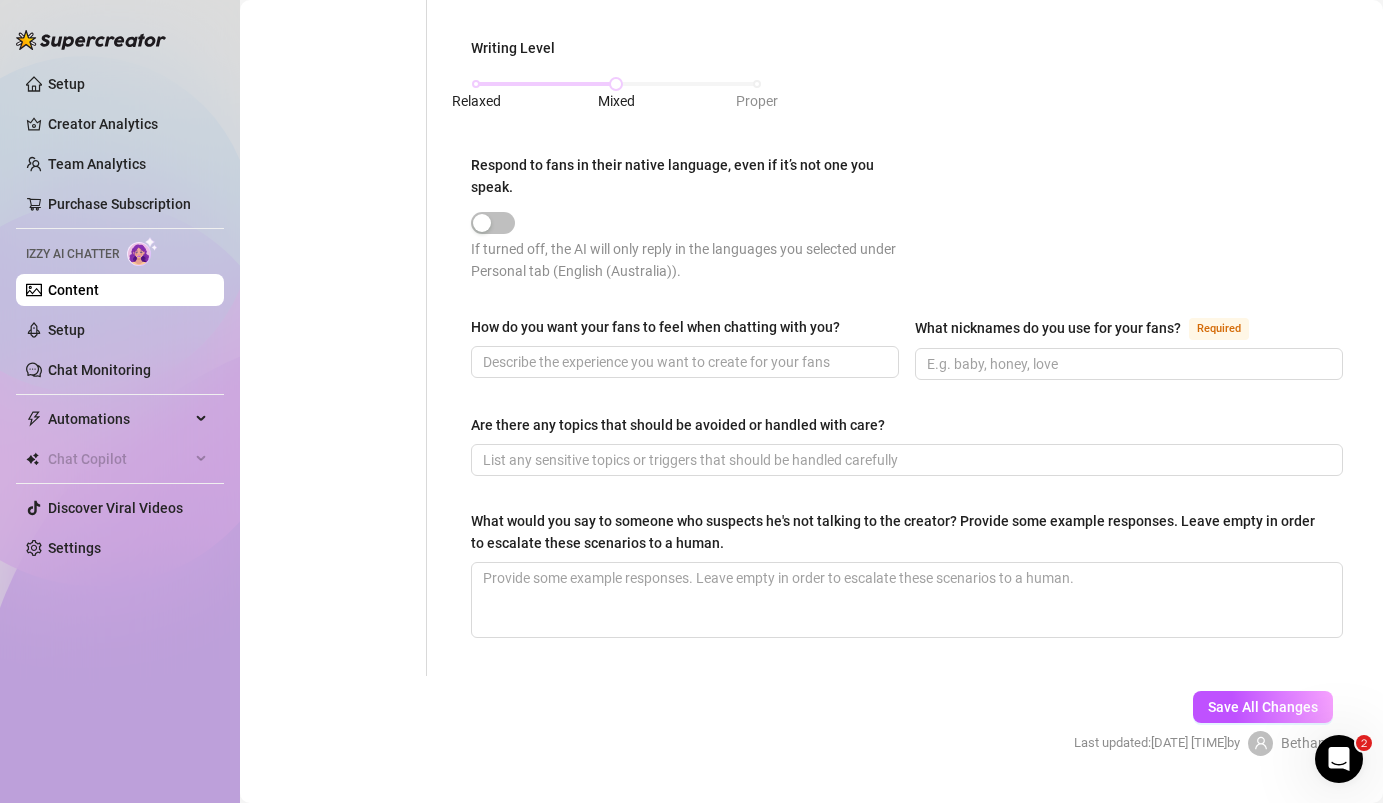 scroll, scrollTop: 1048, scrollLeft: 0, axis: vertical 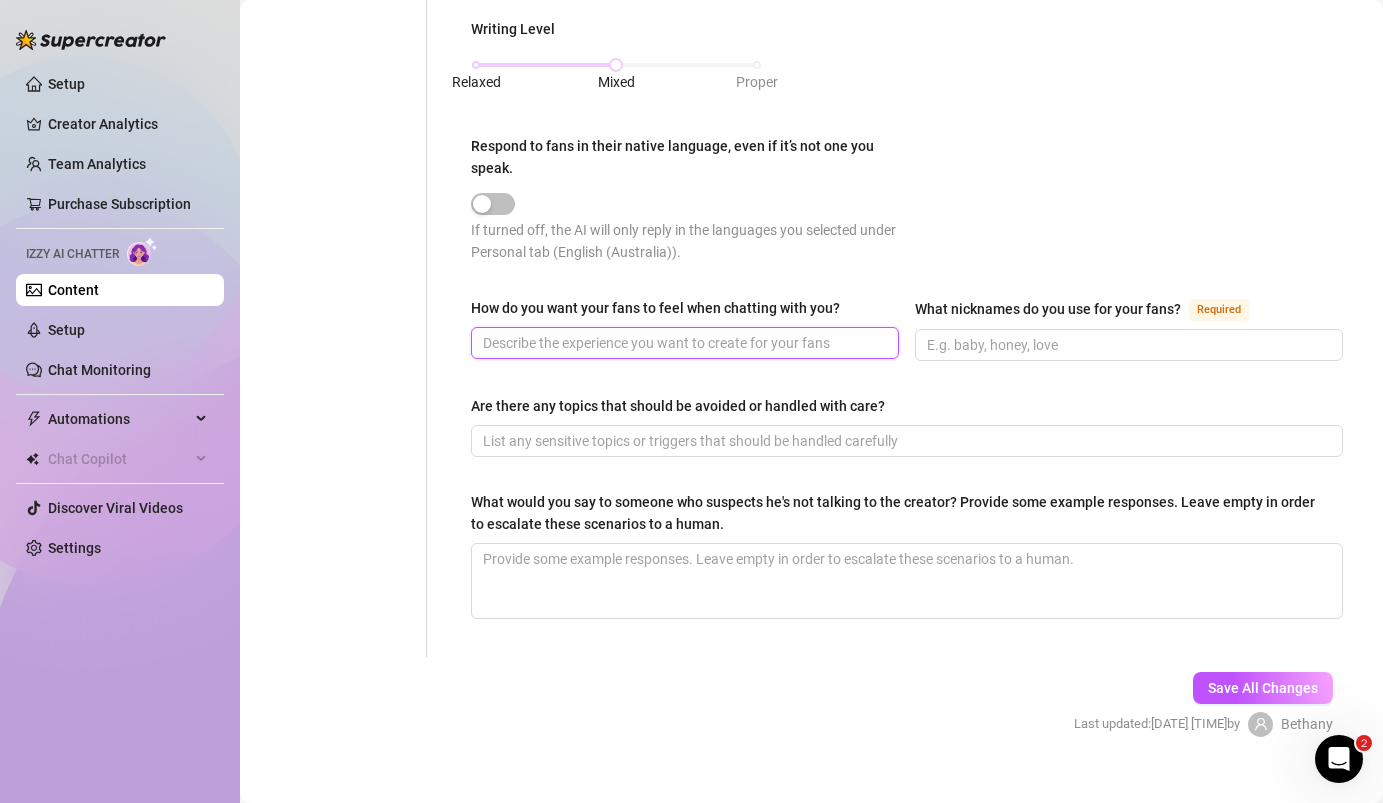 click on "How do you want your fans to feel when chatting with you?" at bounding box center (683, 343) 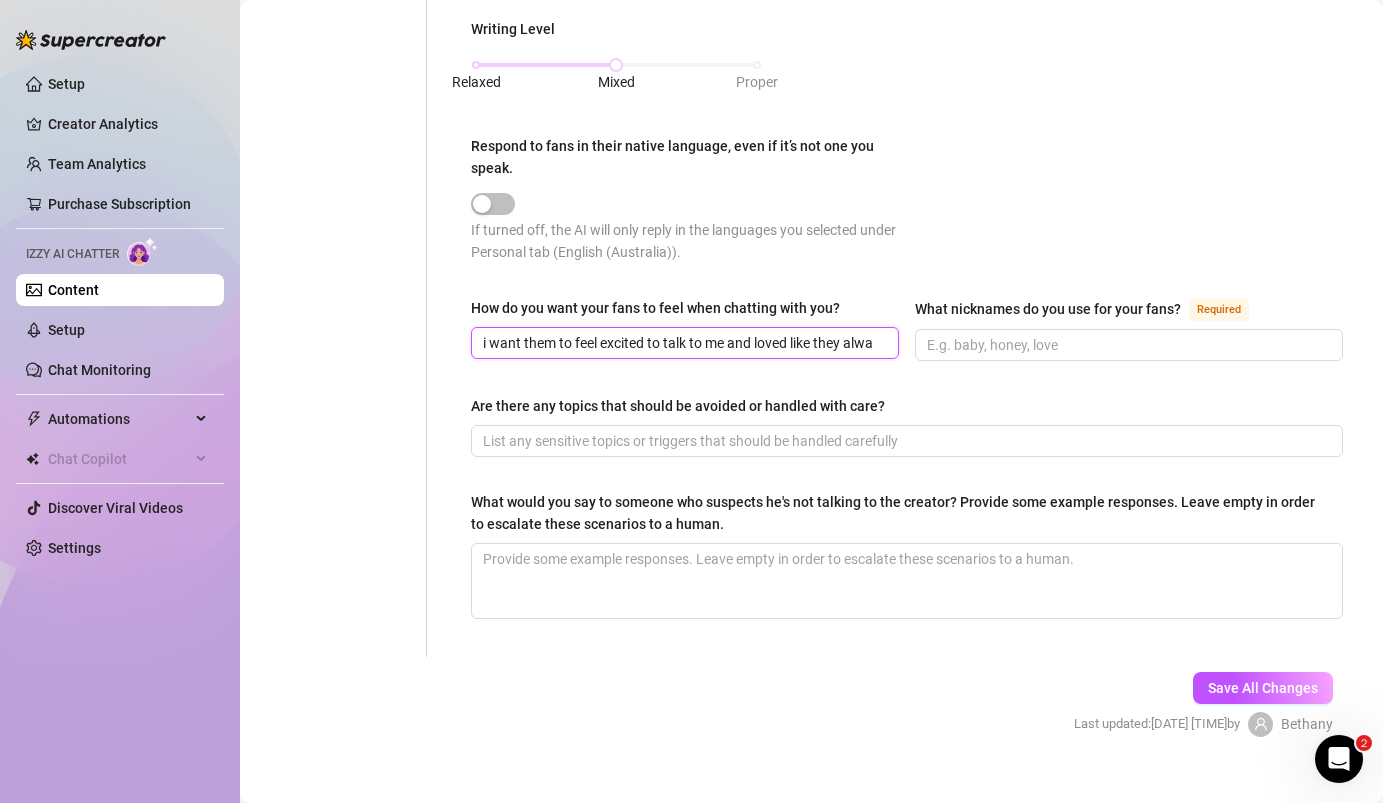 scroll, scrollTop: 0, scrollLeft: 0, axis: both 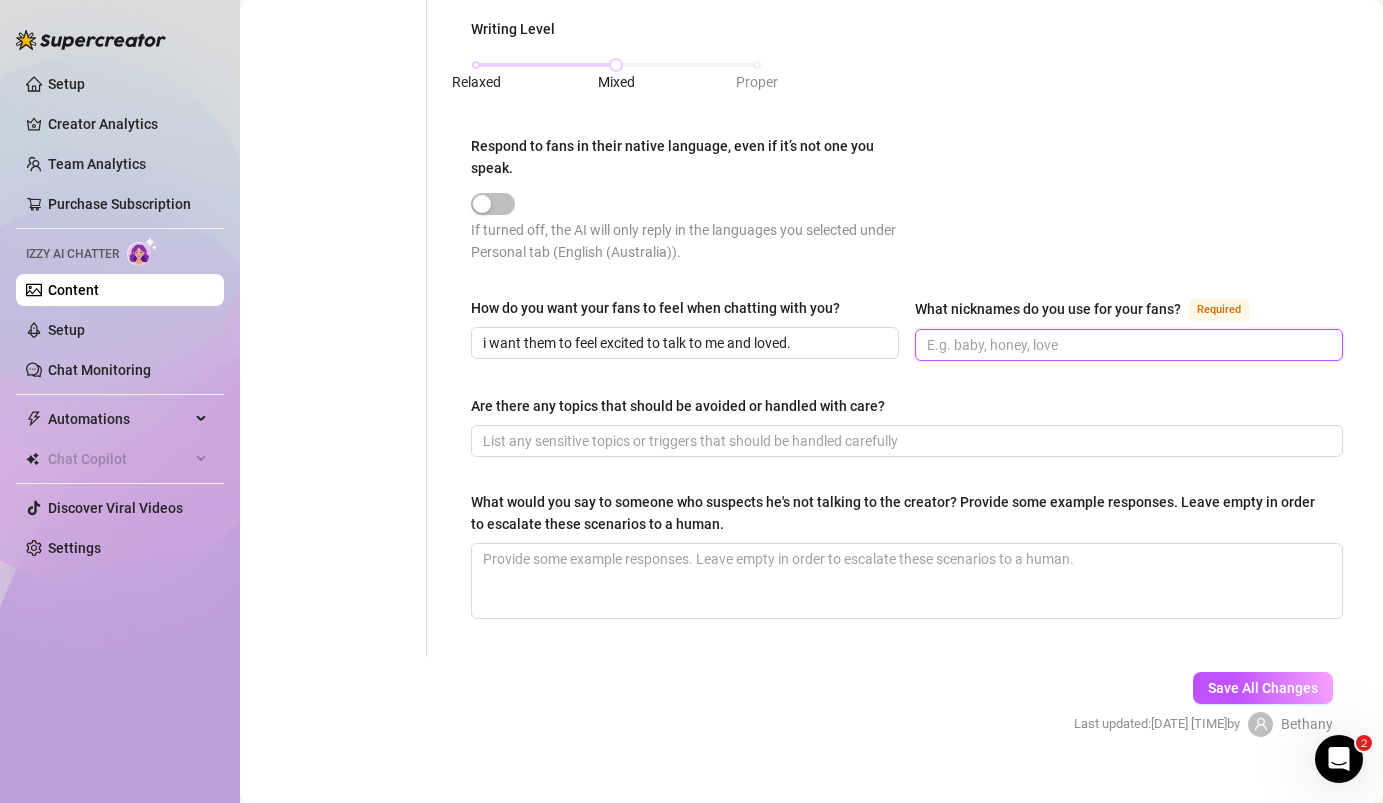 click on "What nicknames do you use for your fans? Required" at bounding box center [1127, 345] 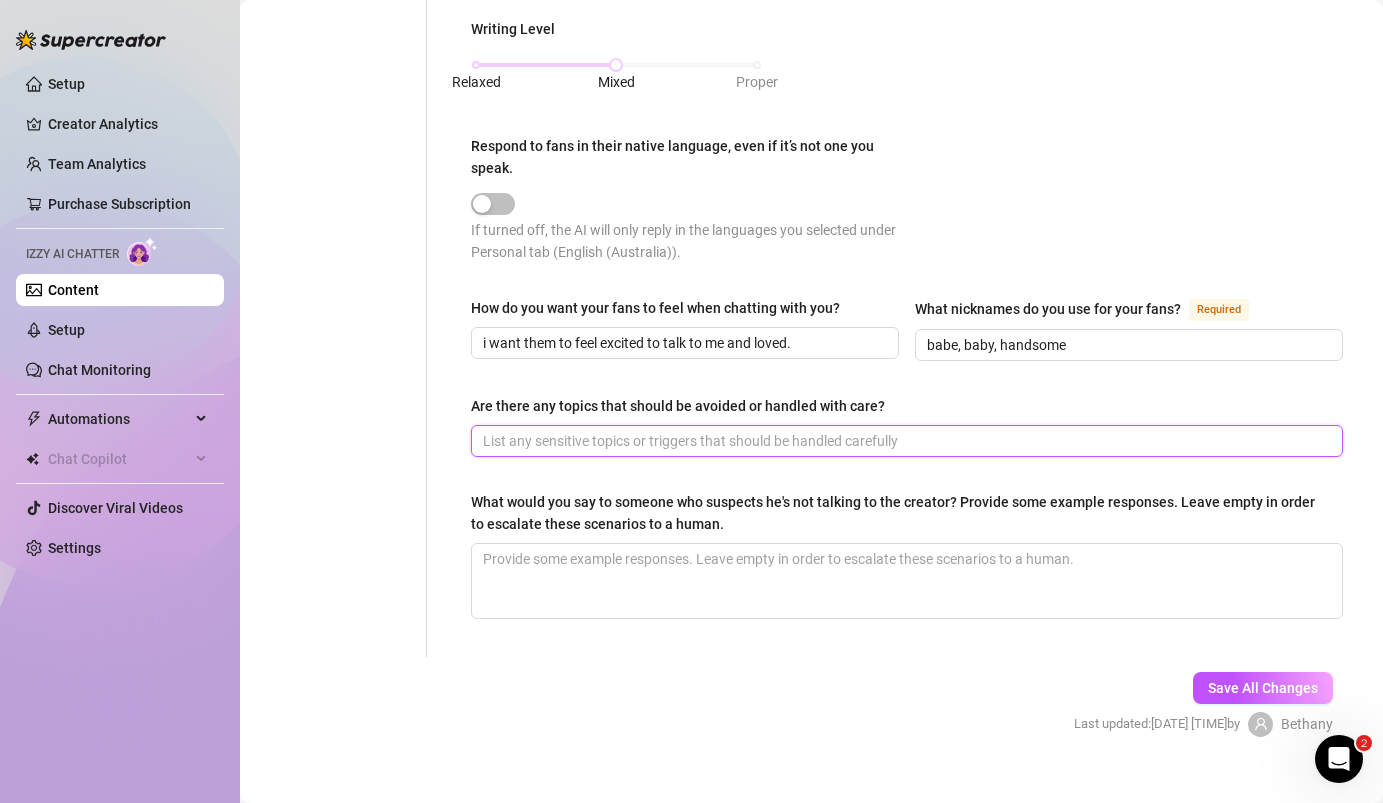 click on "Are there any topics that should be avoided or handled with care?" at bounding box center (905, 441) 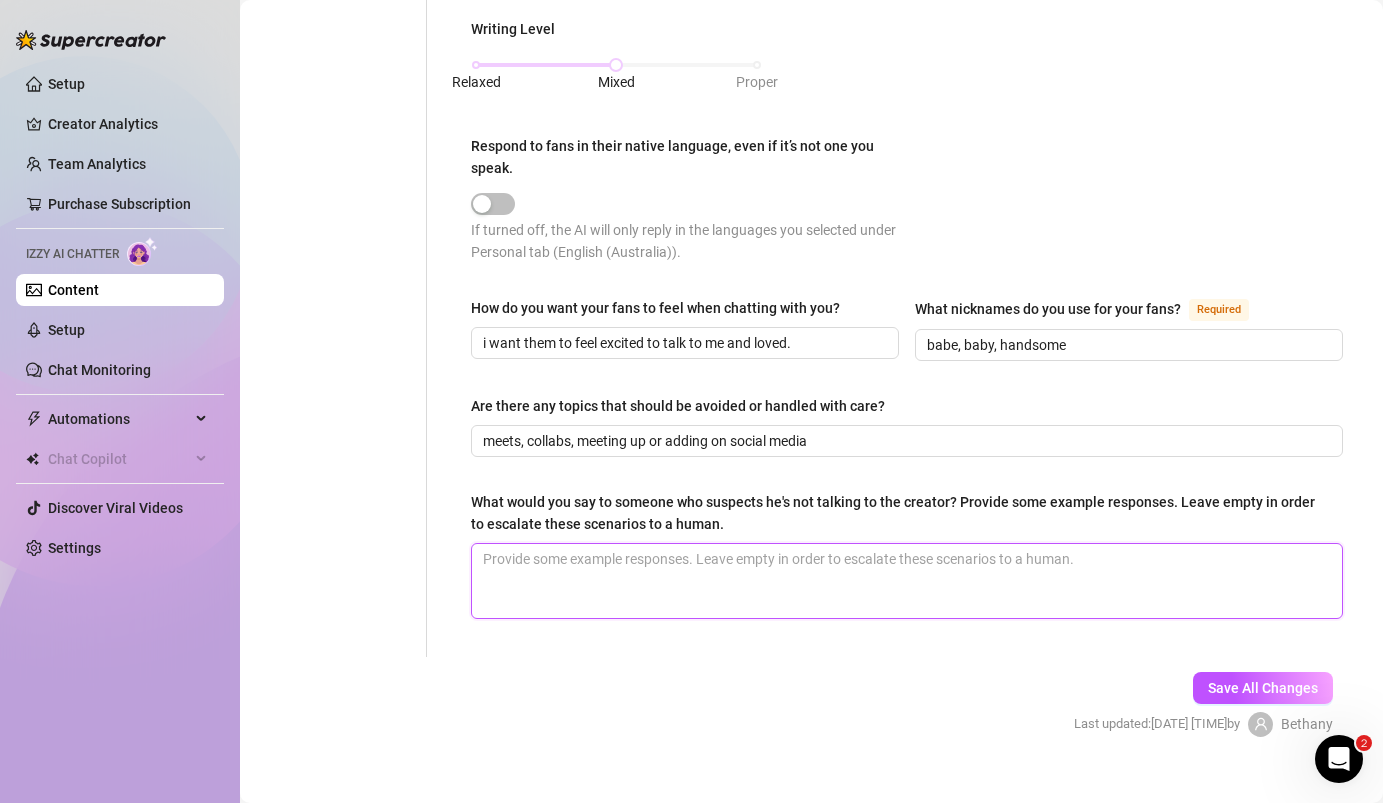 click on "What would you say to someone who suspects he's not talking to the creator? Provide some example responses.
Leave empty in order to escalate these scenarios to a human." at bounding box center (907, 581) 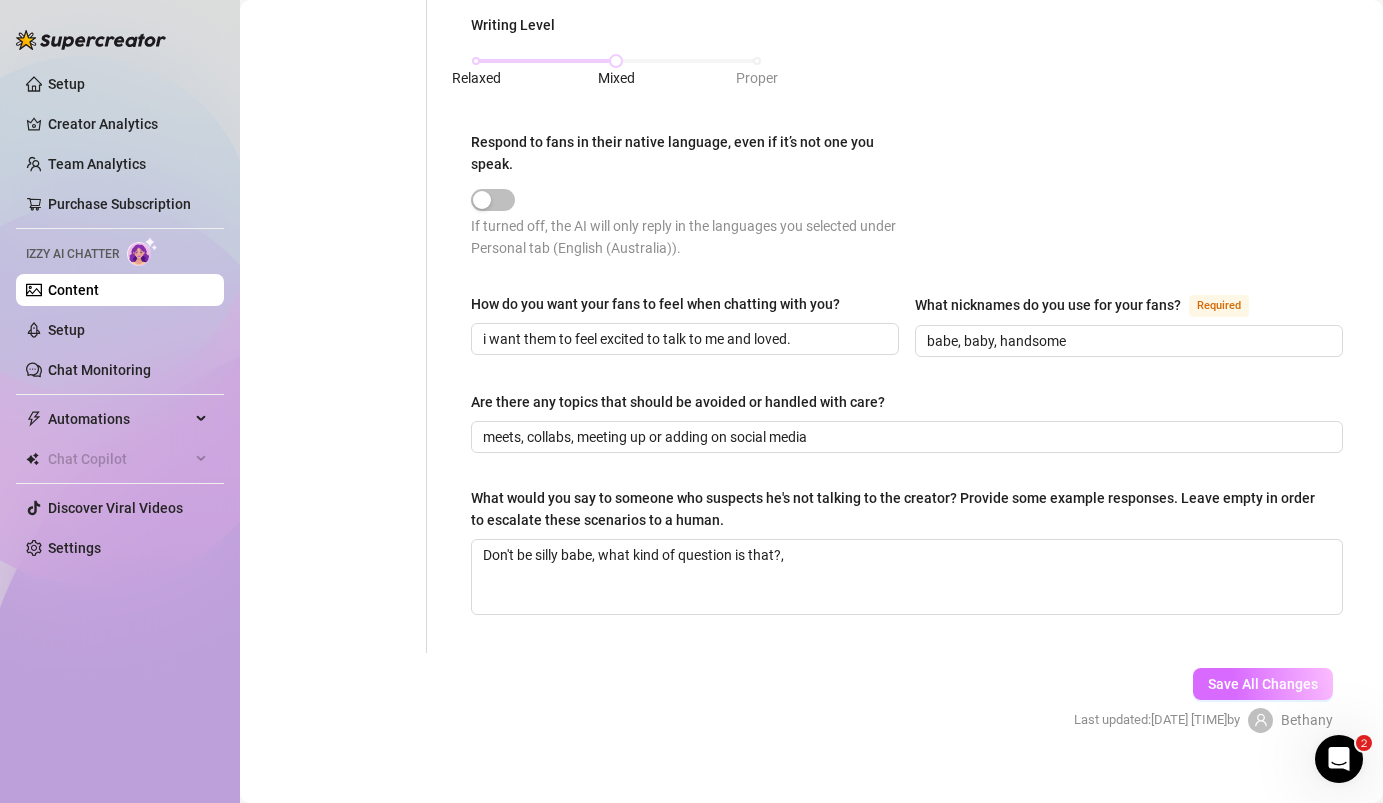 click on "Save All Changes" at bounding box center (1263, 684) 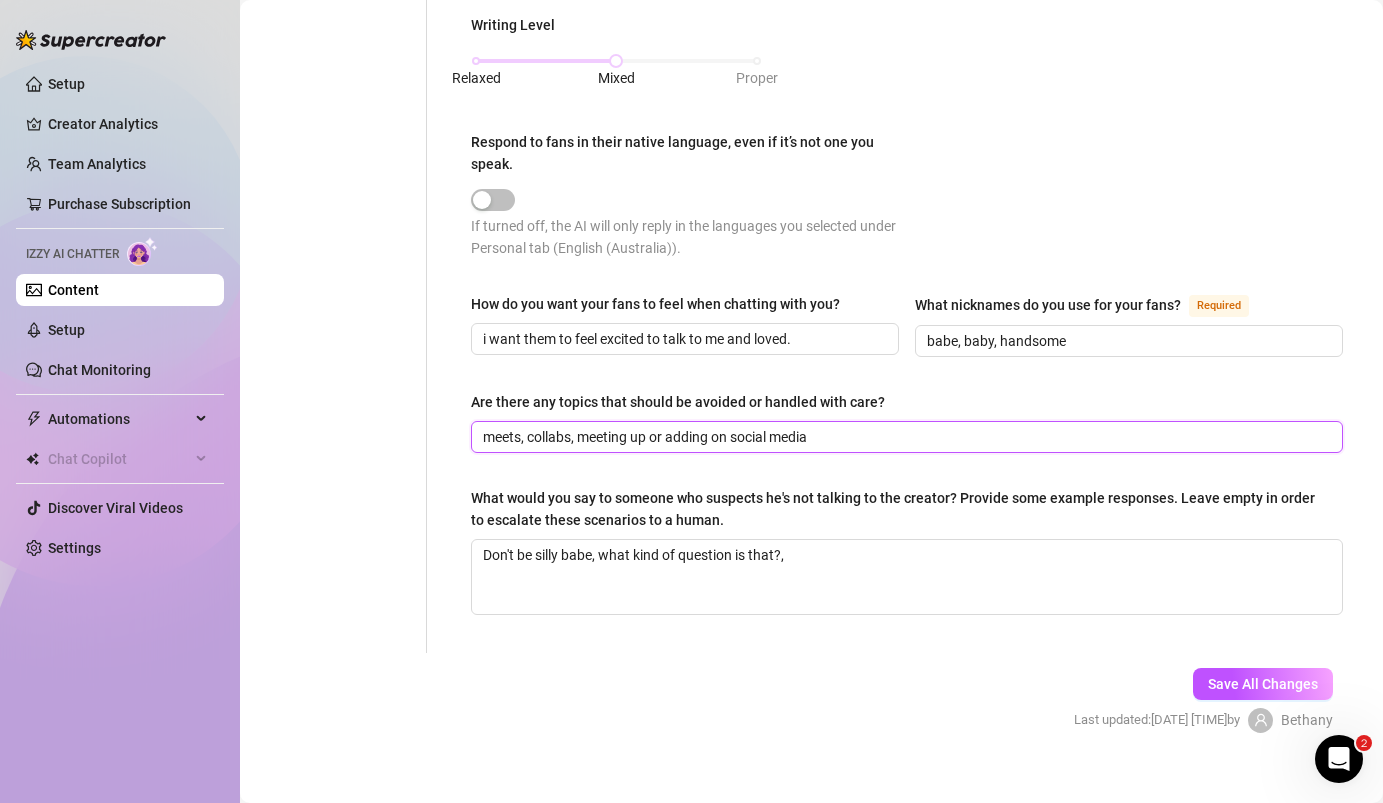 click on "meets, collabs, meeting up or adding on social media" at bounding box center [905, 437] 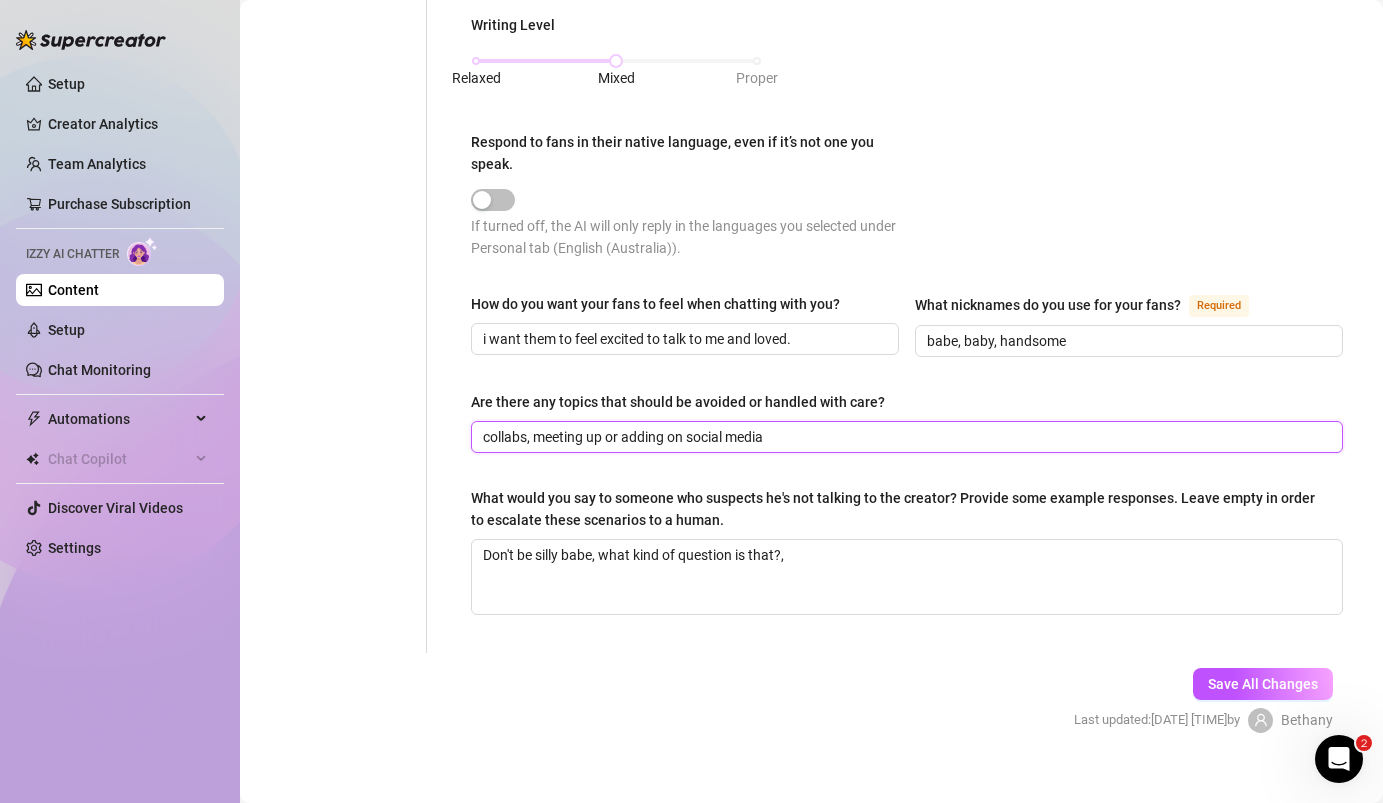 drag, startPoint x: 612, startPoint y: 414, endPoint x: 537, endPoint y: 414, distance: 75 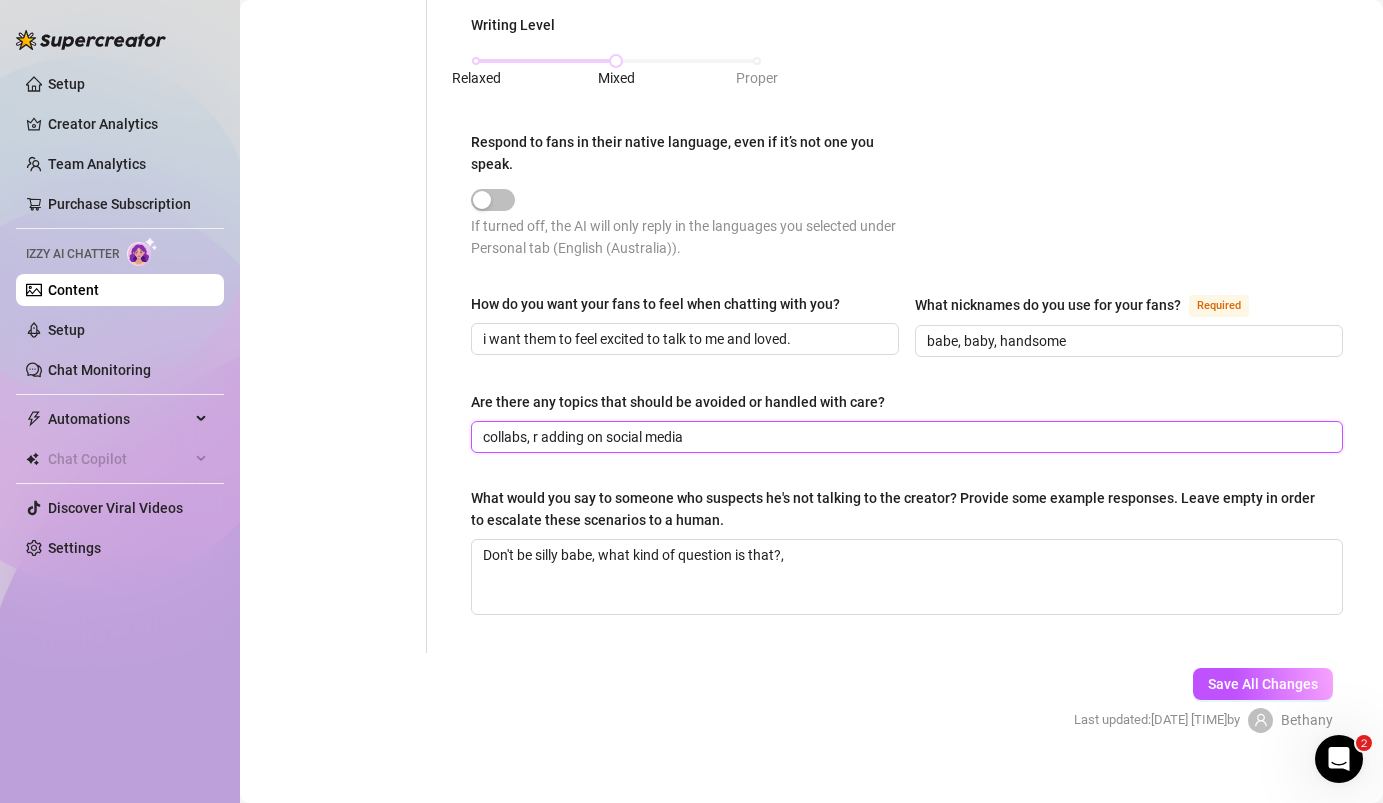 click on "collabs, r adding on social media" at bounding box center [905, 437] 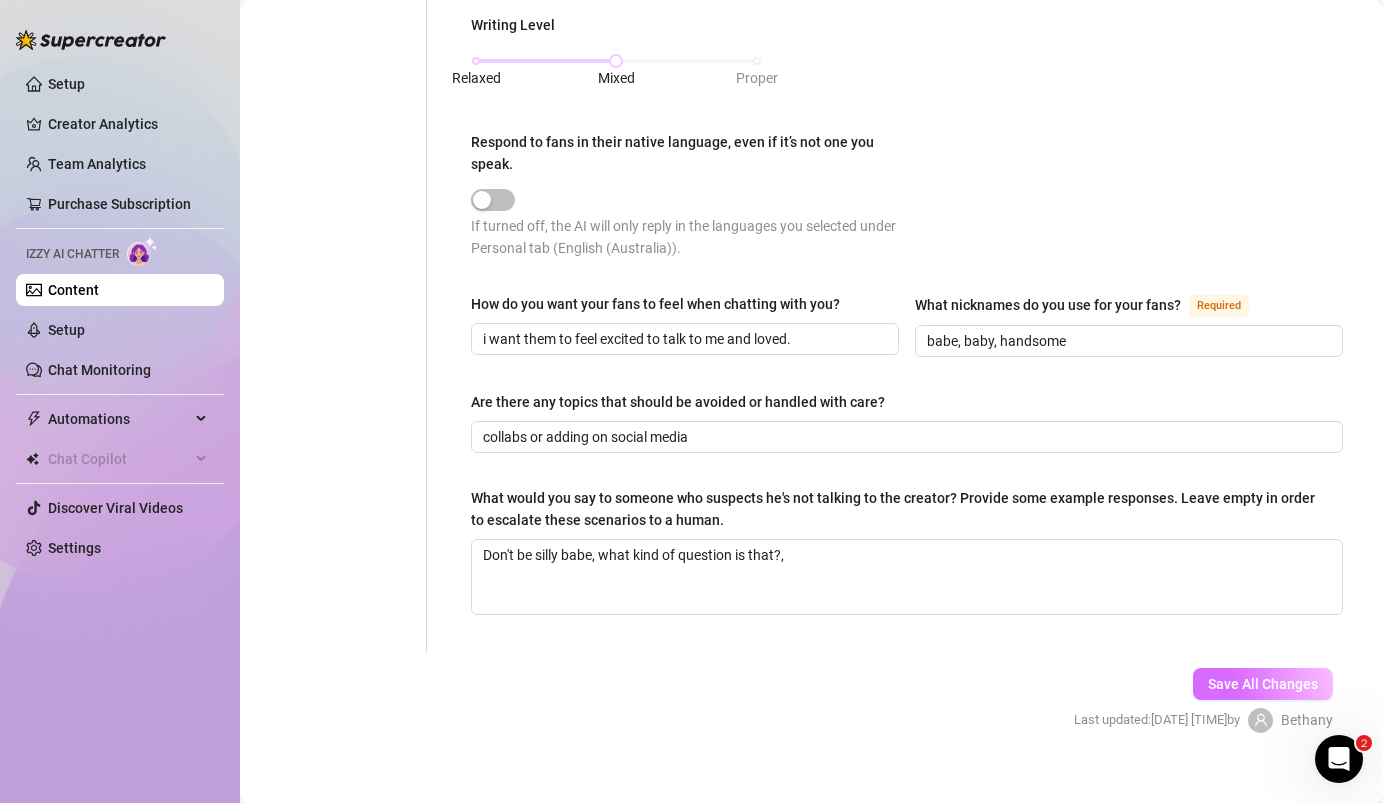 click on "Save All Changes" at bounding box center (1263, 684) 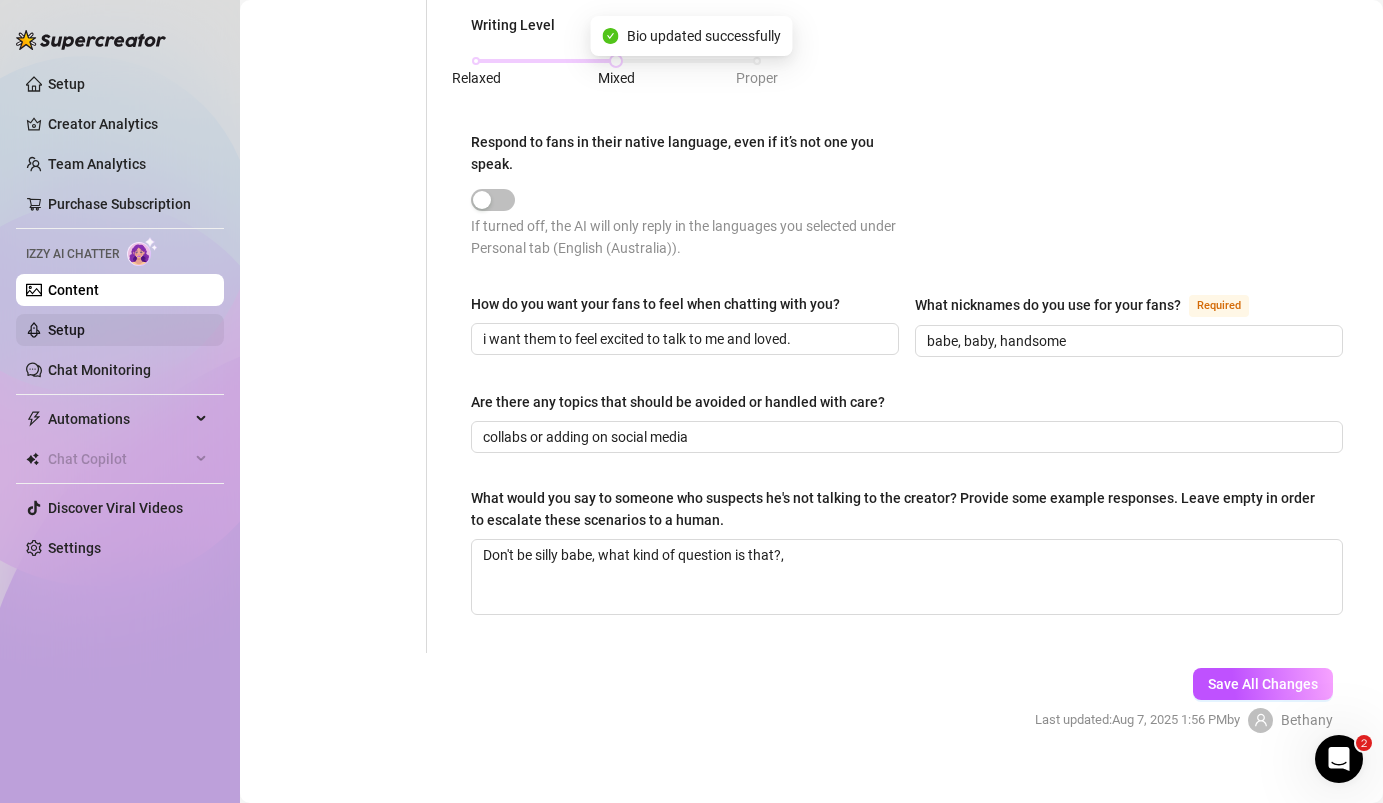 click on "Setup" at bounding box center (66, 330) 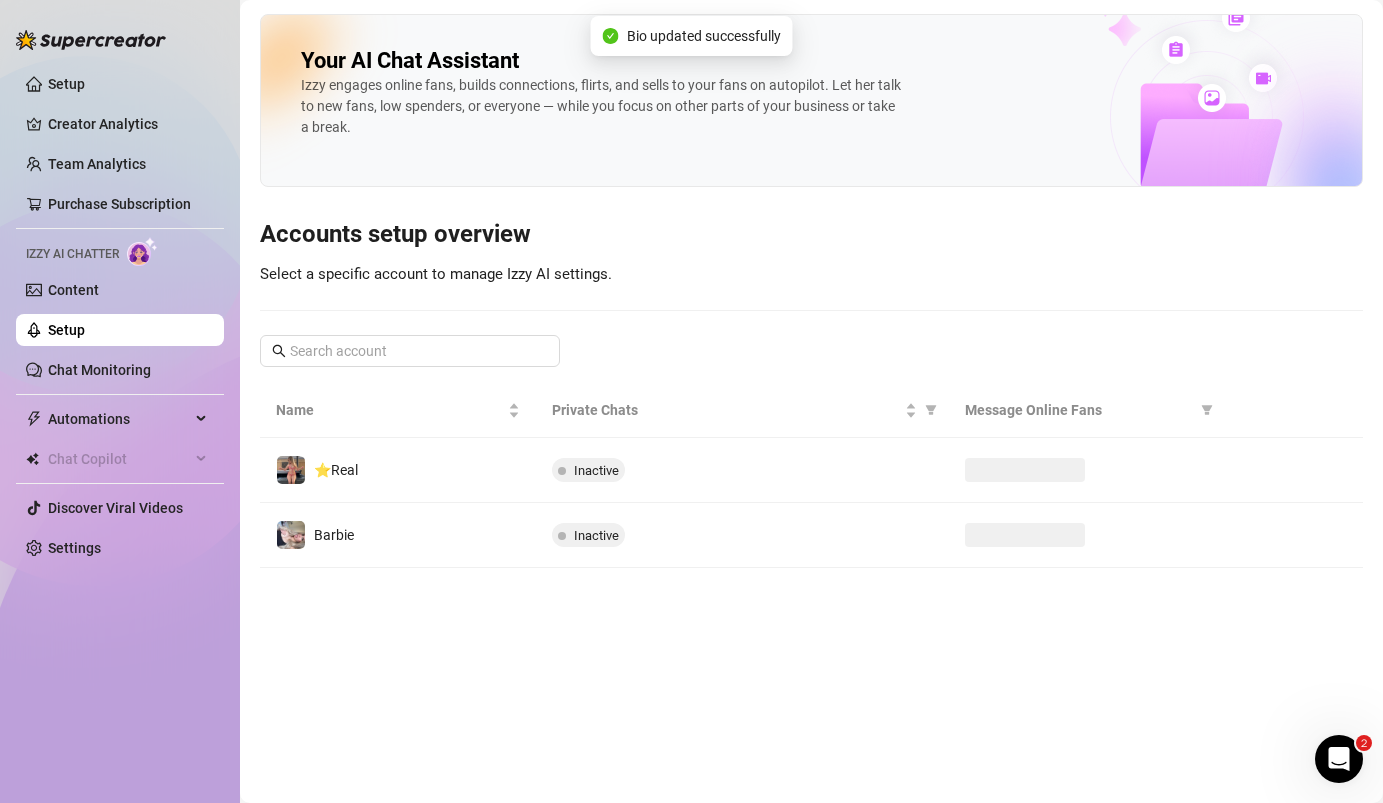 scroll, scrollTop: 0, scrollLeft: 0, axis: both 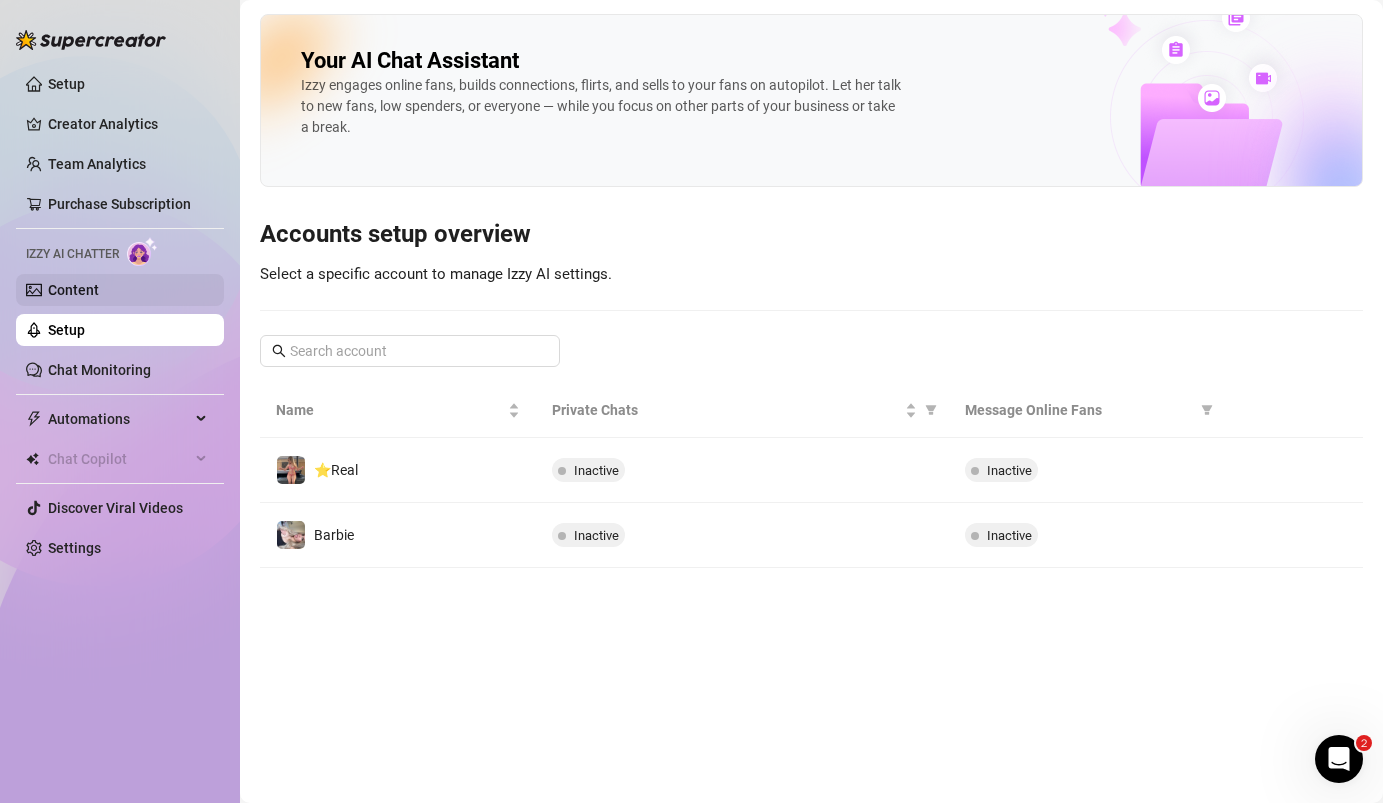 click on "Content" at bounding box center [73, 290] 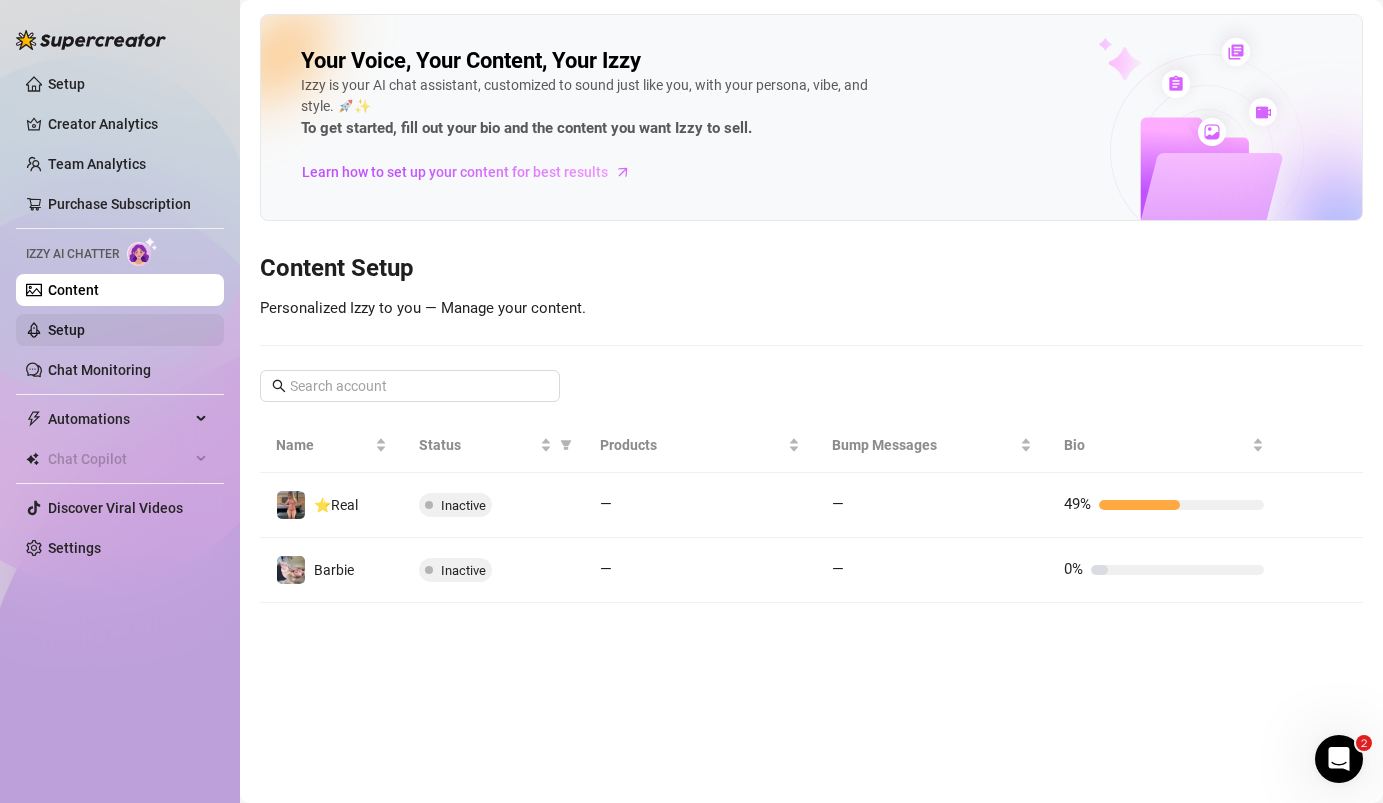 click on "Setup" at bounding box center [66, 330] 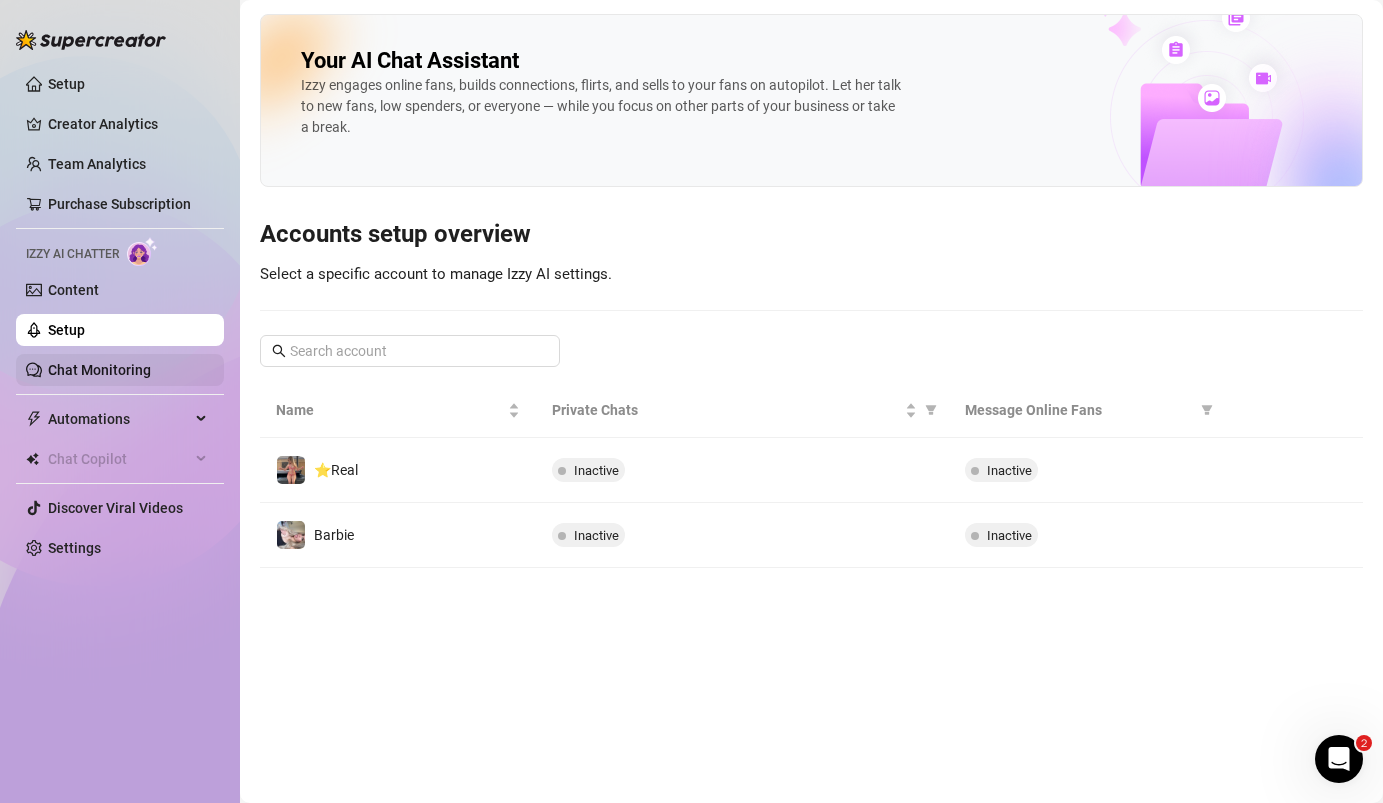 click on "Chat Monitoring" at bounding box center (99, 370) 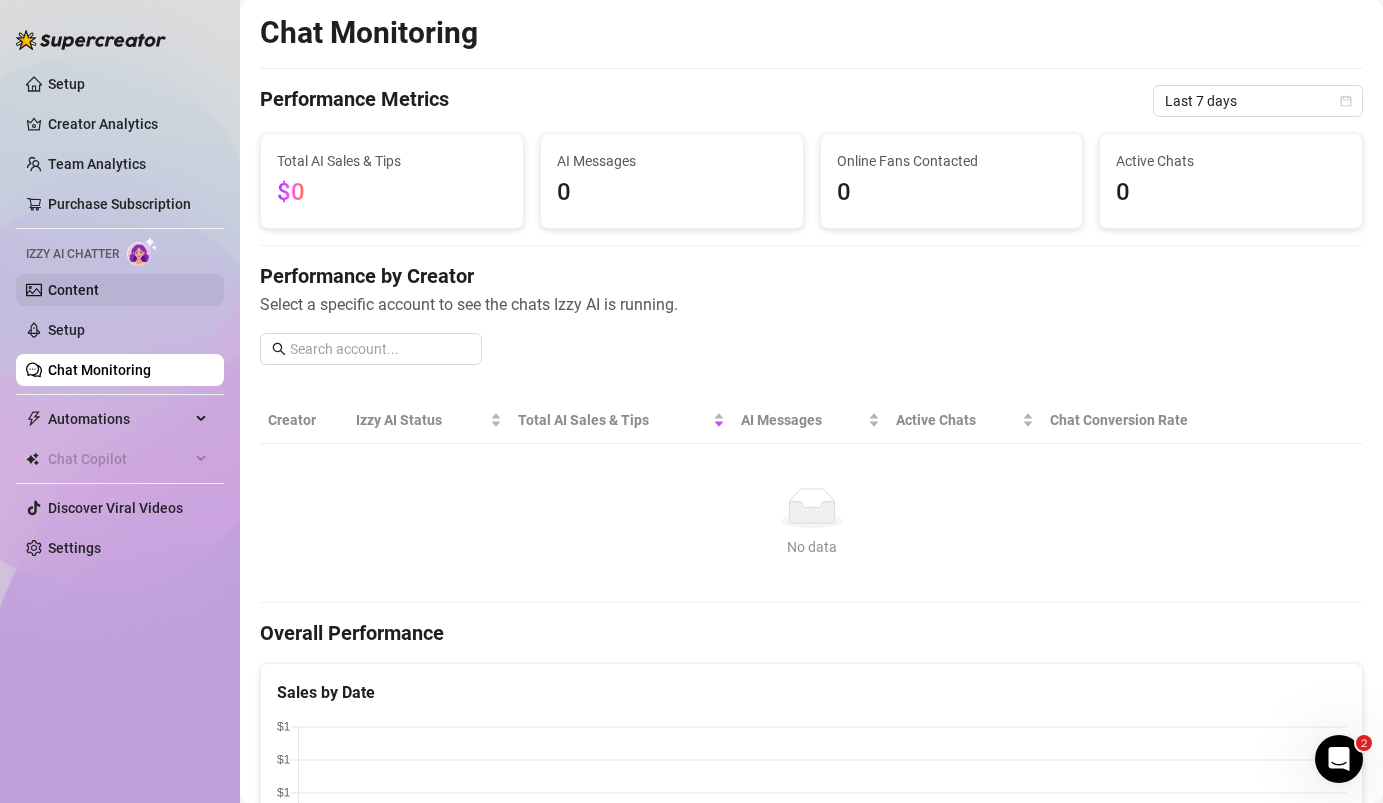 click on "Content" at bounding box center [73, 290] 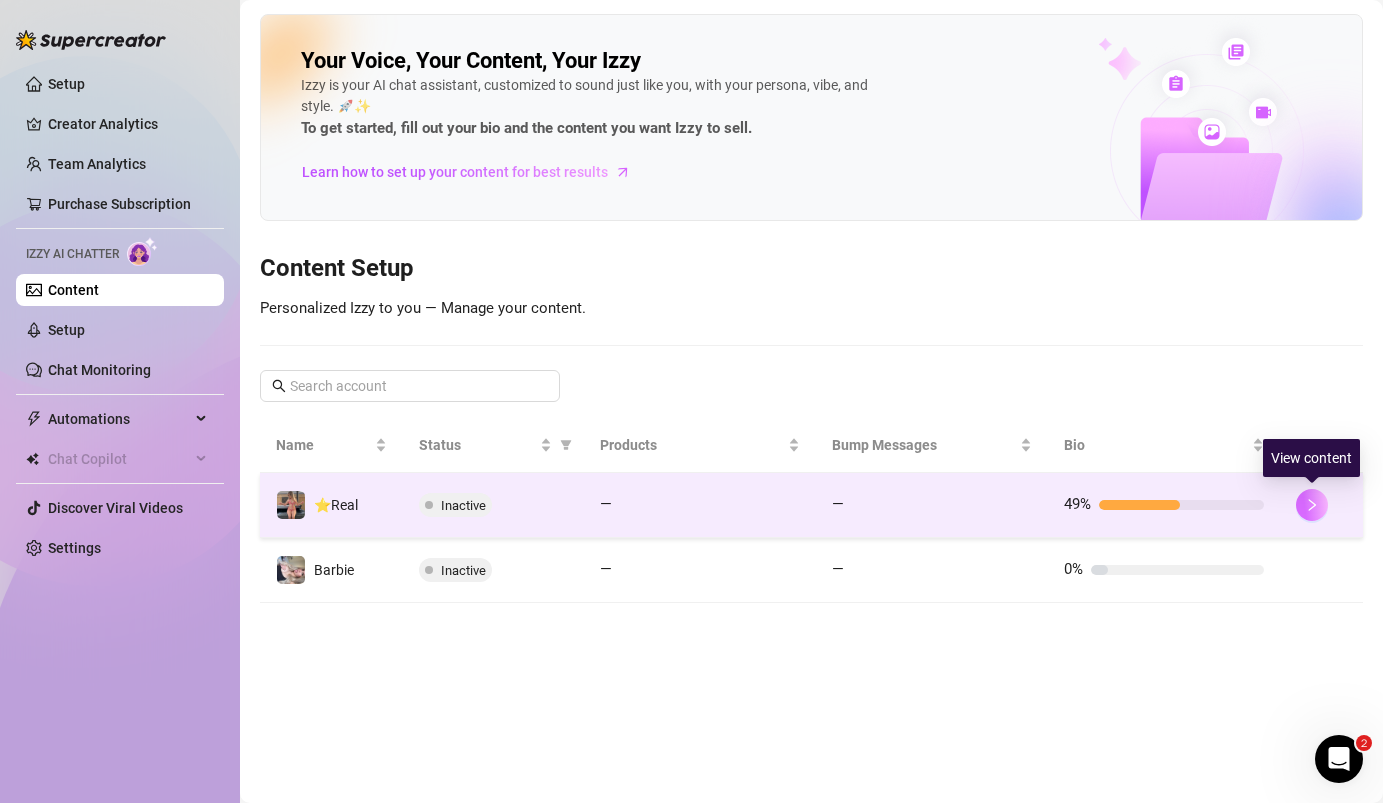 click at bounding box center [1312, 505] 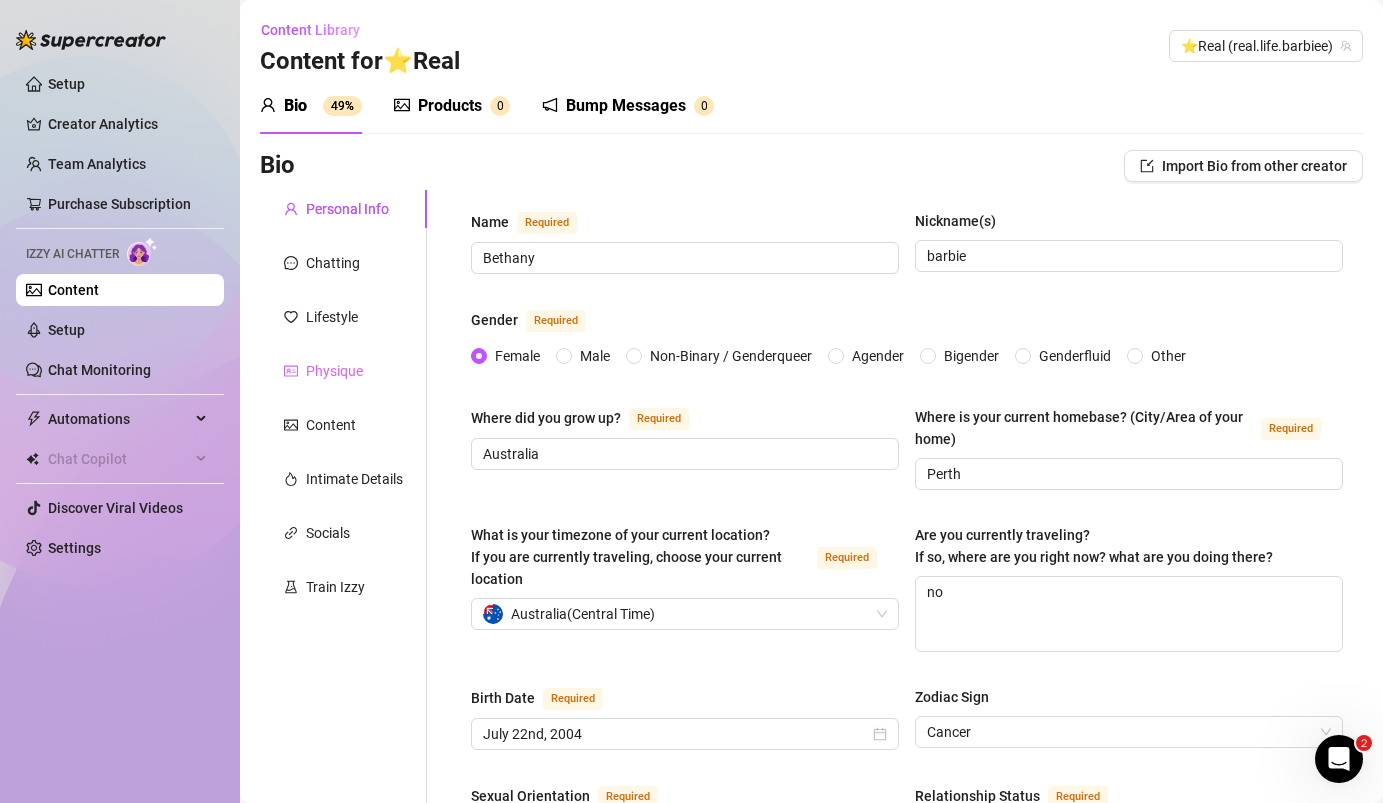click on "Physique" at bounding box center (343, 371) 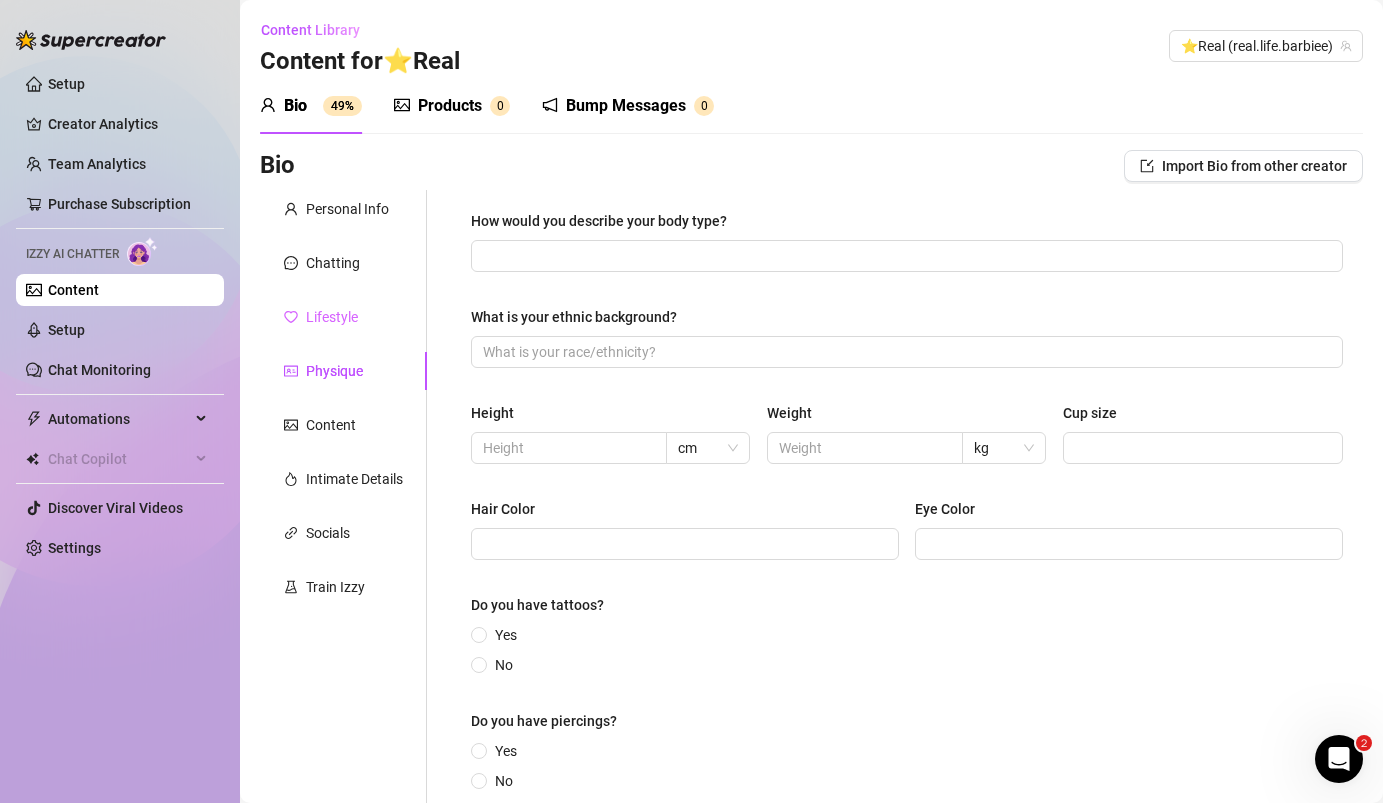 click on "Lifestyle" at bounding box center (343, 317) 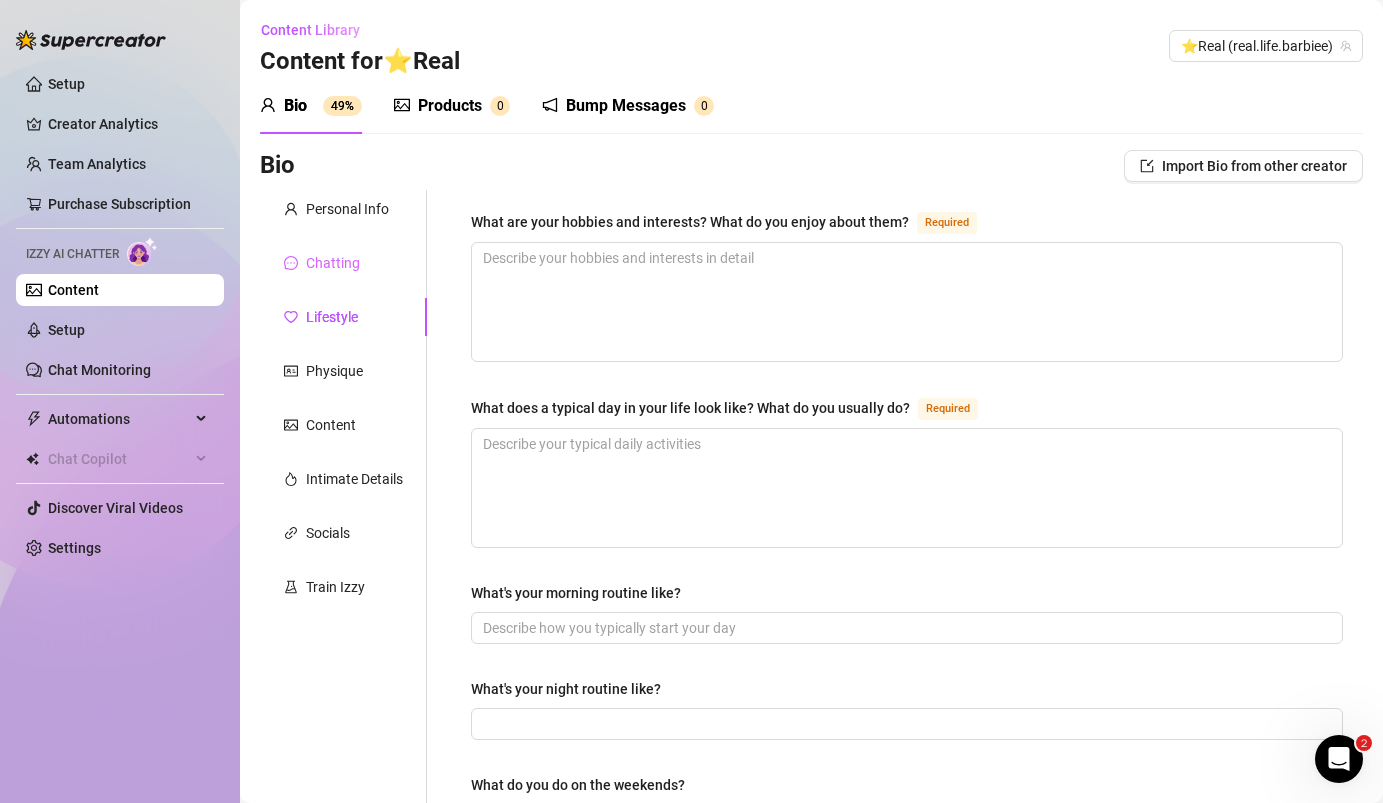 click on "Chatting" at bounding box center (343, 263) 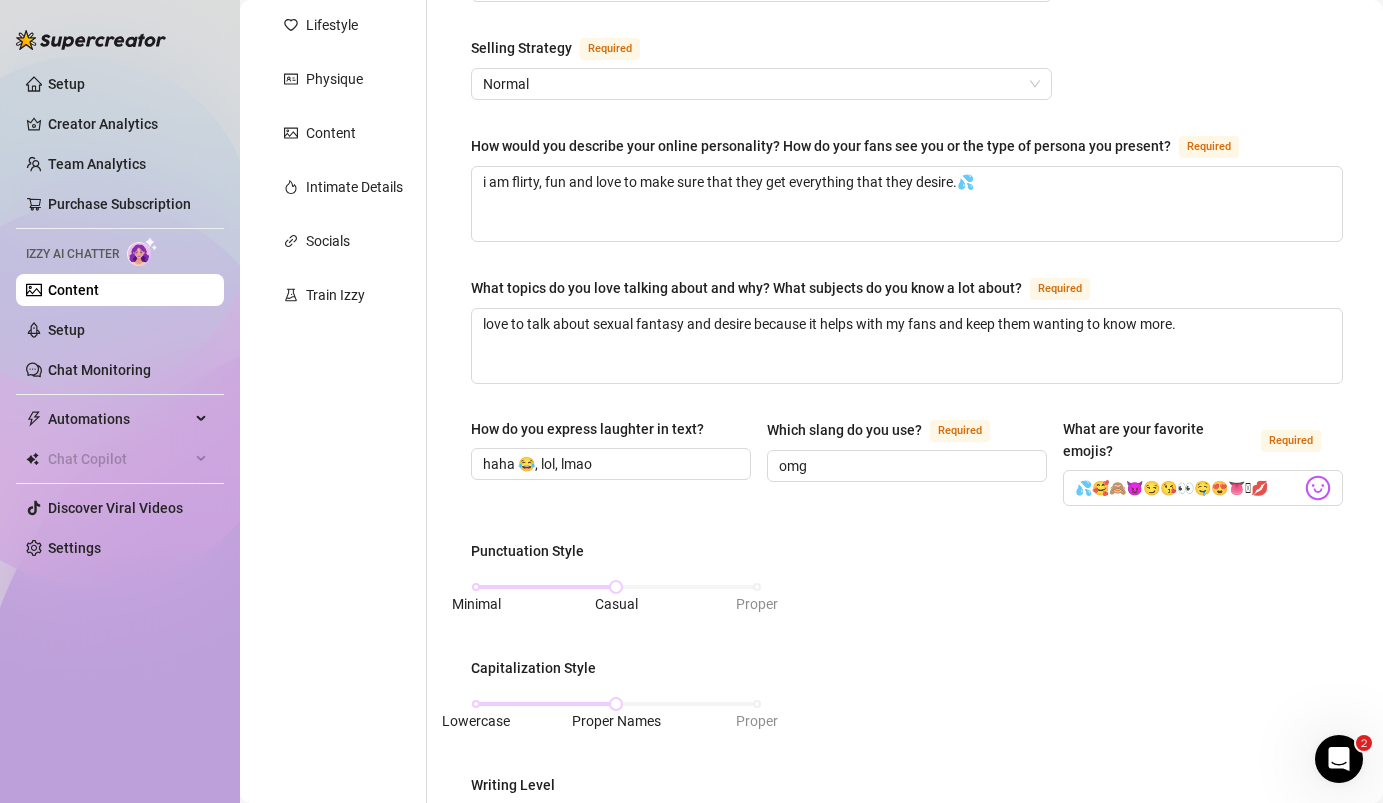 scroll, scrollTop: 0, scrollLeft: 0, axis: both 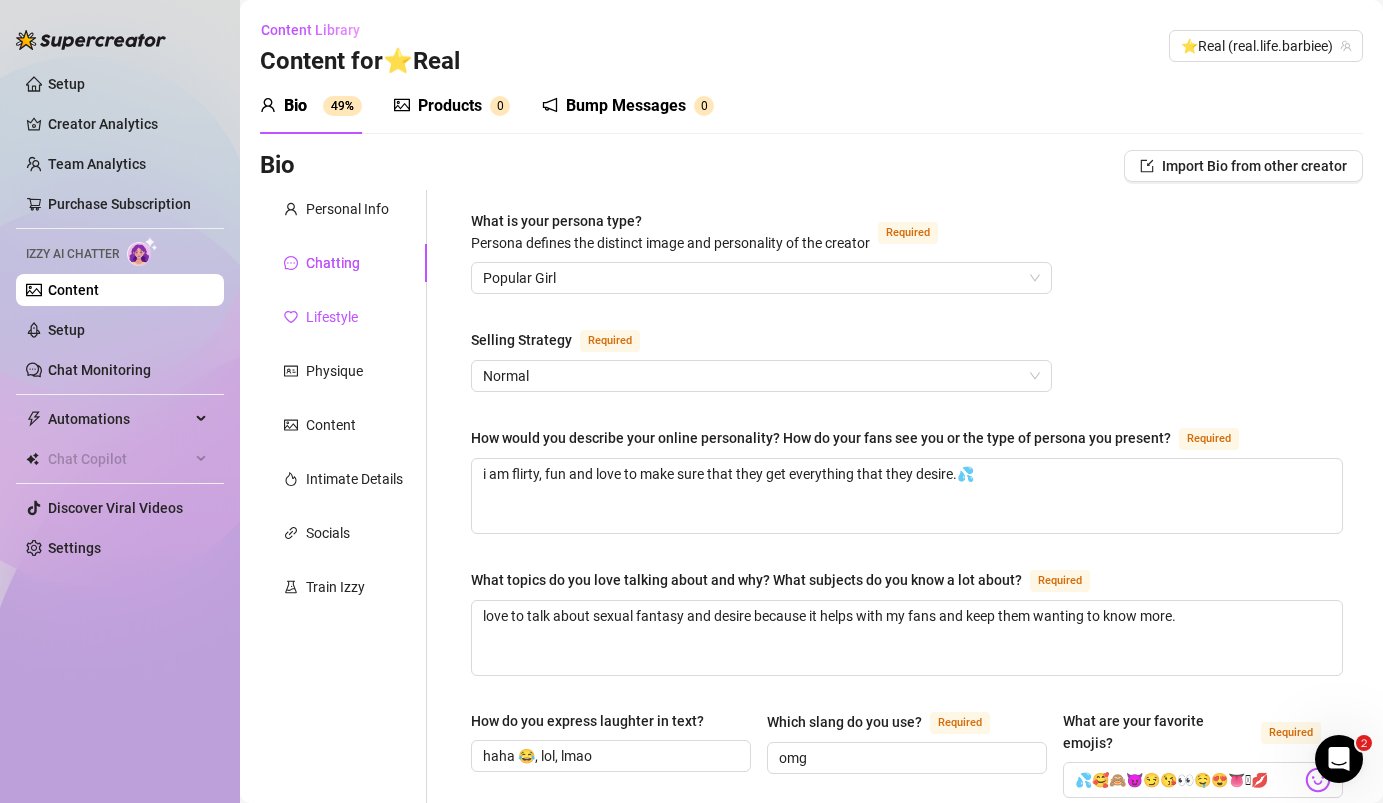 click on "Lifestyle" at bounding box center (332, 317) 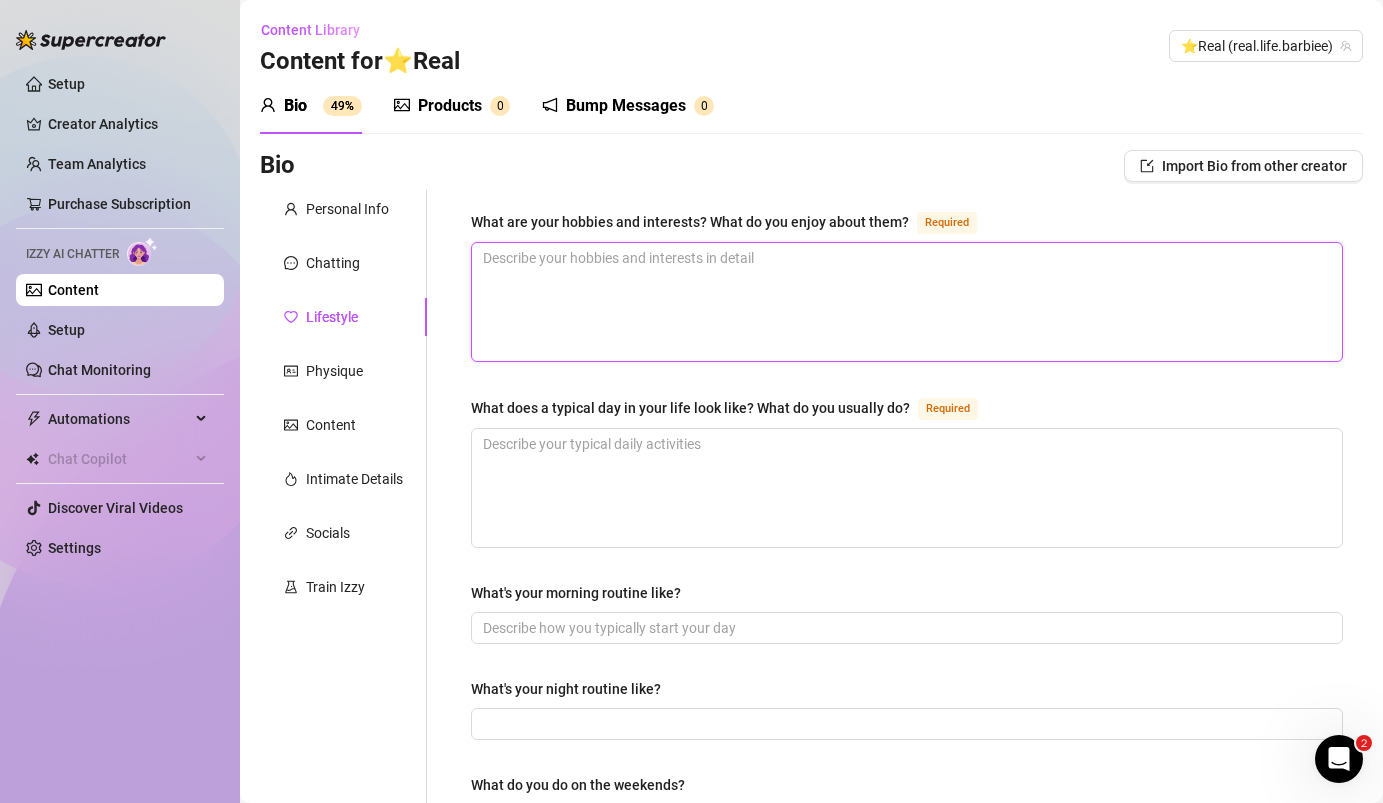 click on "What are your hobbies and interests? What do you enjoy about them? Required" at bounding box center [907, 302] 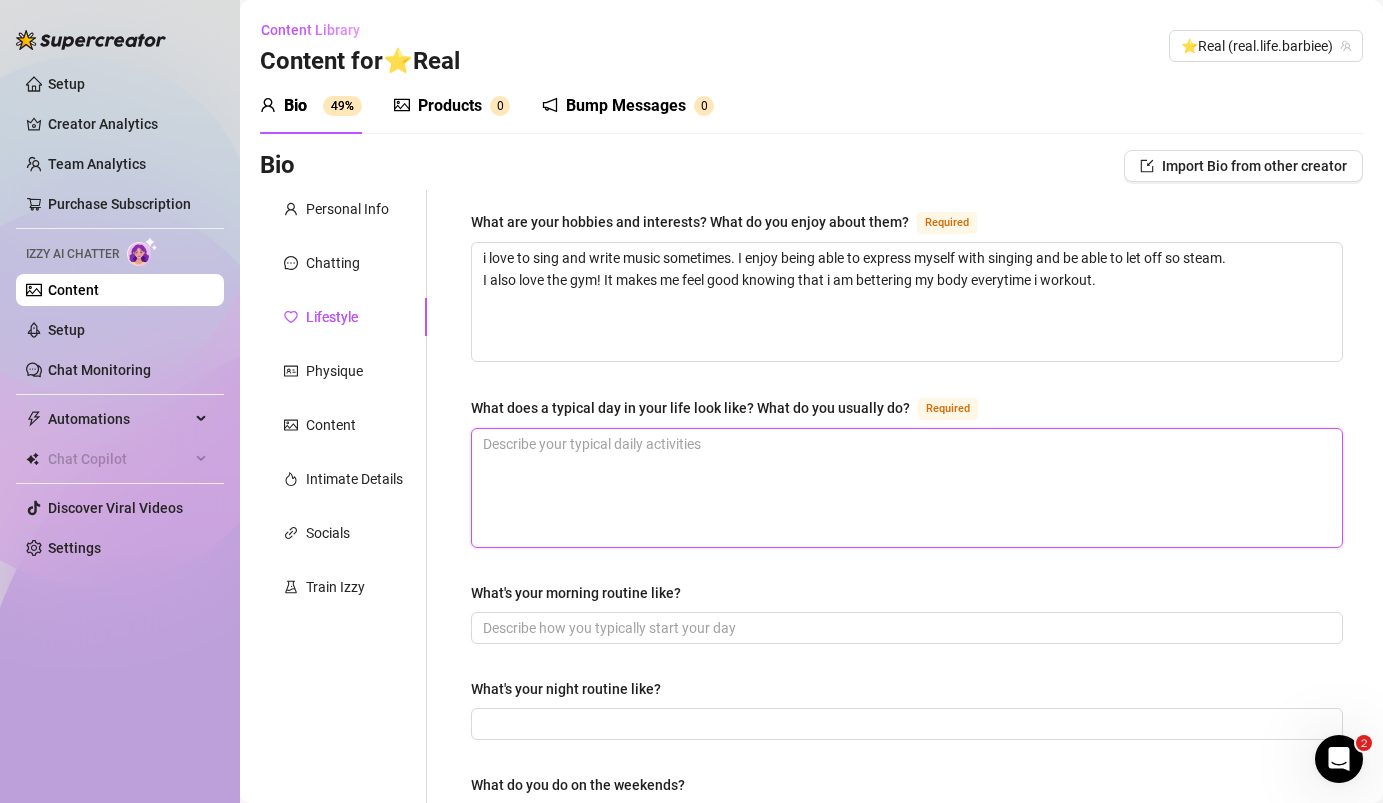 click on "What does a typical day in your life look like? What do you usually do? Required" at bounding box center (907, 488) 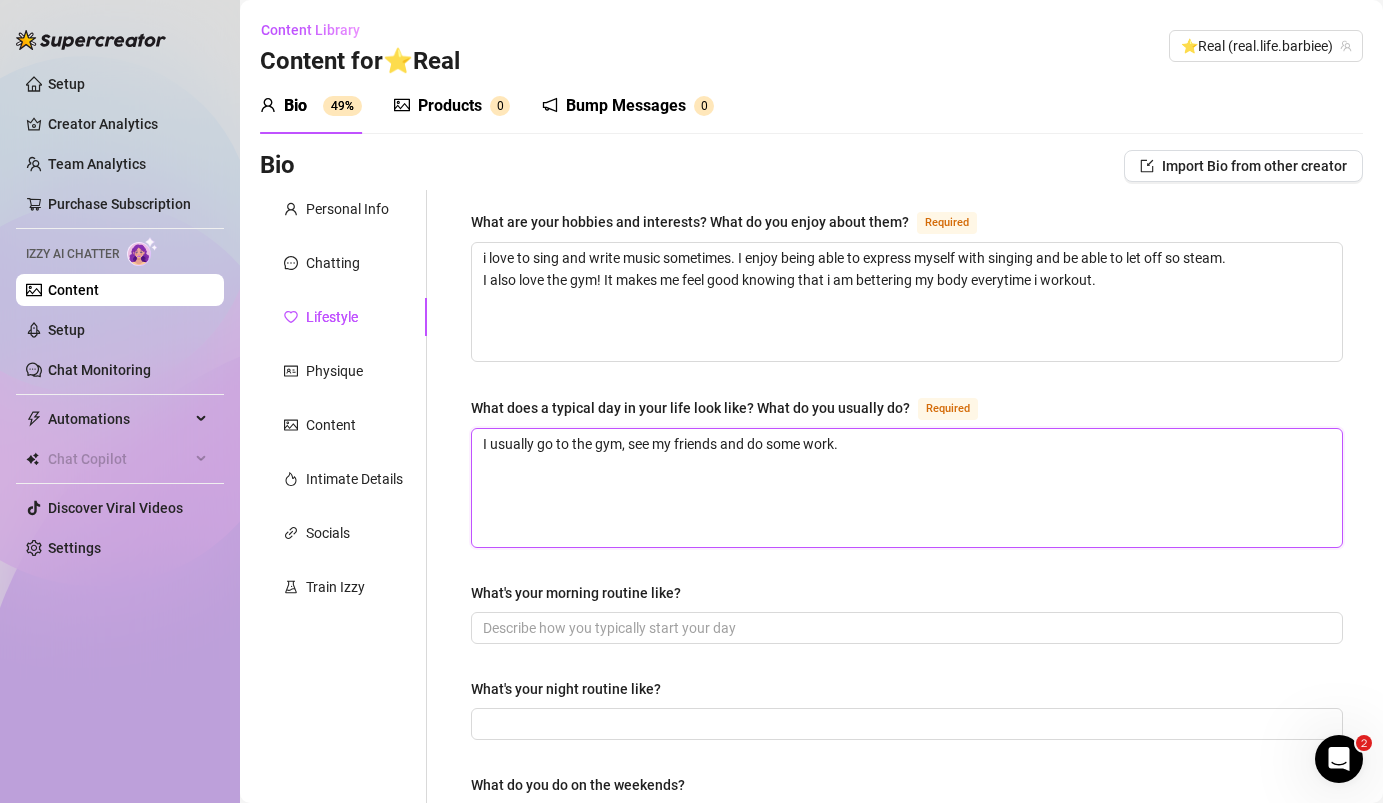 scroll, scrollTop: 202, scrollLeft: 0, axis: vertical 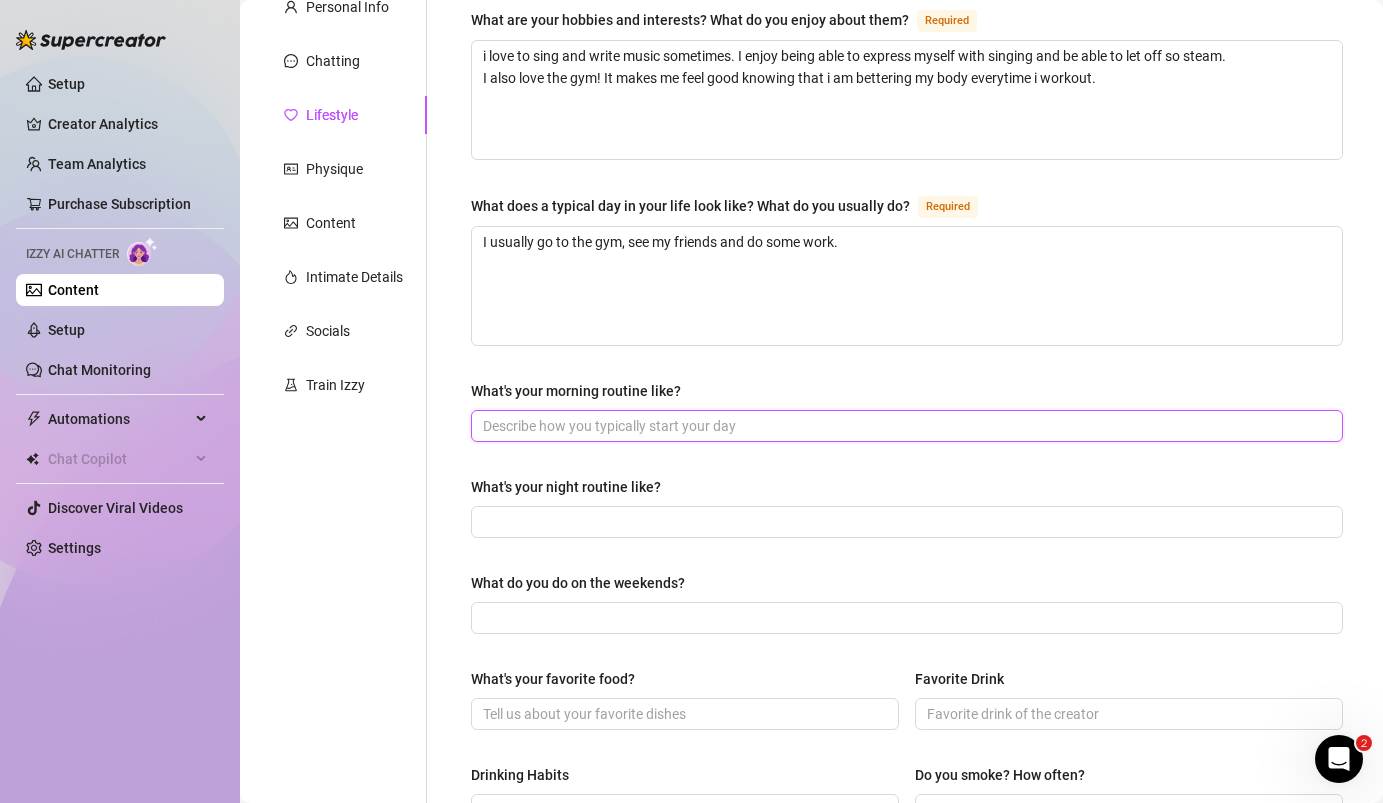 click on "What's your morning routine like?" at bounding box center (905, 426) 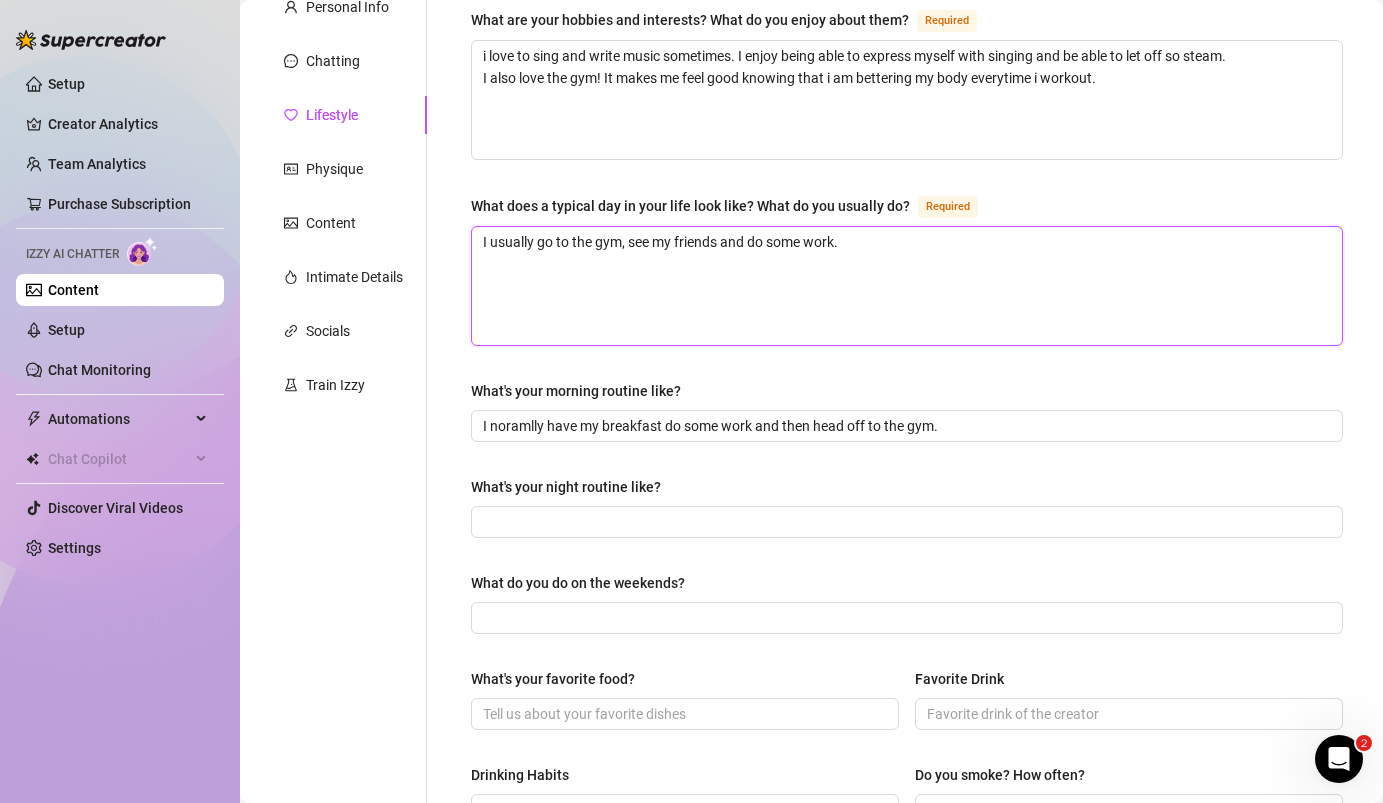 click on "I usually go to the gym, see my friends and do some work." at bounding box center (907, 286) 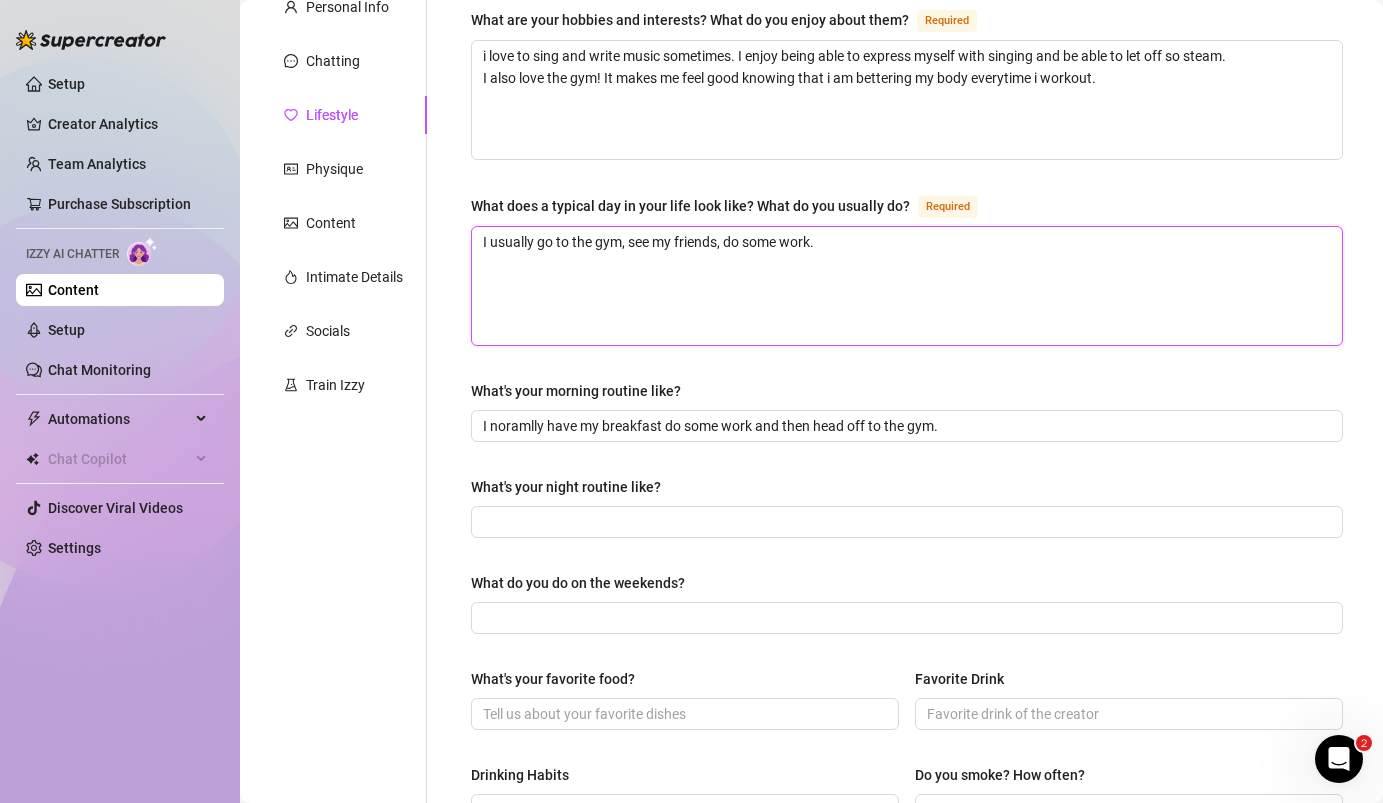 click on "I usually go to the gym, see my friends, do some work." at bounding box center [907, 286] 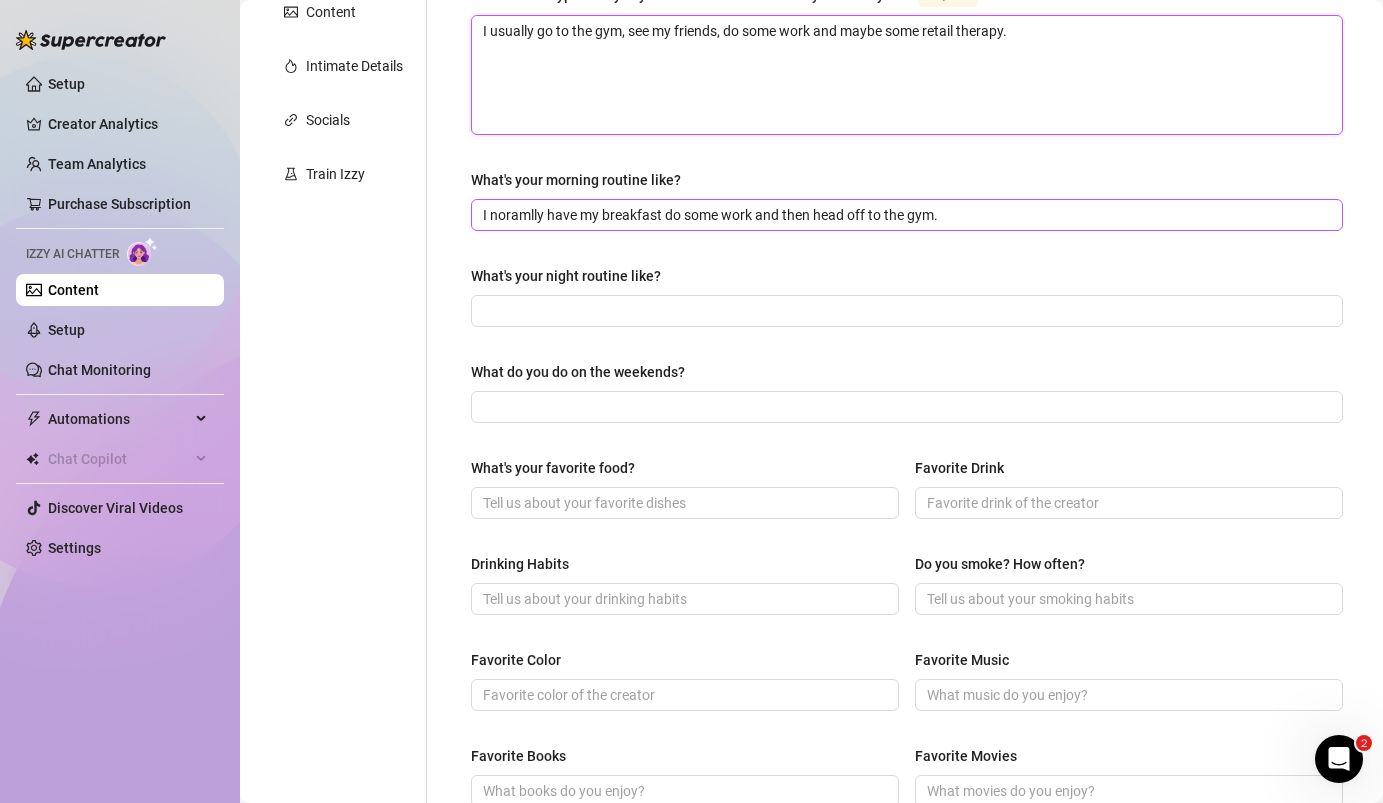 scroll, scrollTop: 584, scrollLeft: 0, axis: vertical 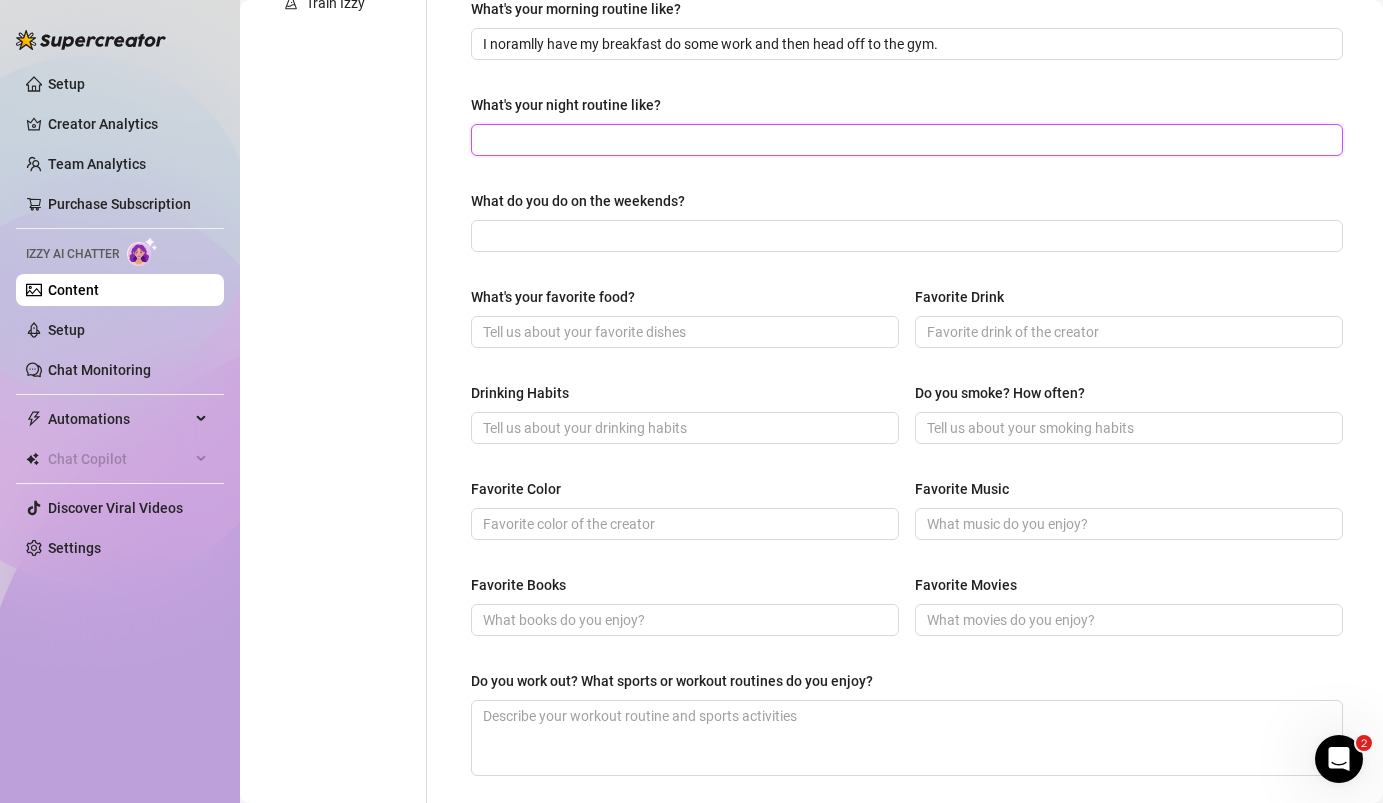 click on "What's your night routine like?" at bounding box center (905, 140) 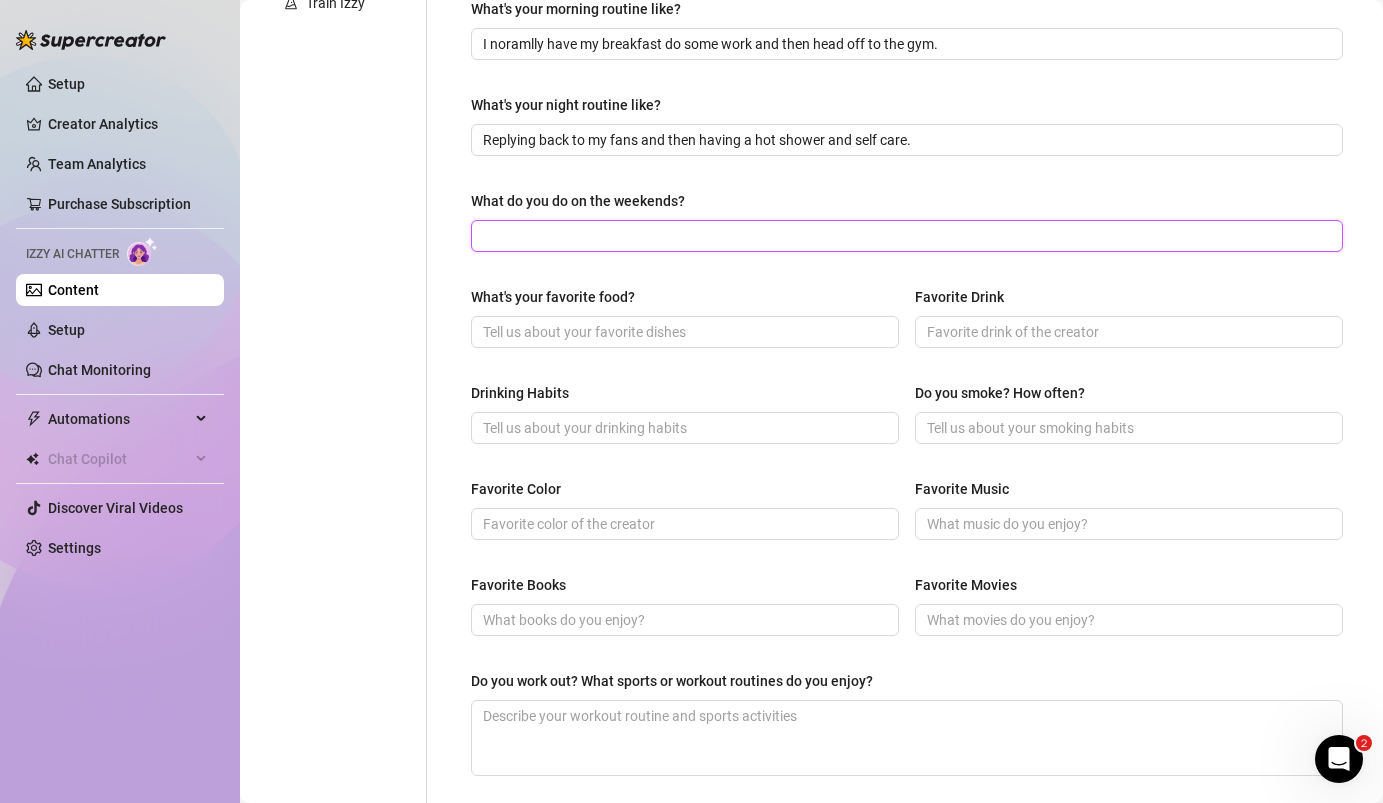click on "What do you do on the weekends?" at bounding box center (905, 236) 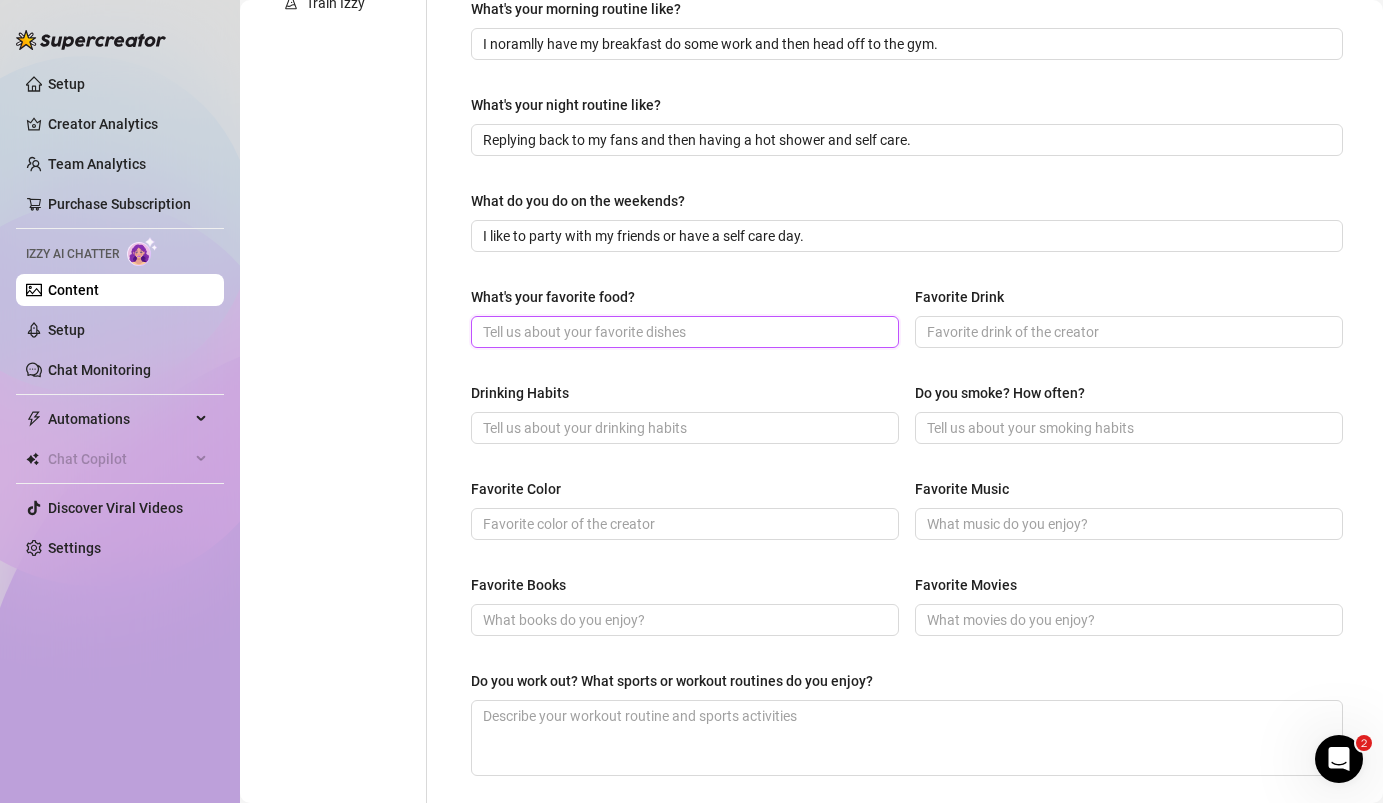 click on "What's your favorite food?" at bounding box center (683, 332) 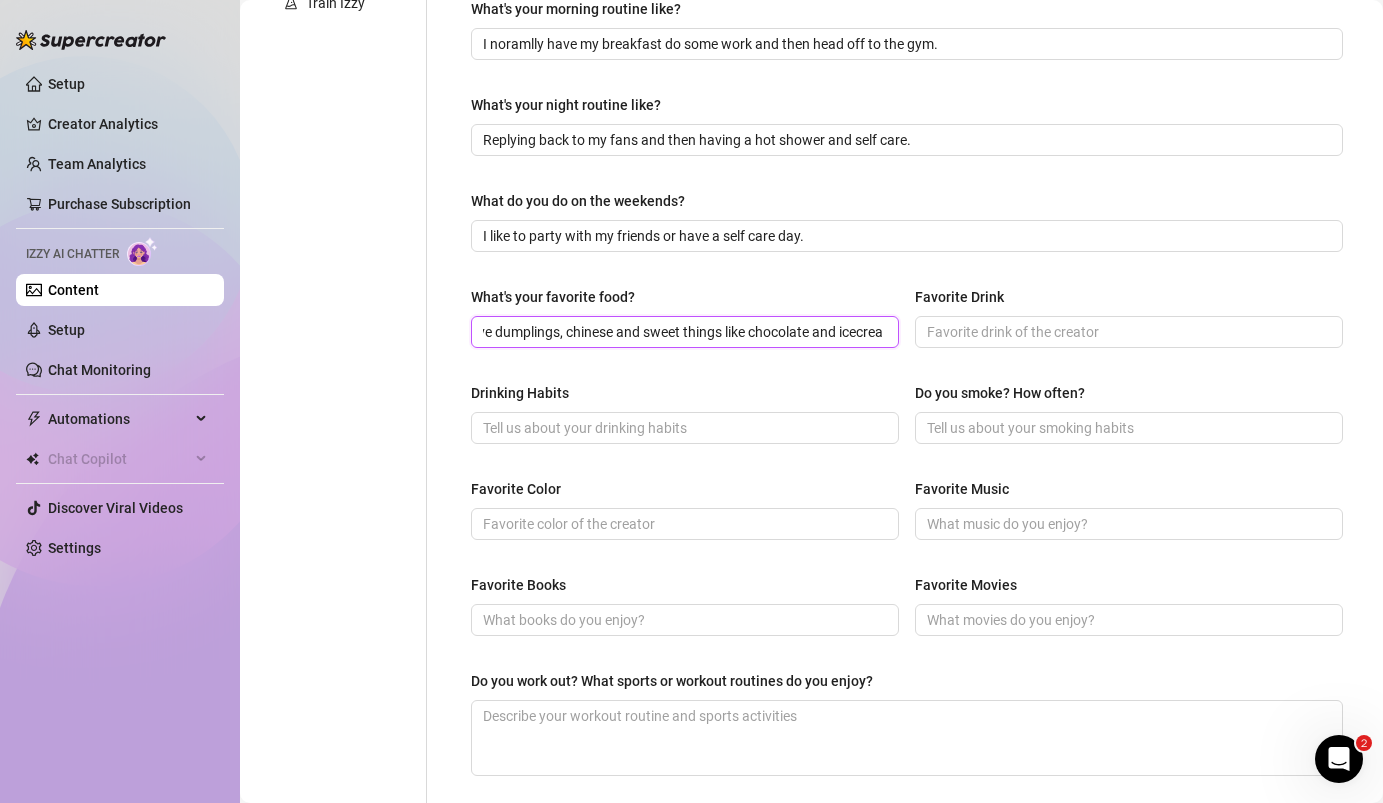 scroll, scrollTop: 0, scrollLeft: 42, axis: horizontal 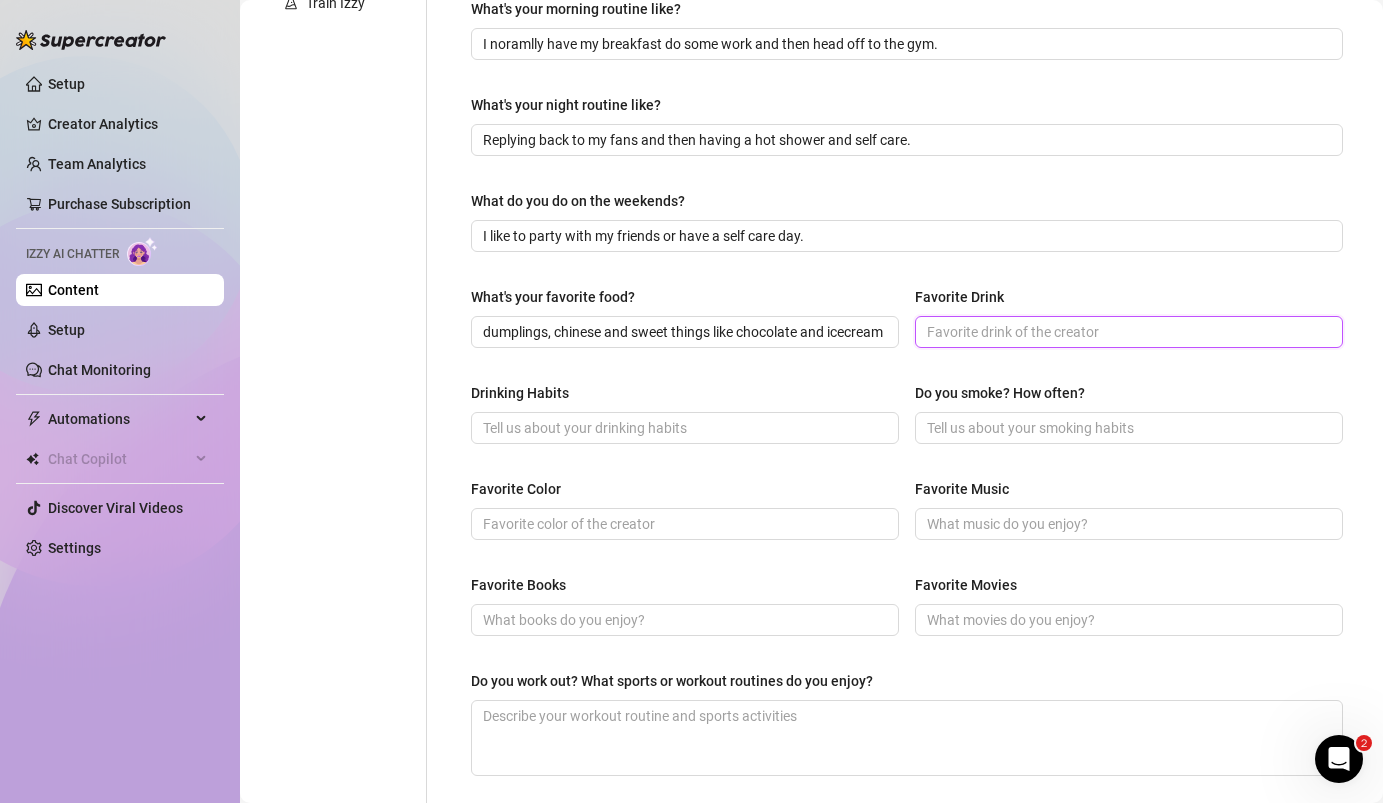 click on "Favorite Drink" at bounding box center (1127, 332) 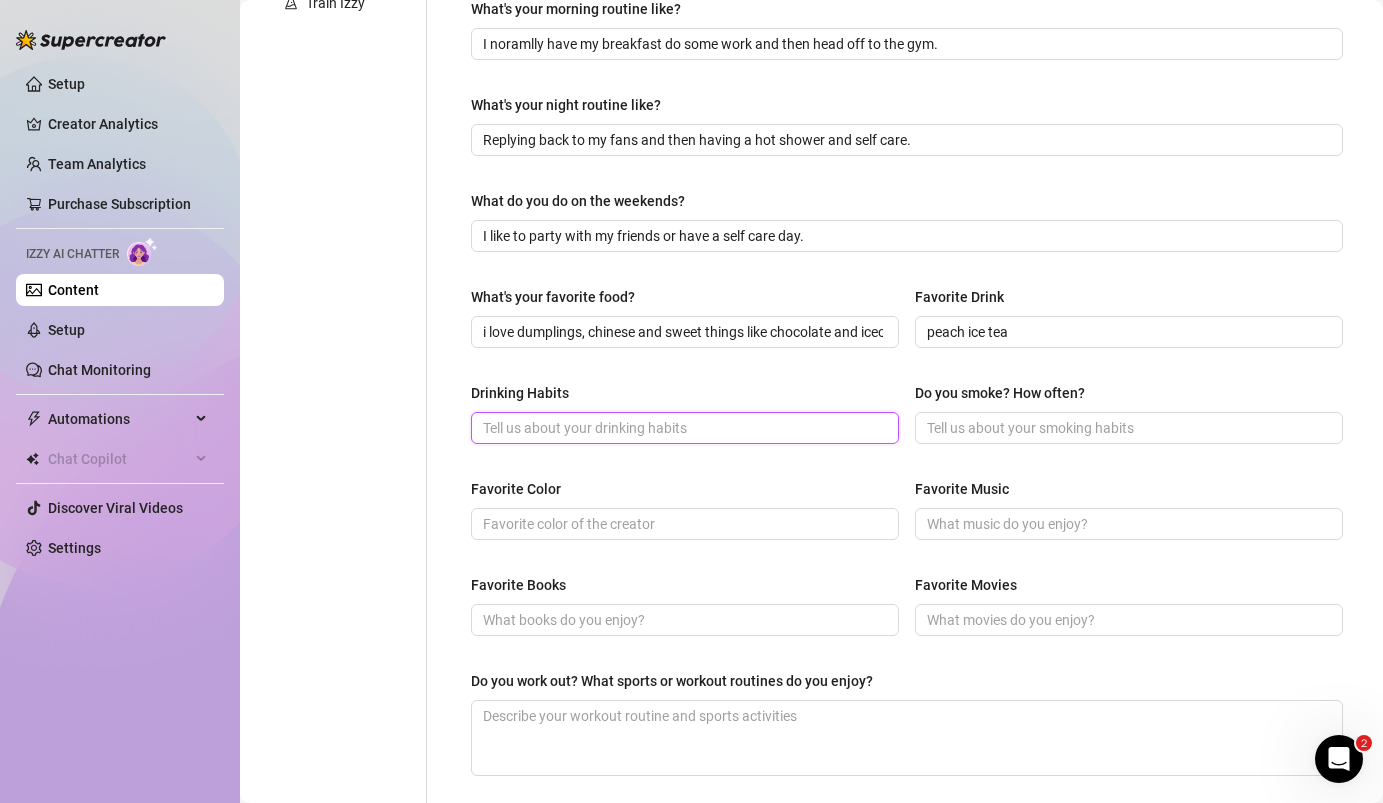click on "Drinking Habits" at bounding box center [683, 428] 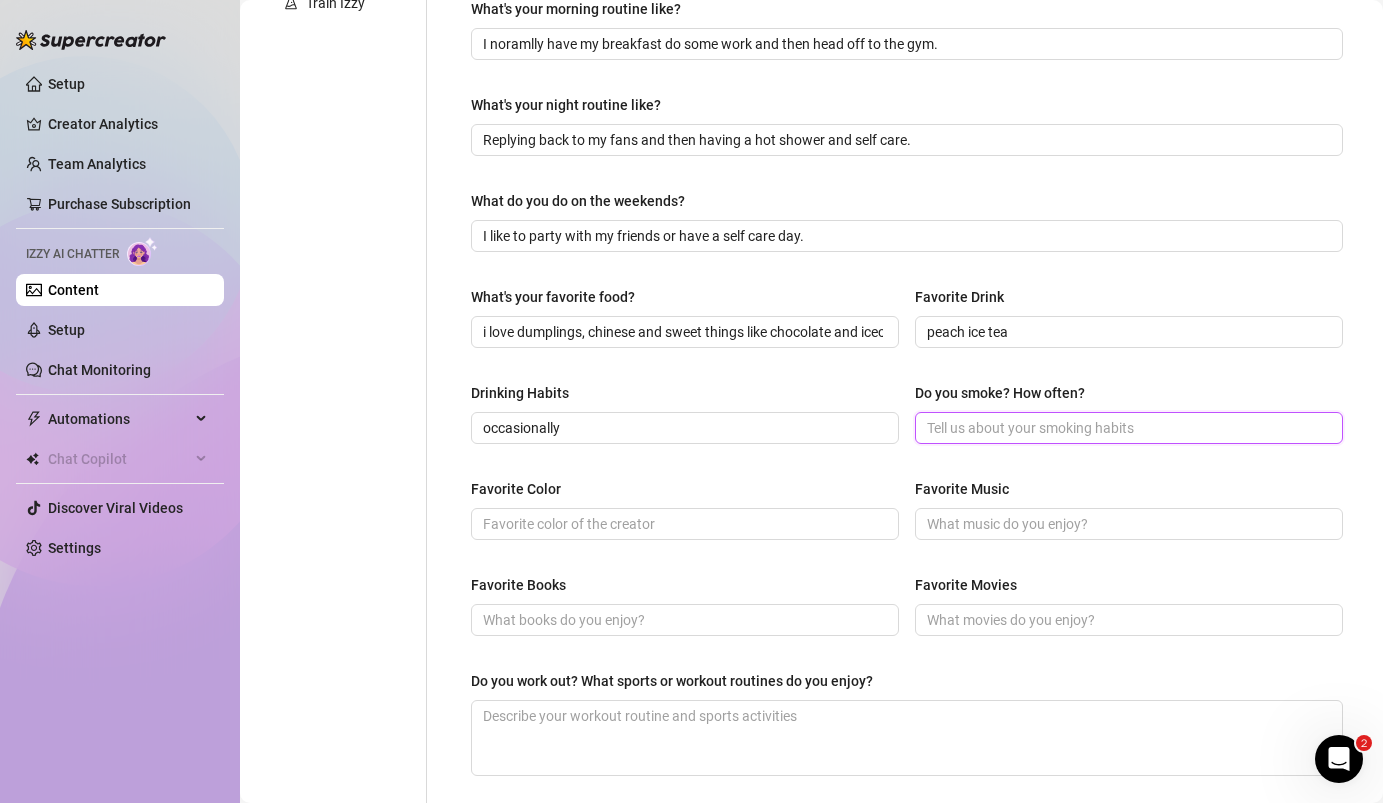 click on "Do you smoke? How often?" at bounding box center [1127, 428] 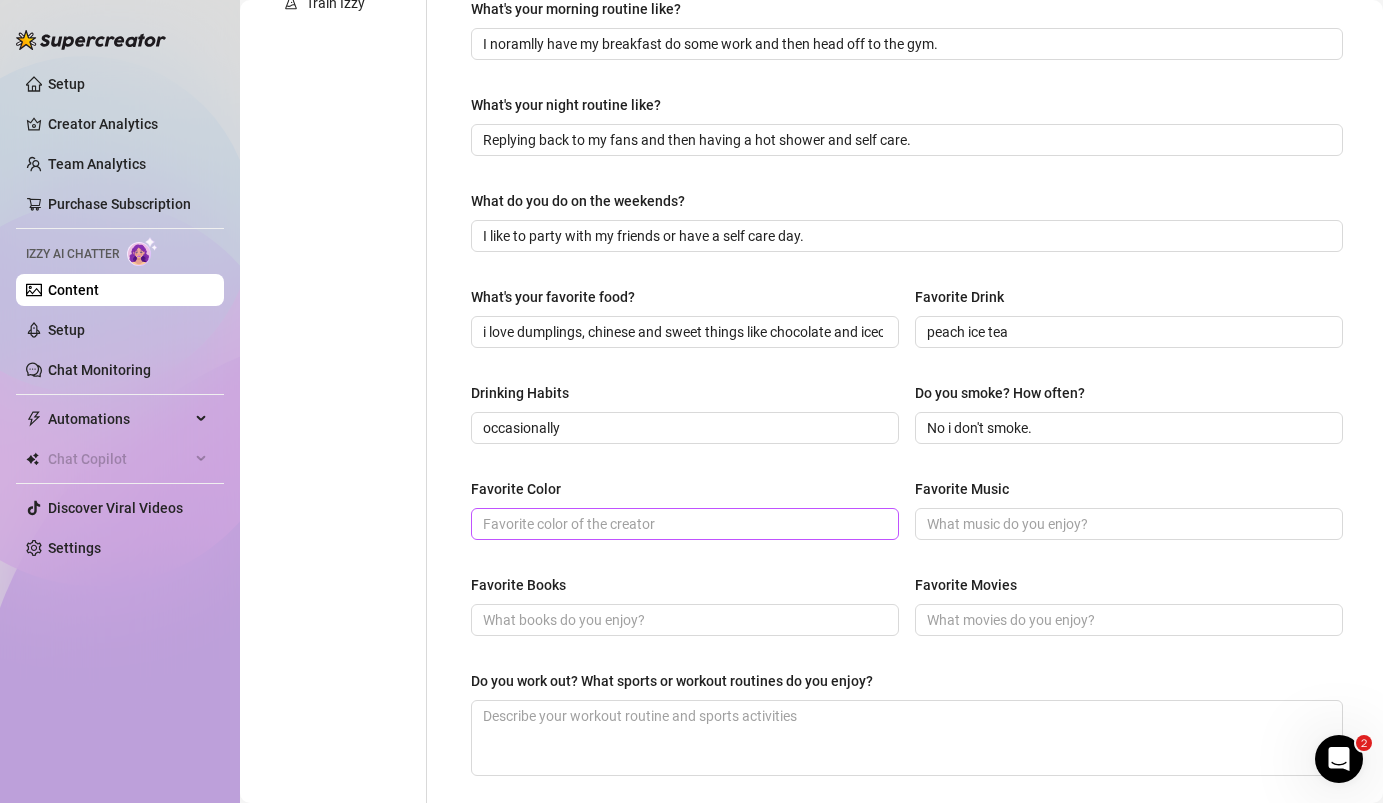 click at bounding box center (685, 524) 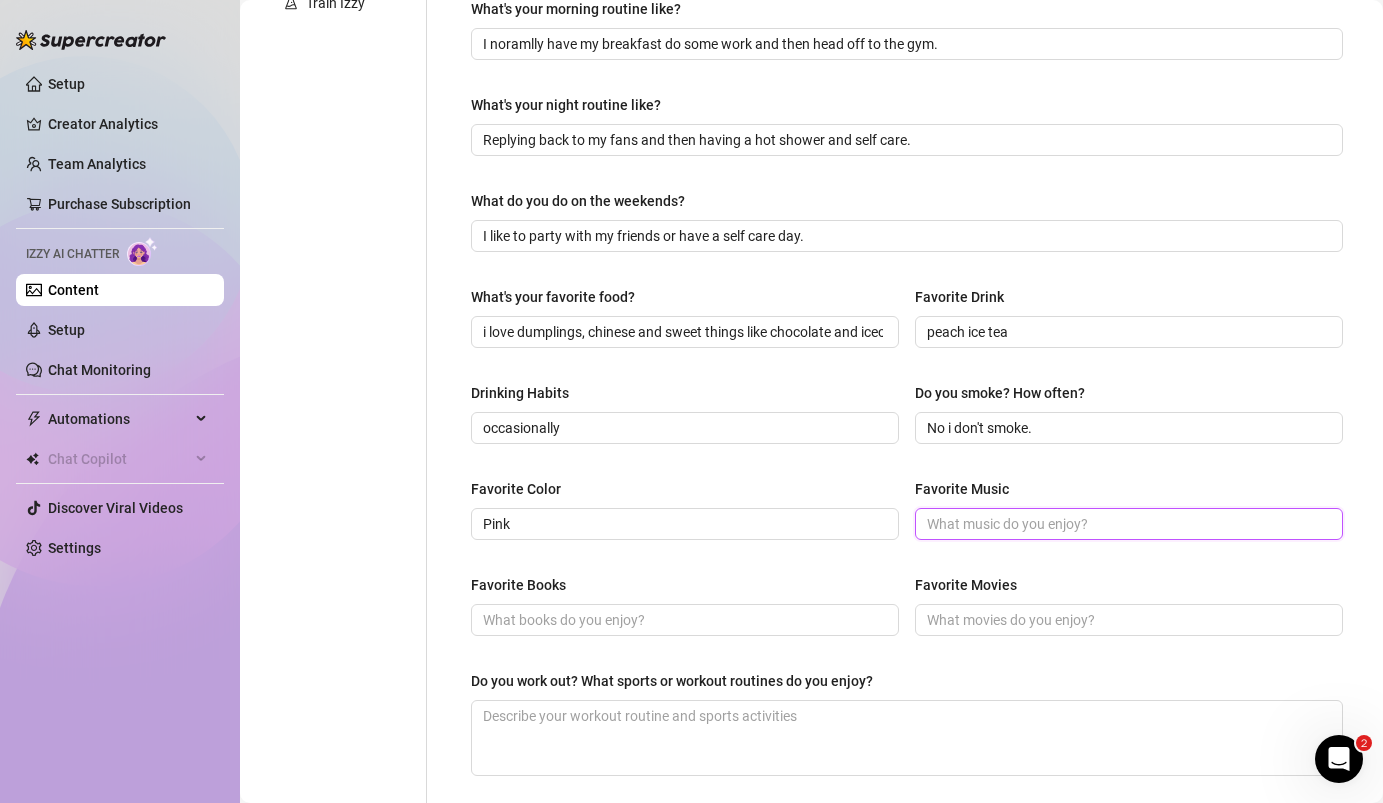 click on "Favorite Music" at bounding box center (1127, 524) 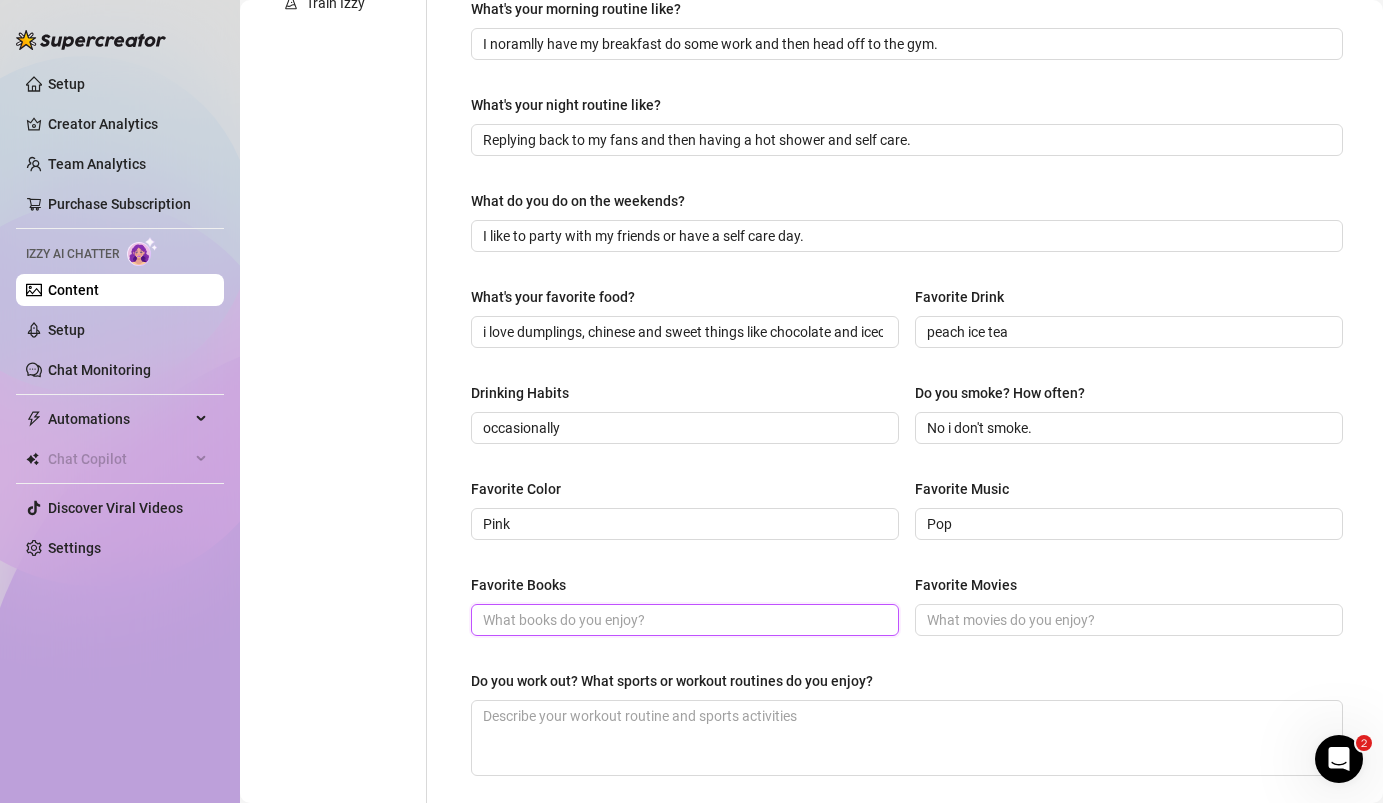 click on "Favorite Books" at bounding box center [683, 620] 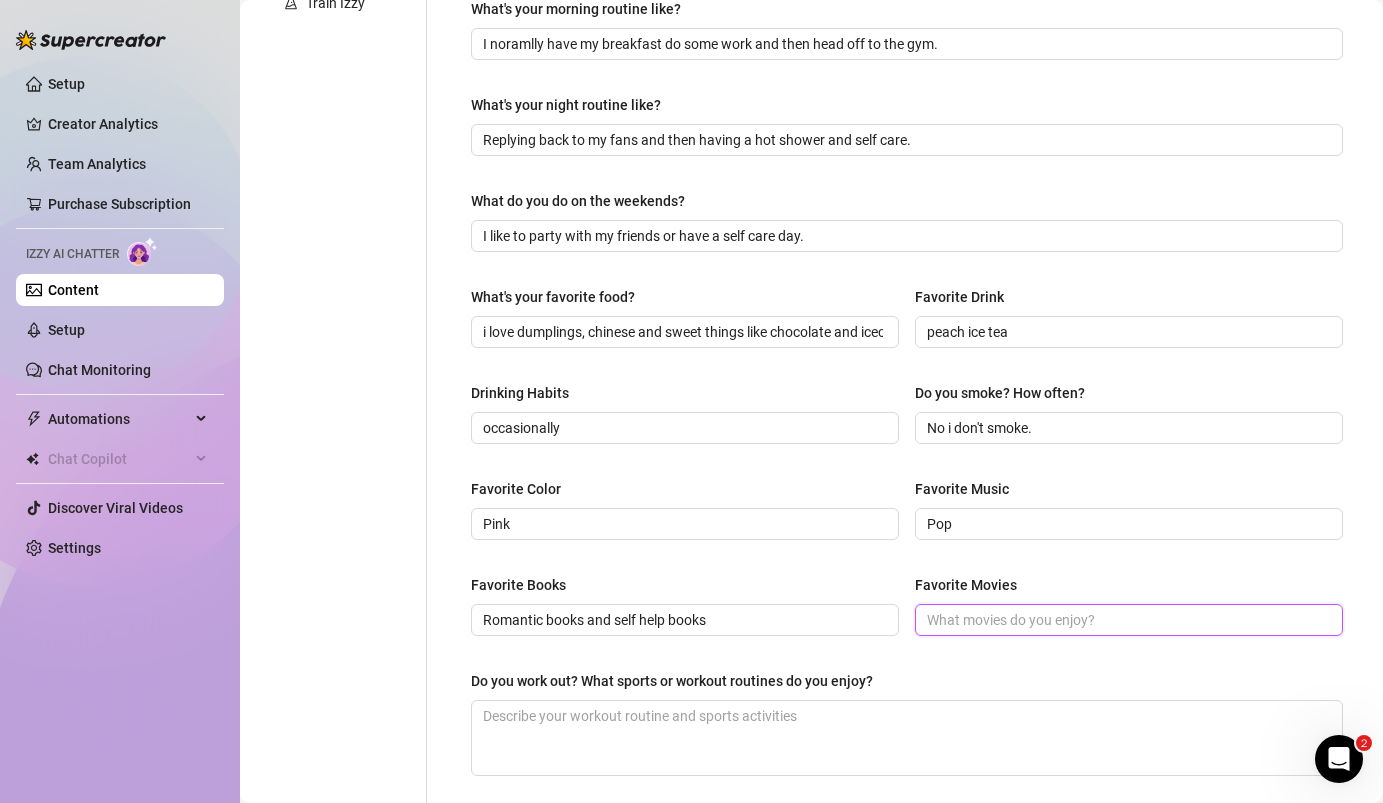 click on "Favorite Movies" at bounding box center [1127, 620] 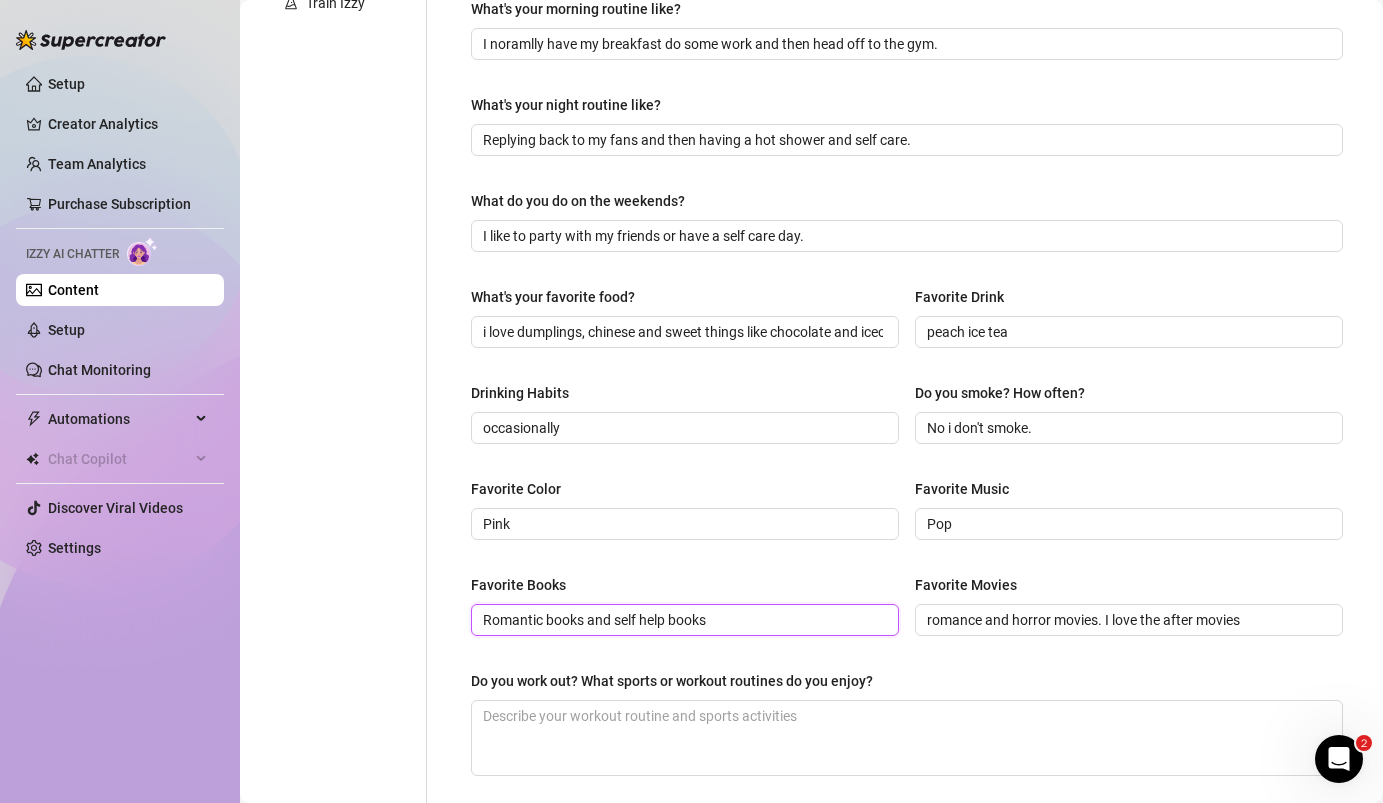 click on "Romantic books and self help books" at bounding box center [683, 620] 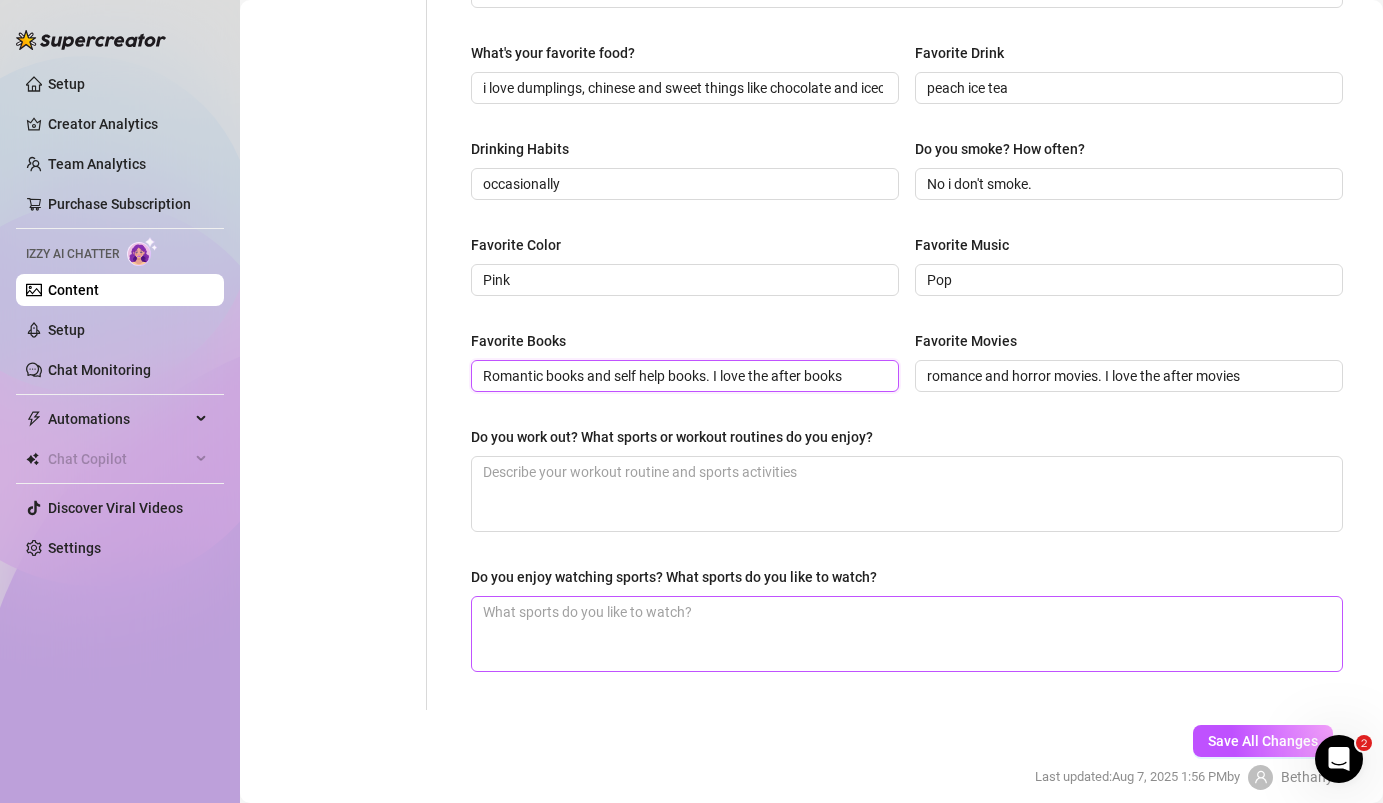scroll, scrollTop: 908, scrollLeft: 0, axis: vertical 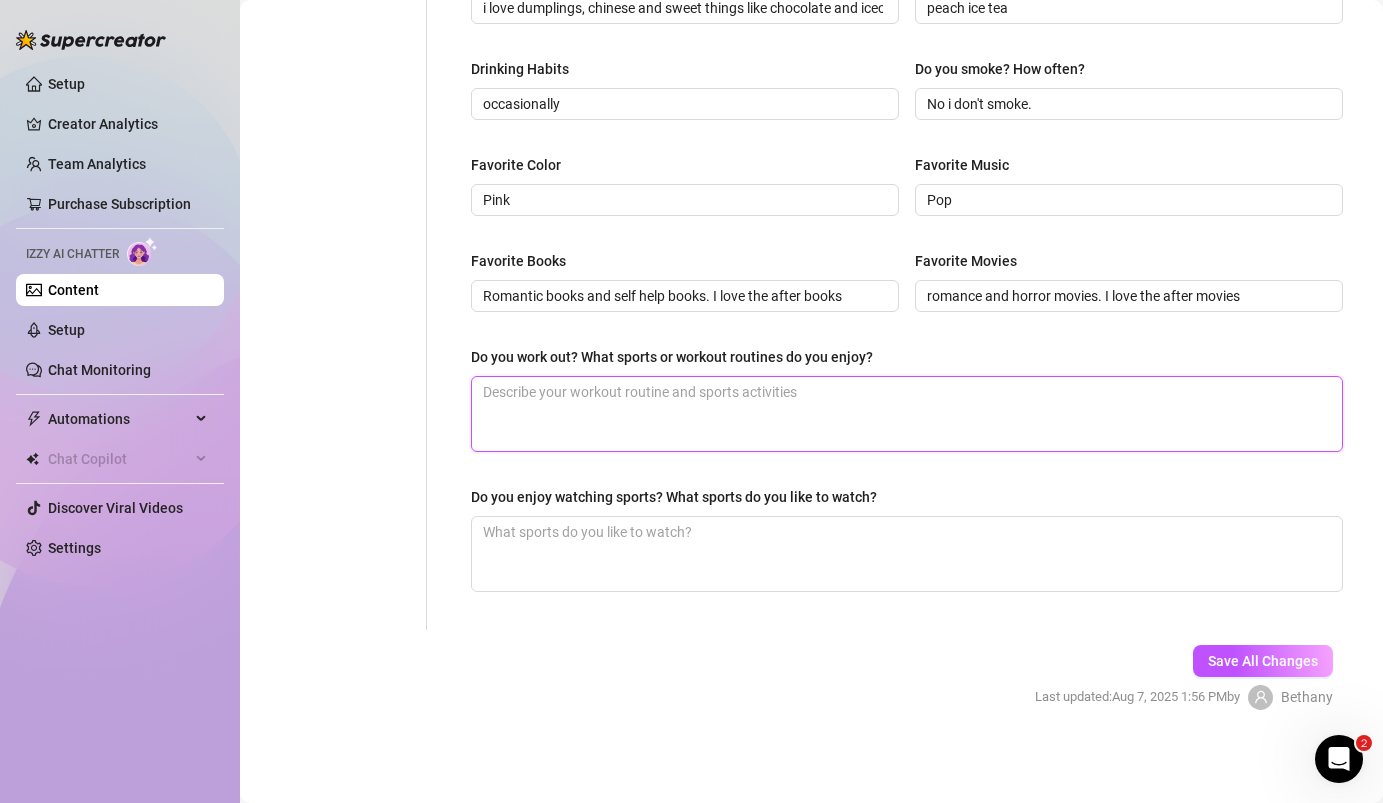 click on "Do you work out? What sports or workout routines do you enjoy?" at bounding box center [907, 414] 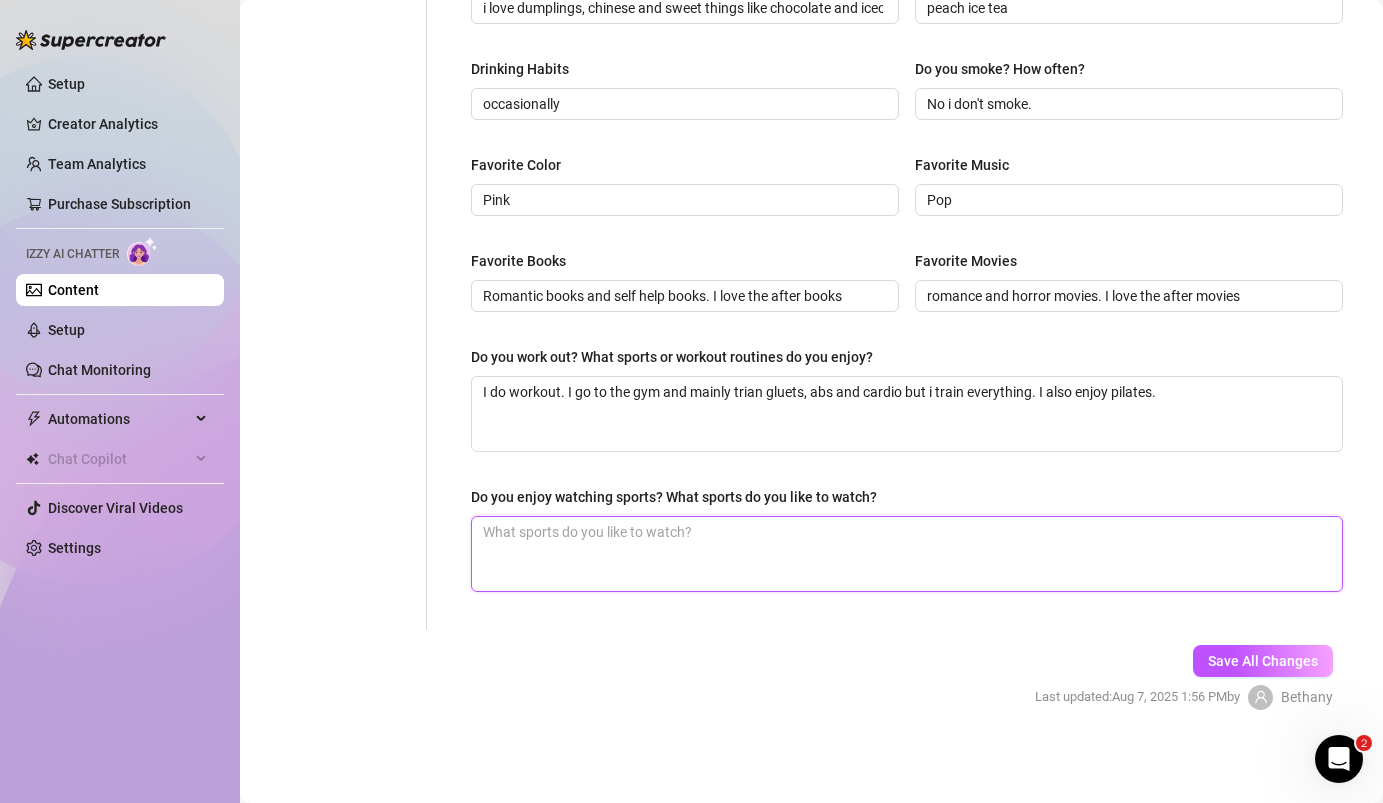 click on "Do you enjoy watching sports? What sports do you like to watch?" at bounding box center [907, 554] 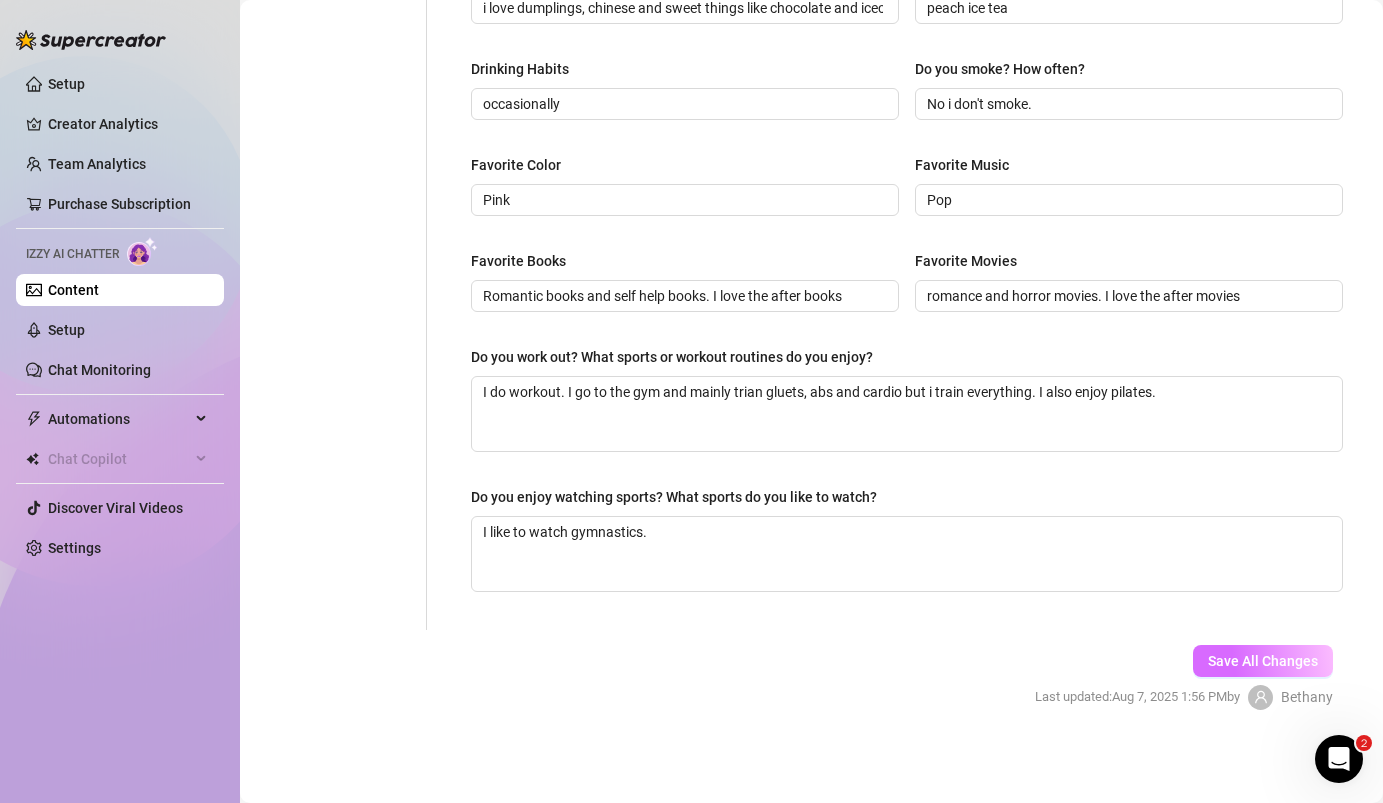 click on "Save All Changes" at bounding box center (1263, 661) 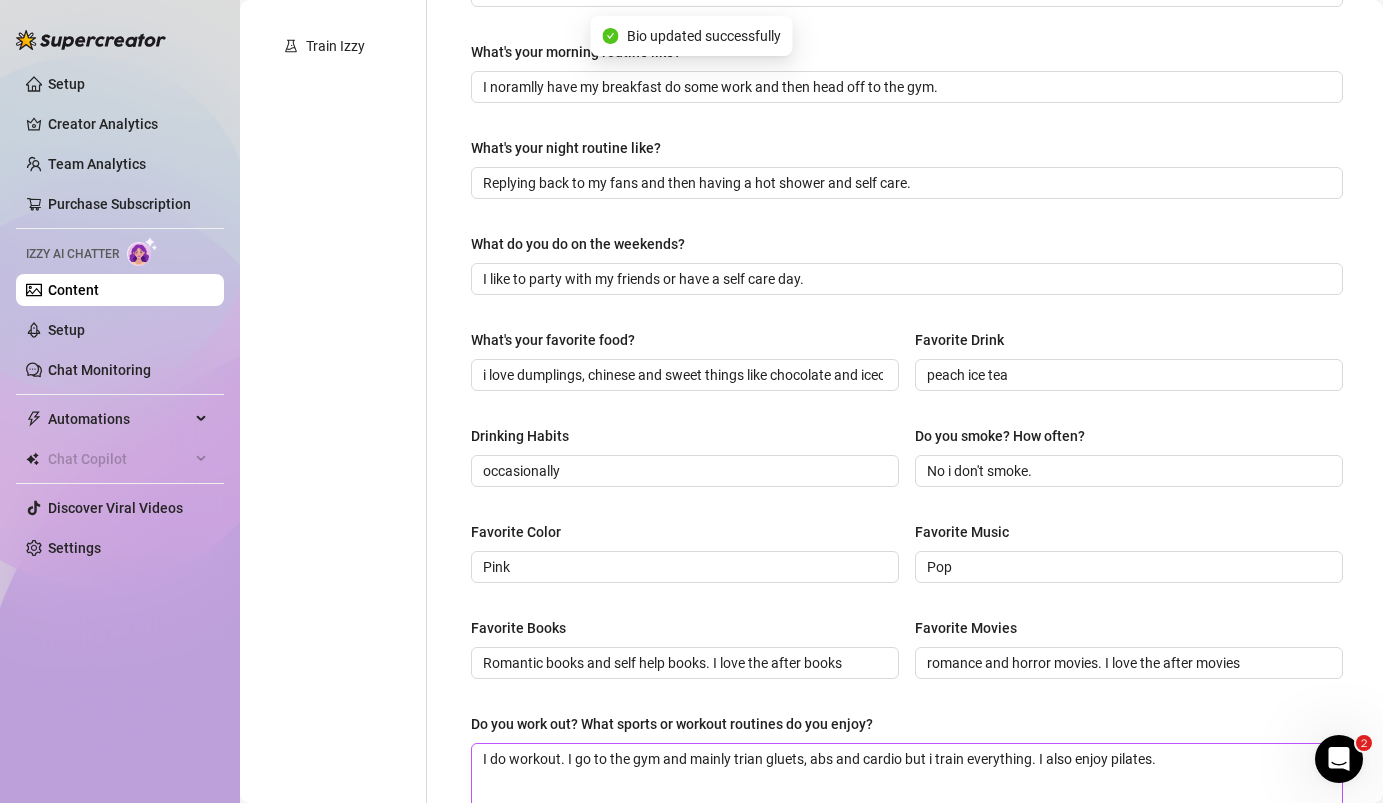 scroll, scrollTop: 0, scrollLeft: 0, axis: both 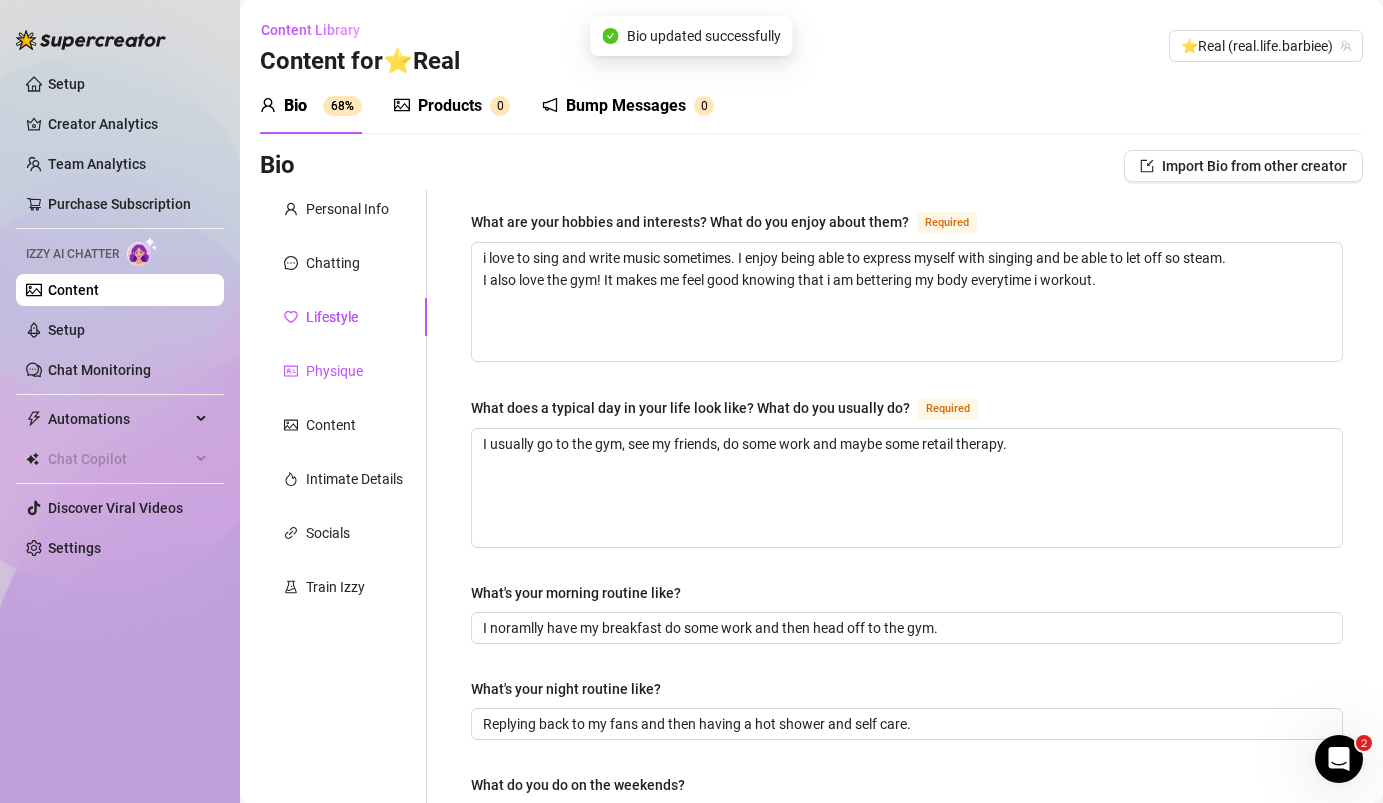 click on "Physique" at bounding box center [334, 371] 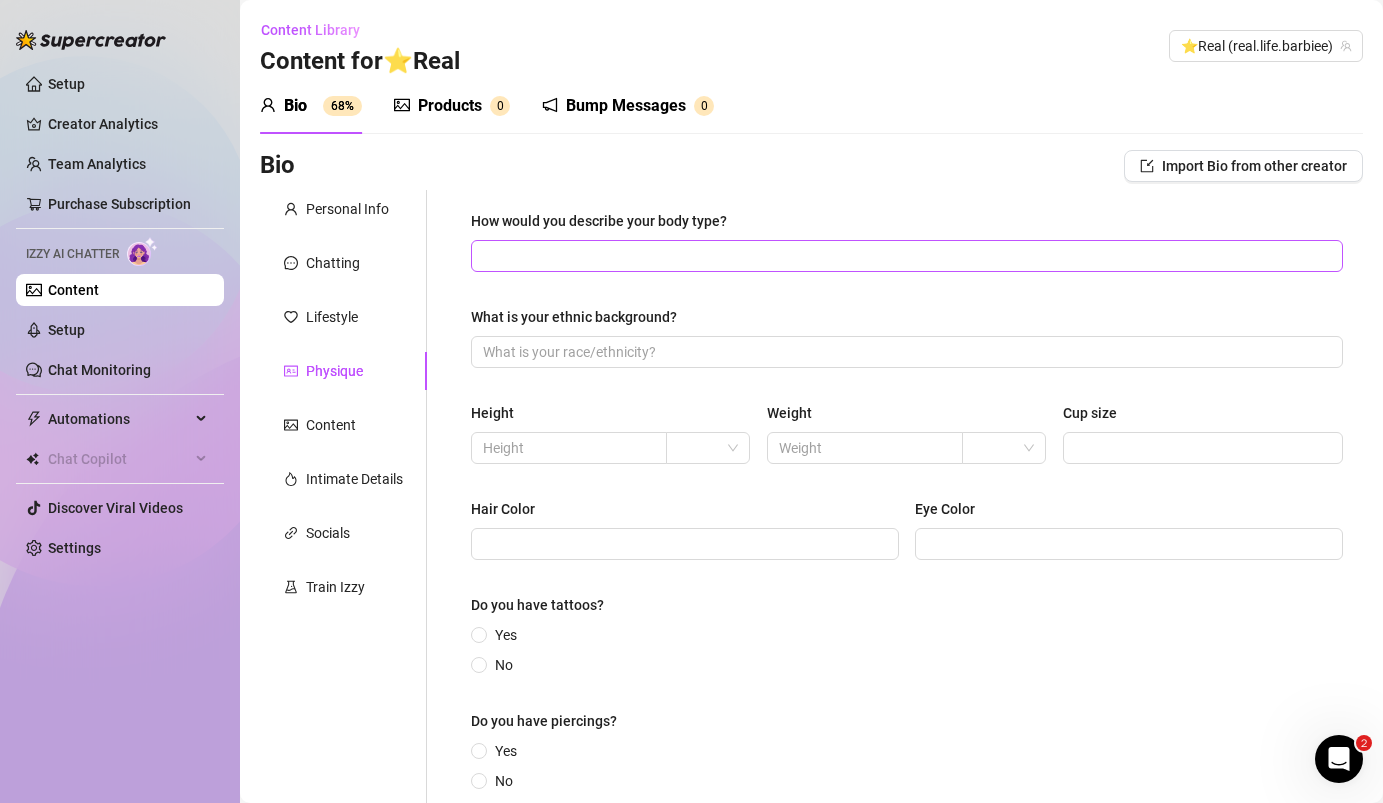 click at bounding box center [907, 256] 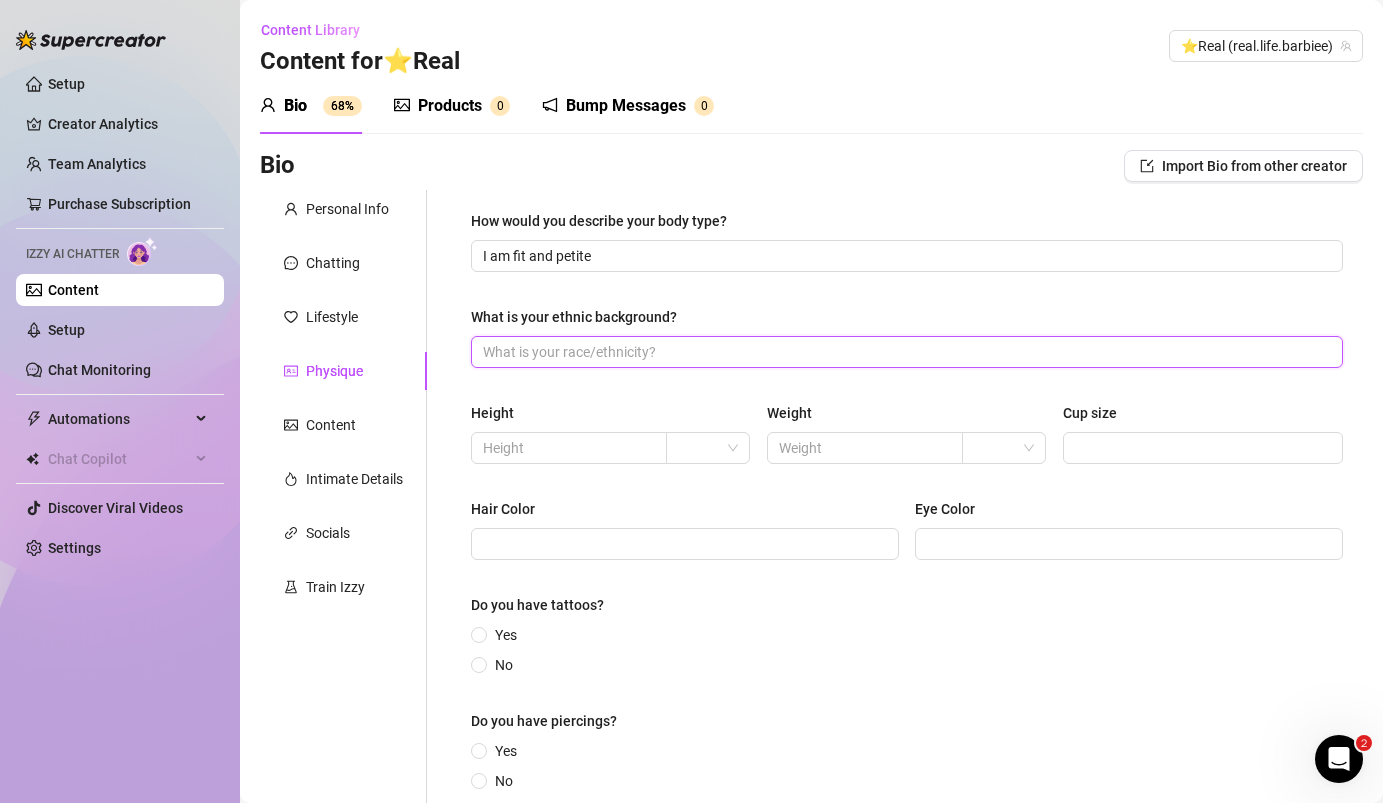 click on "What is your ethnic background?" at bounding box center (905, 352) 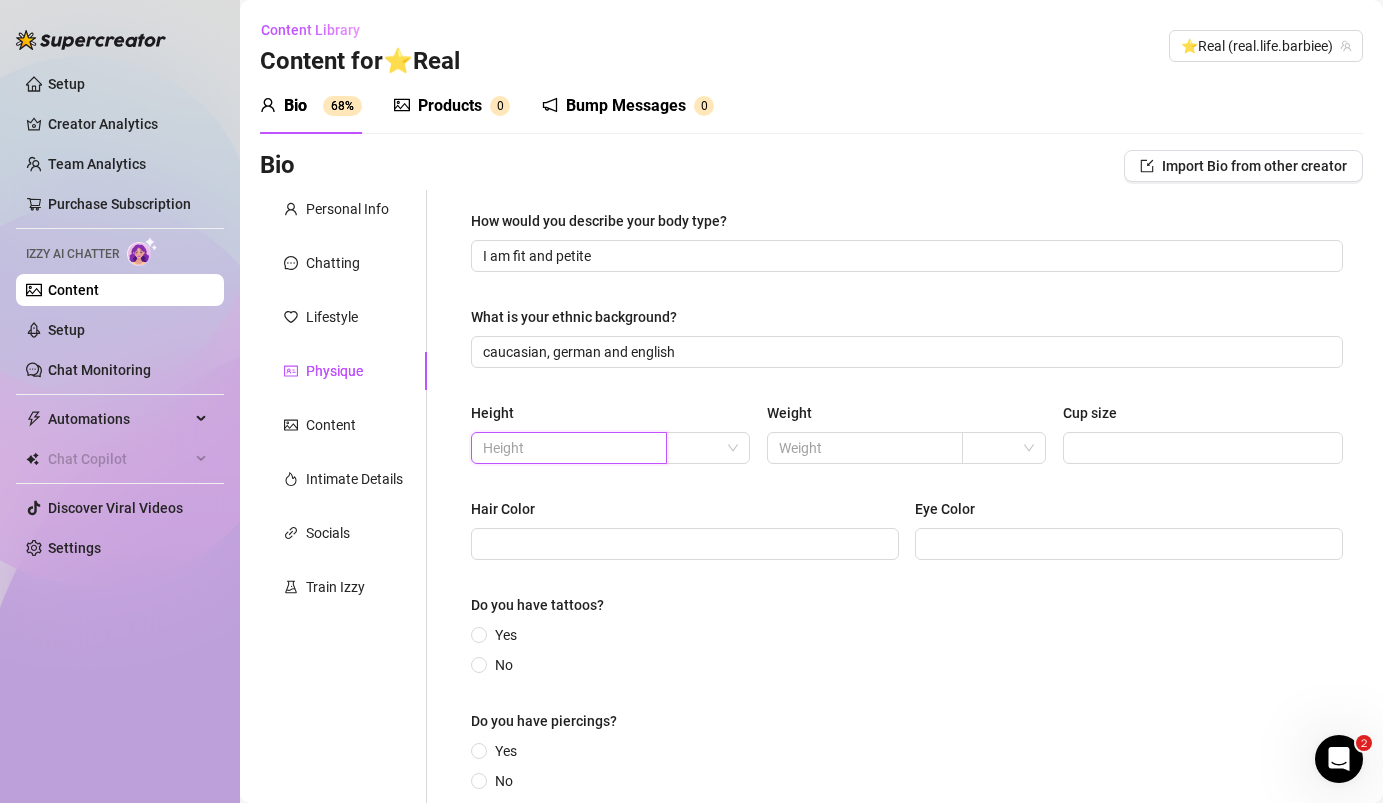 click at bounding box center (567, 448) 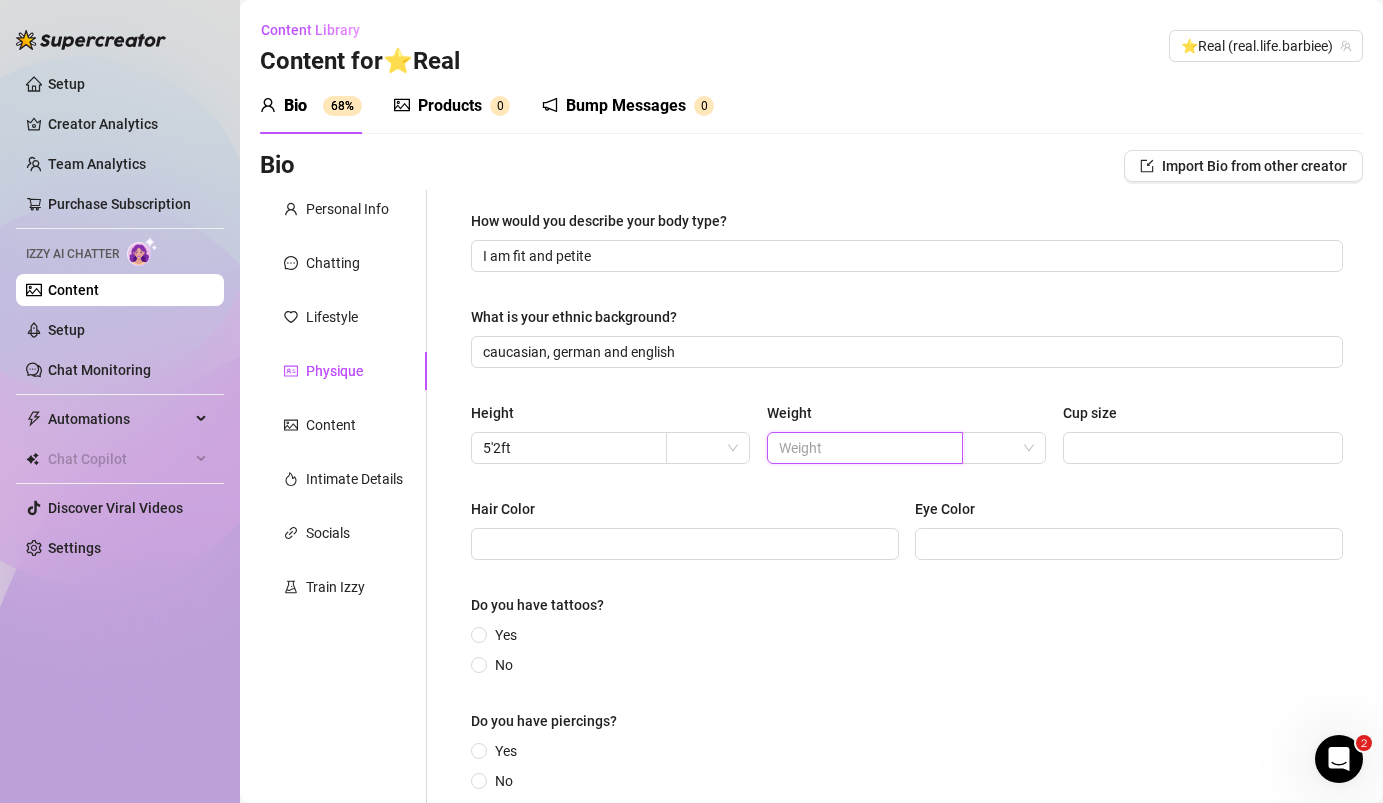 click at bounding box center (863, 448) 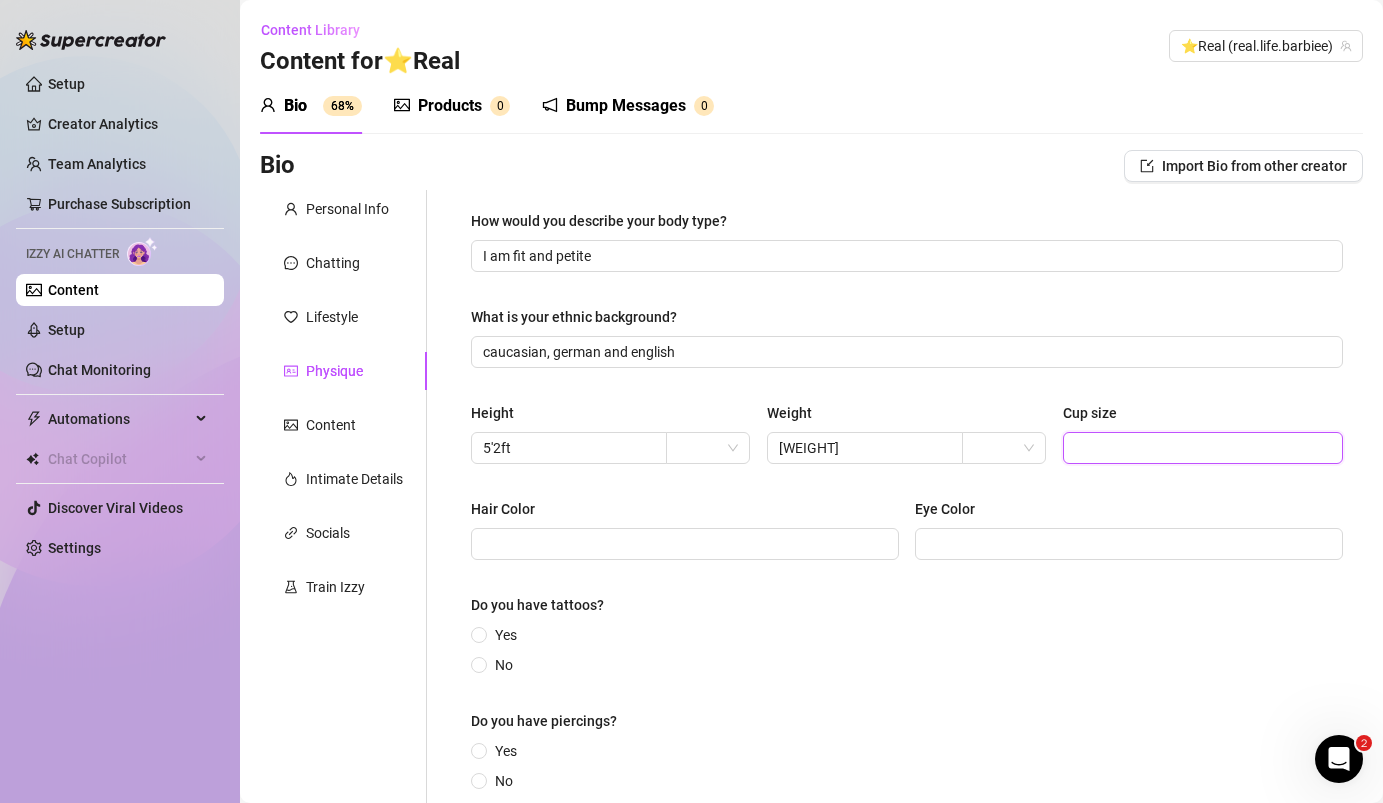 click on "Cup size" at bounding box center (1201, 448) 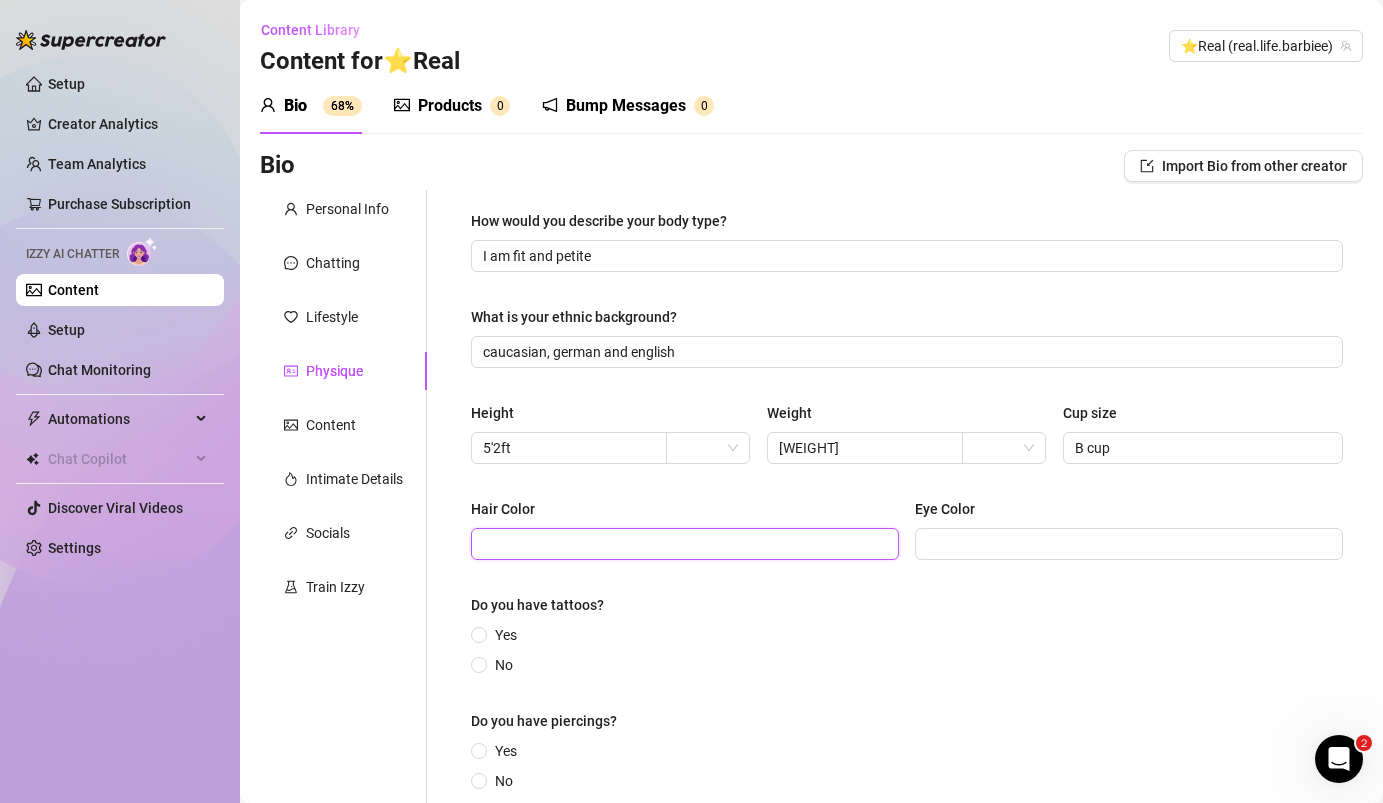 click on "Hair Color" at bounding box center [683, 544] 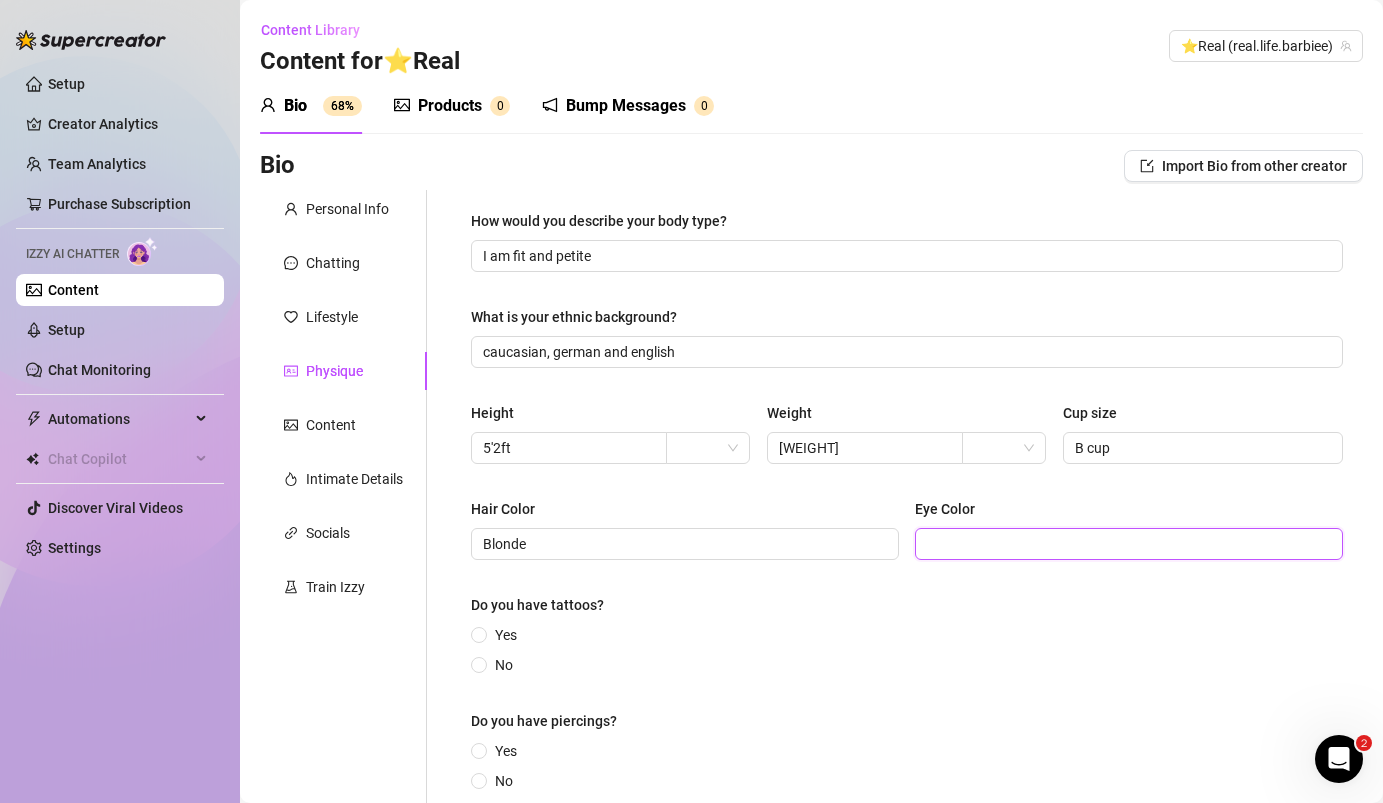 click on "Eye Color" at bounding box center [1127, 544] 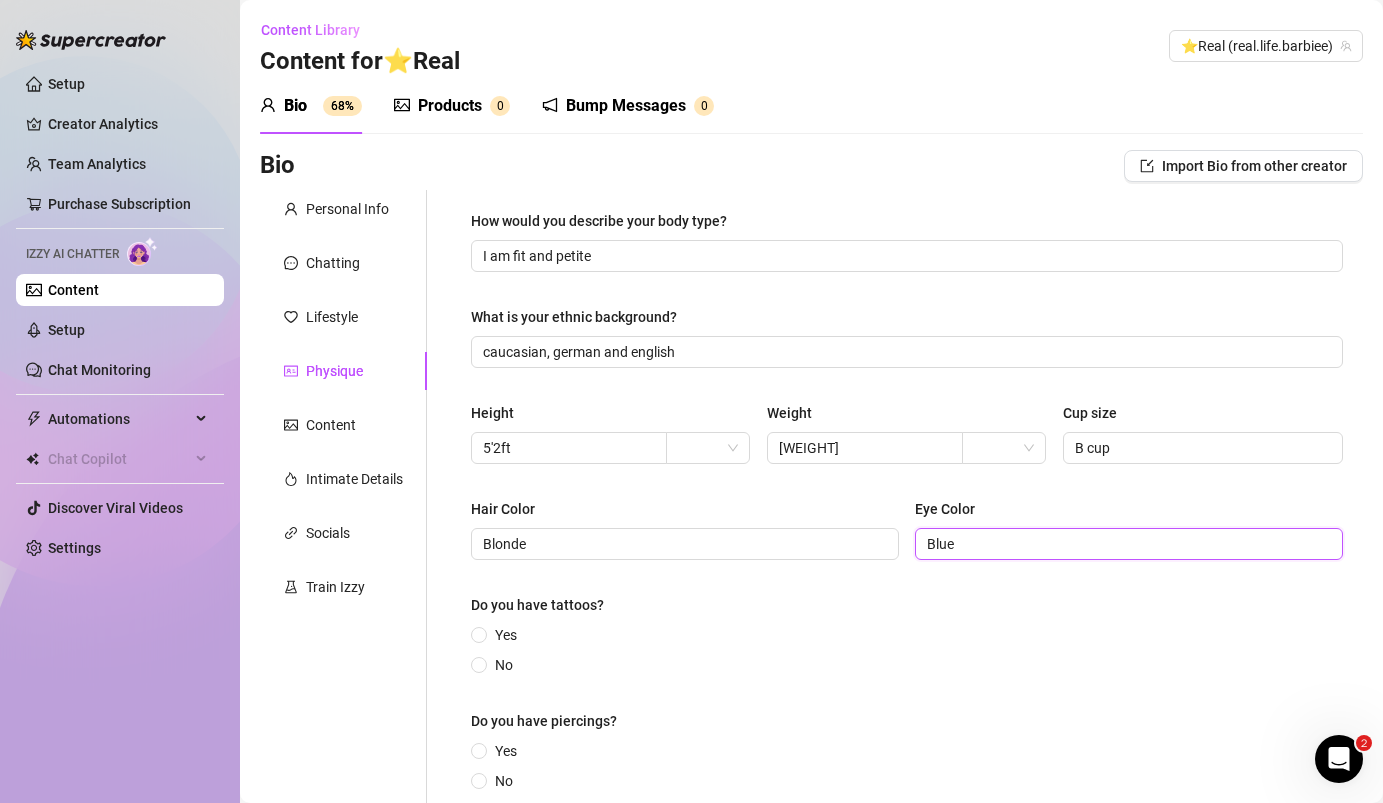 scroll, scrollTop: 150, scrollLeft: 0, axis: vertical 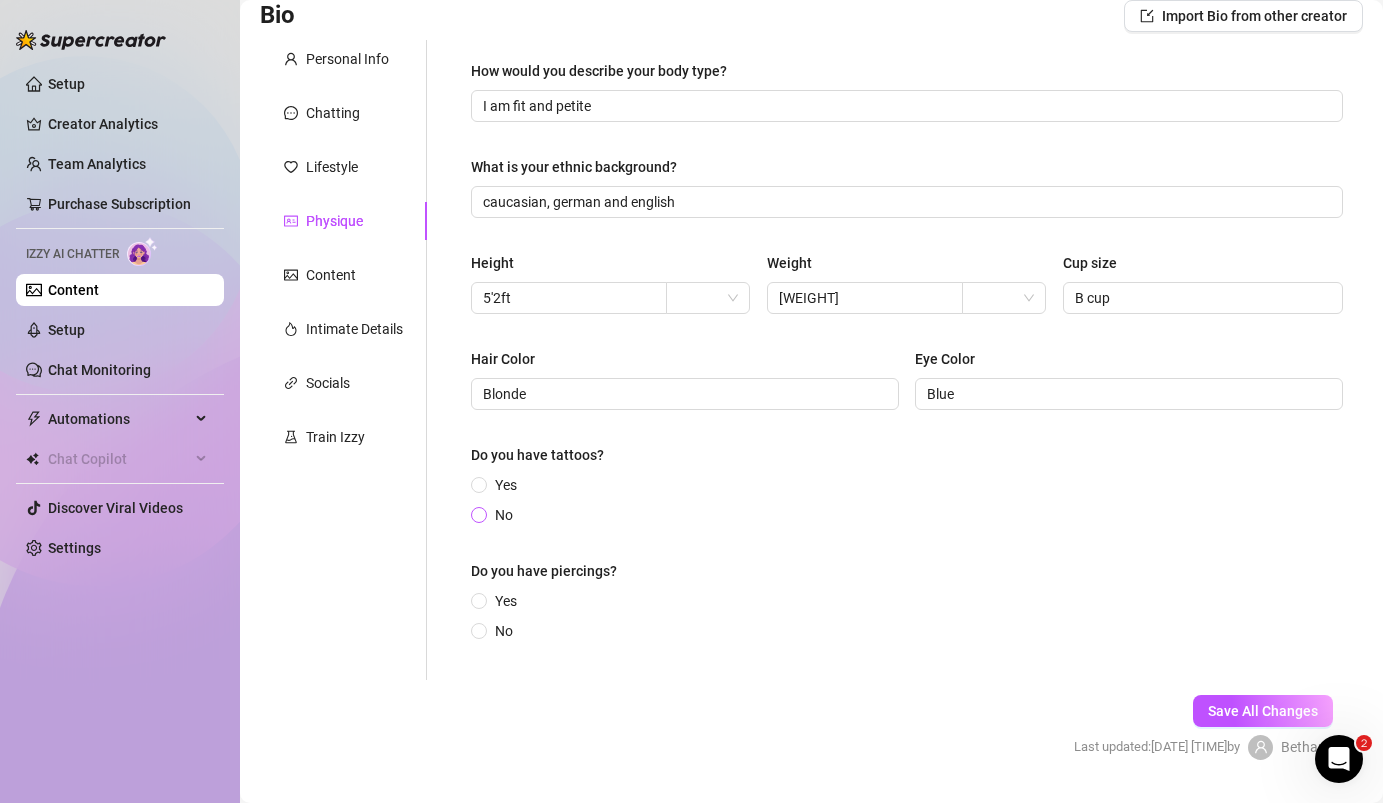 click at bounding box center [479, 515] 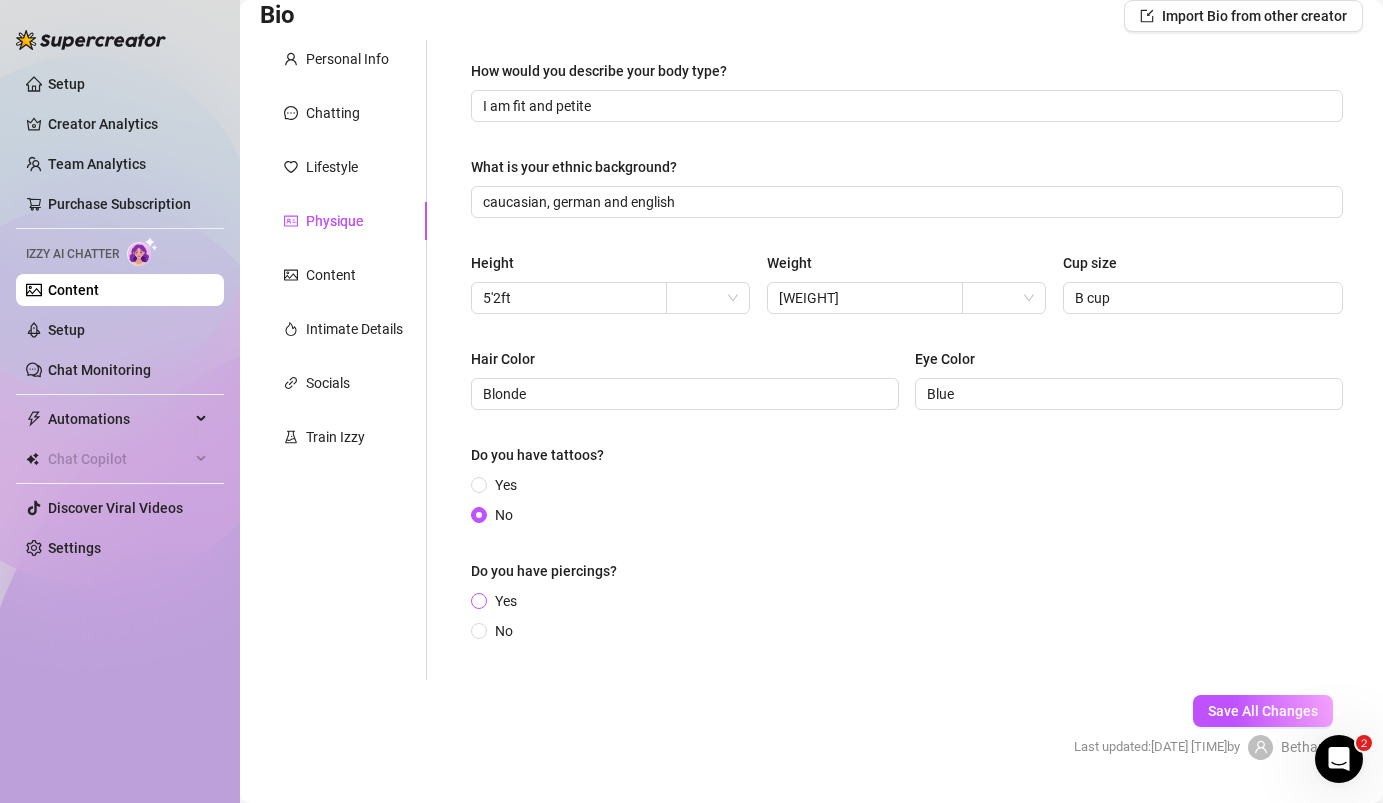 click at bounding box center [479, 601] 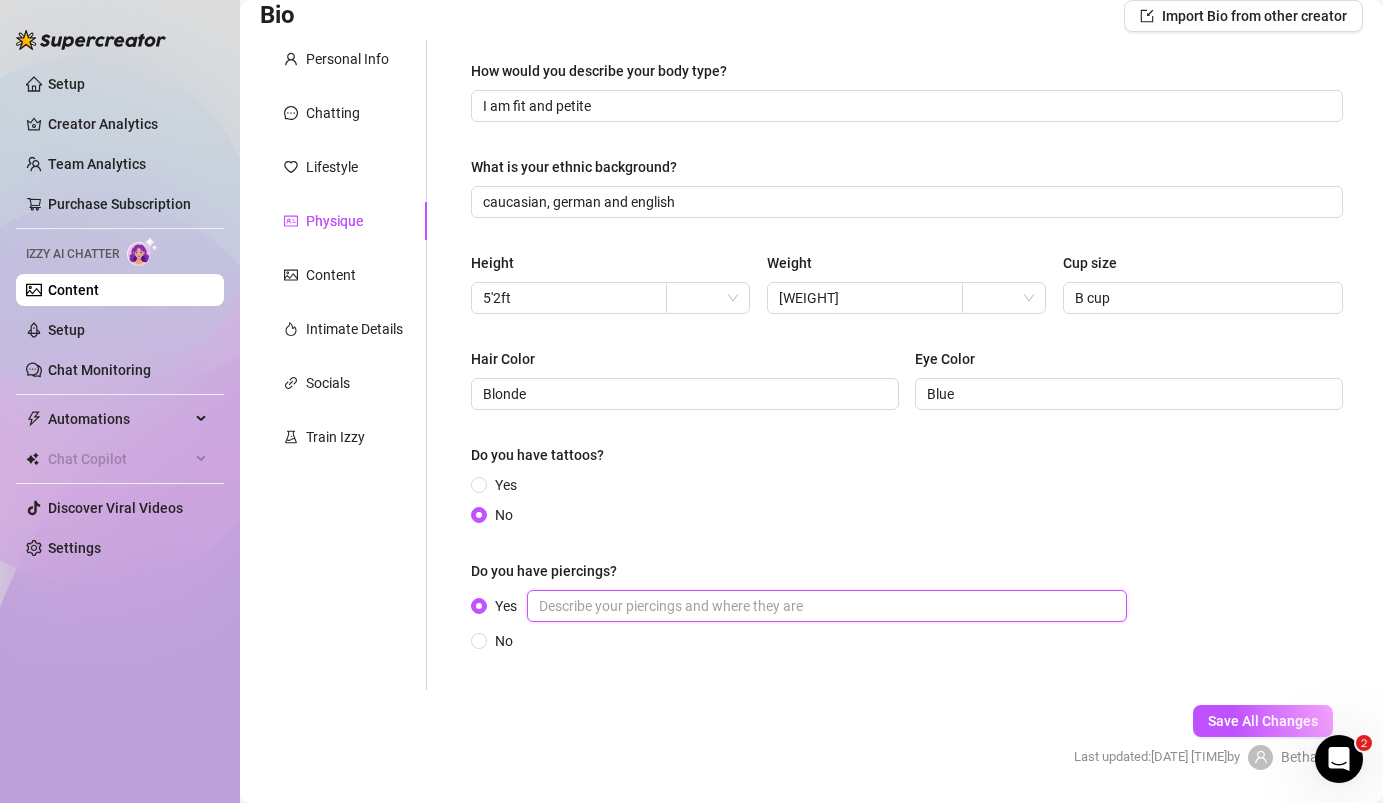 click on "Yes" at bounding box center (827, 606) 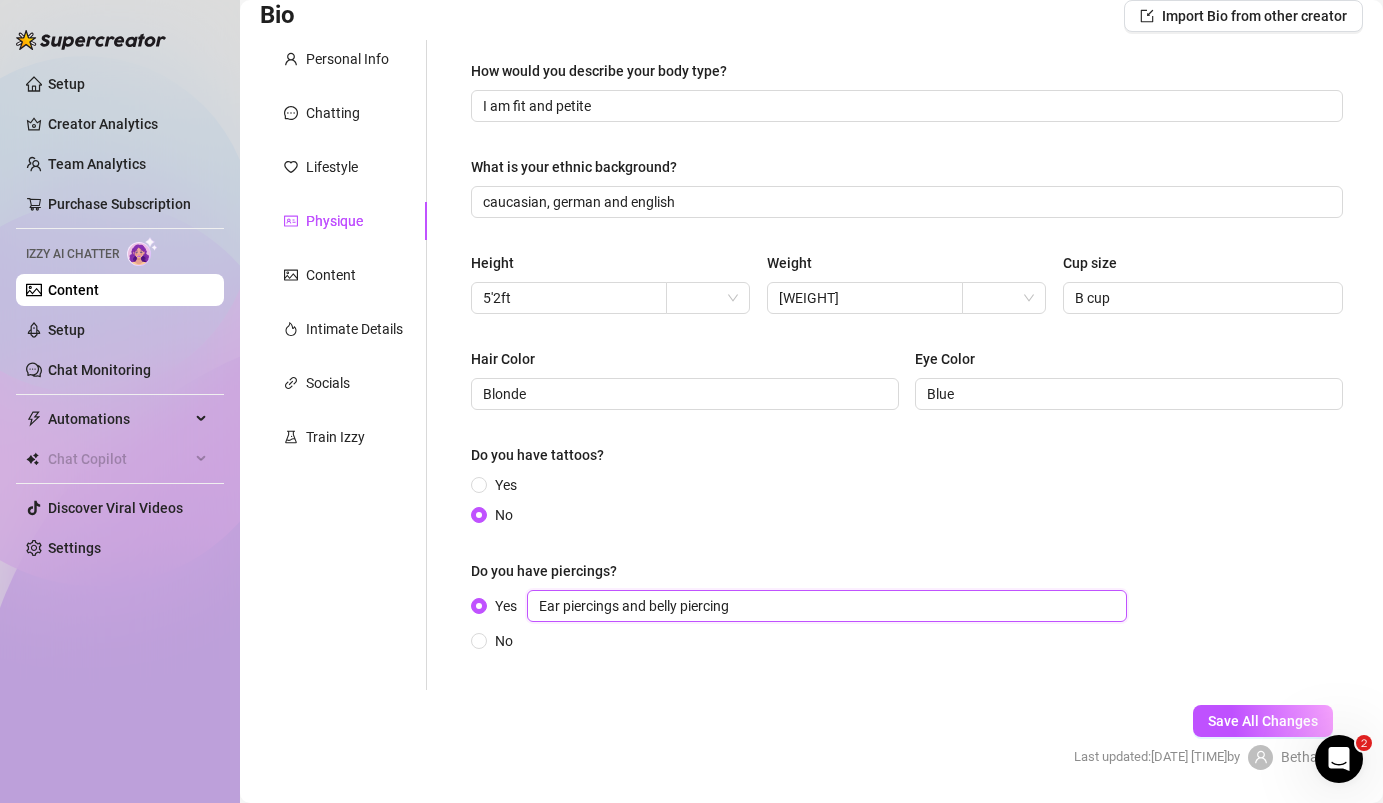 scroll, scrollTop: 212, scrollLeft: 0, axis: vertical 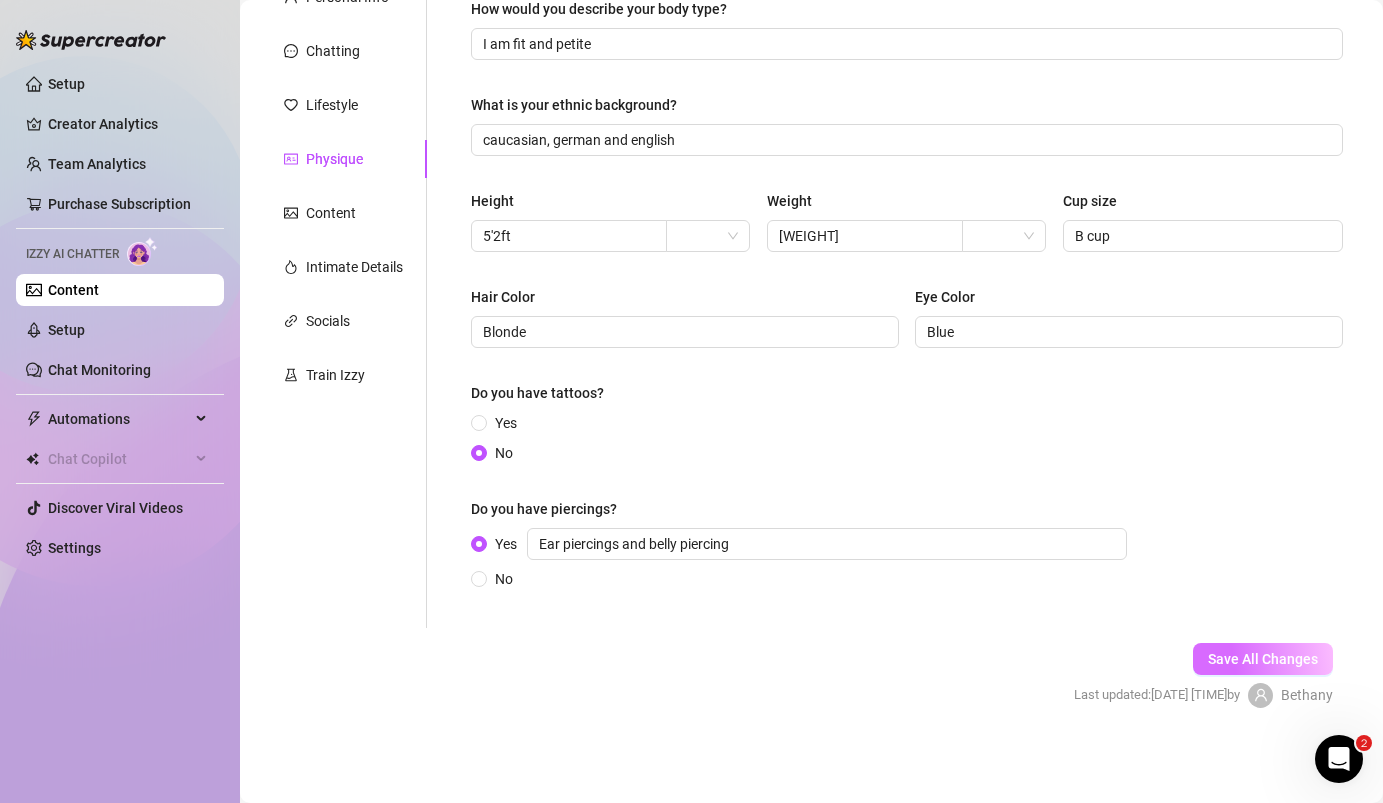 click on "Save All Changes" at bounding box center (1263, 659) 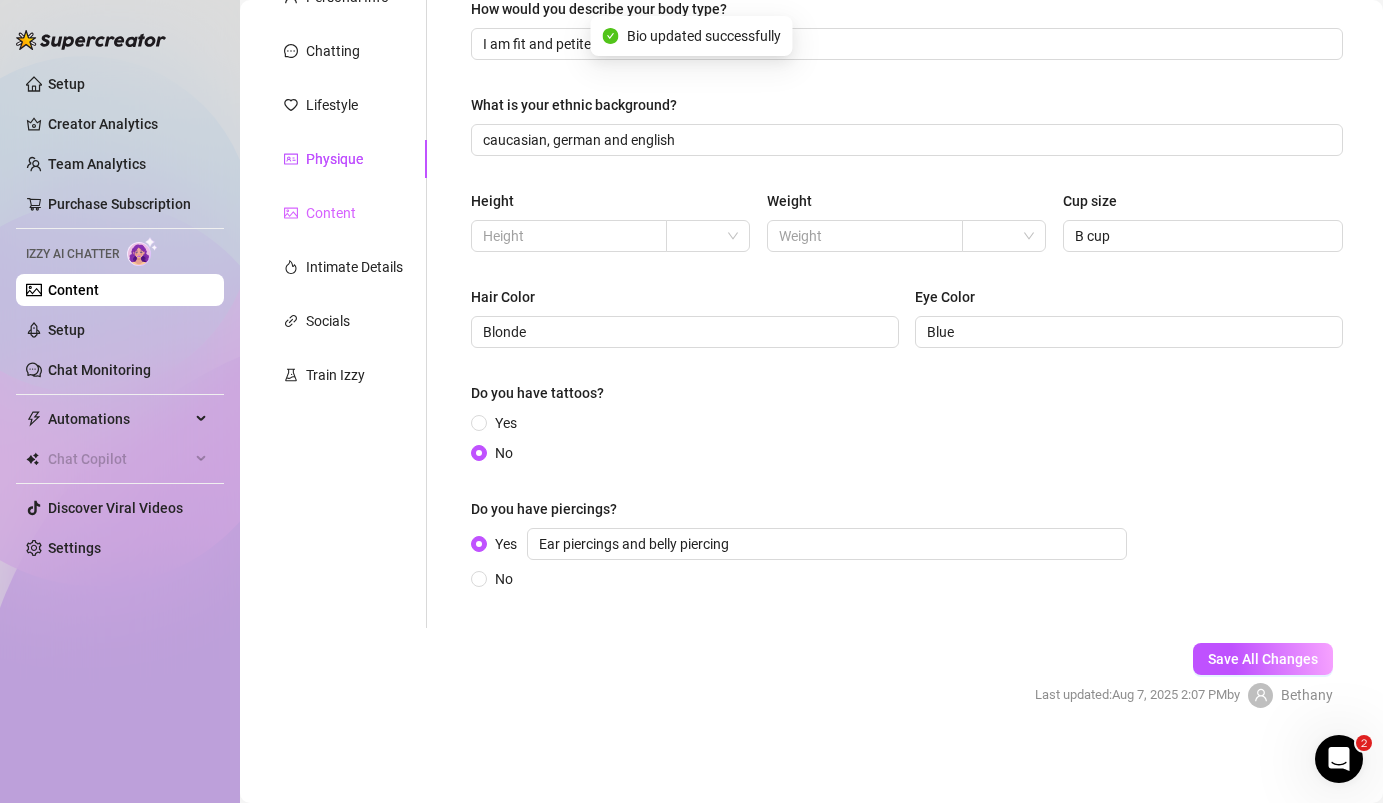 click on "Content" at bounding box center (343, 213) 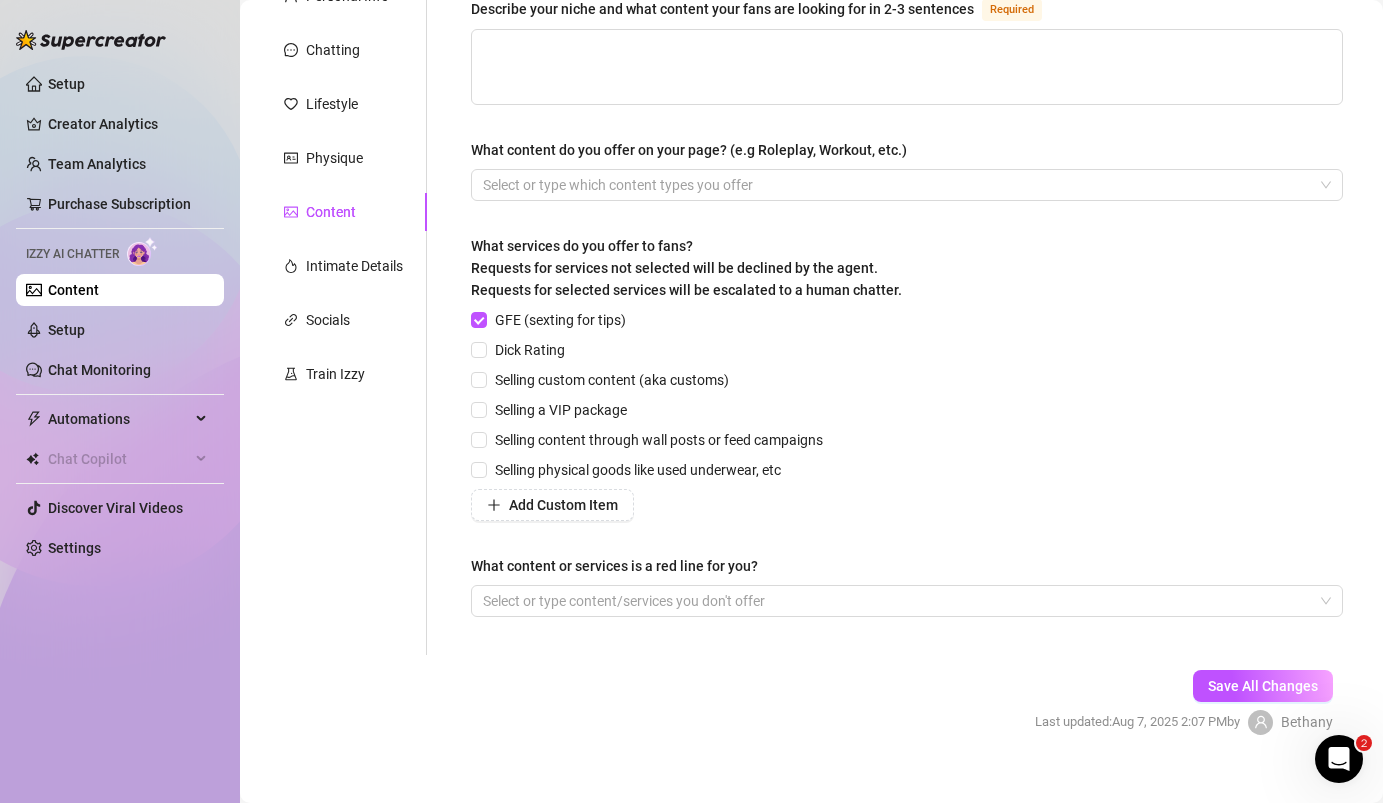 scroll, scrollTop: 219, scrollLeft: 0, axis: vertical 